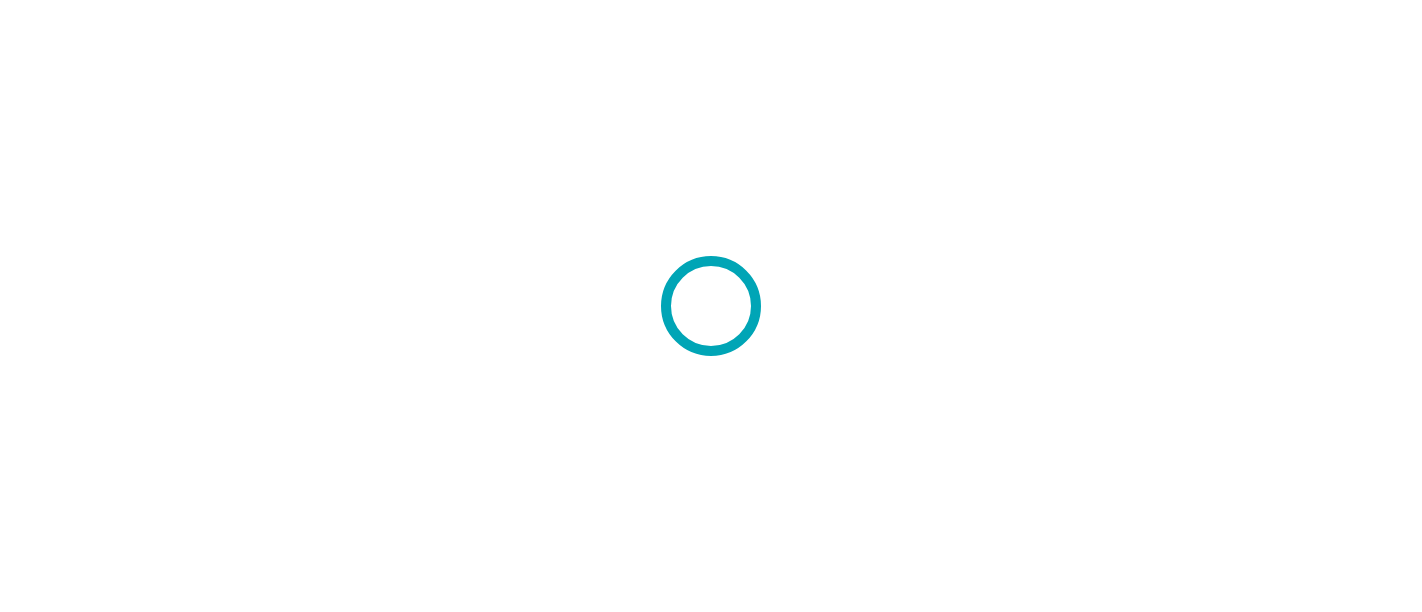 scroll, scrollTop: 0, scrollLeft: 0, axis: both 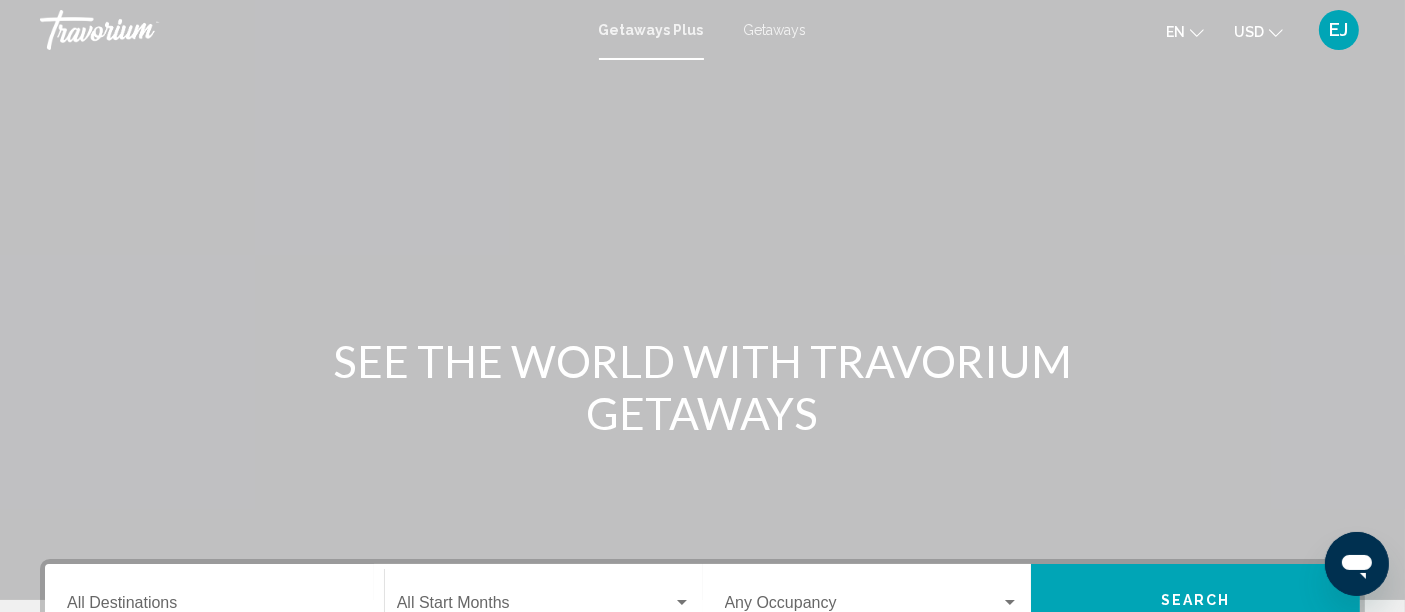 click on "SEE THE WORLD WITH TRAVORIUM GETAWAYS" at bounding box center (703, 387) 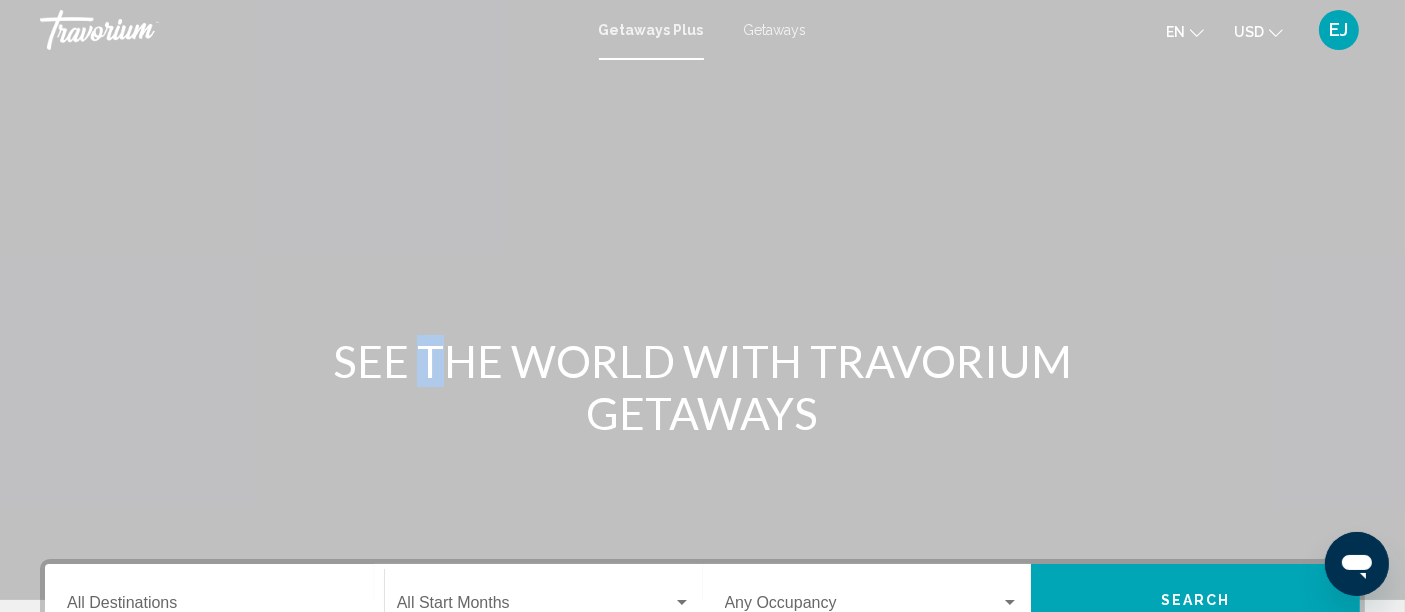 click on "SEE THE WORLD WITH TRAVORIUM GETAWAYS" at bounding box center (703, 387) 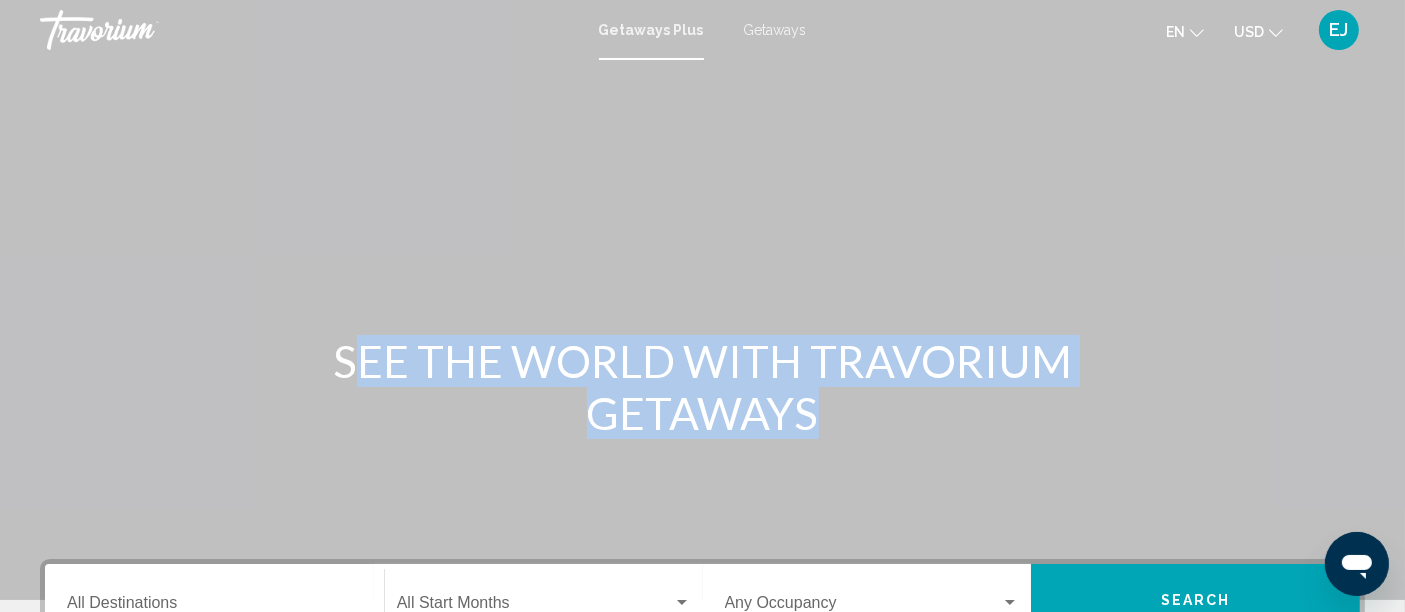 click on "SEE THE WORLD WITH TRAVORIUM GETAWAYS" at bounding box center [703, 387] 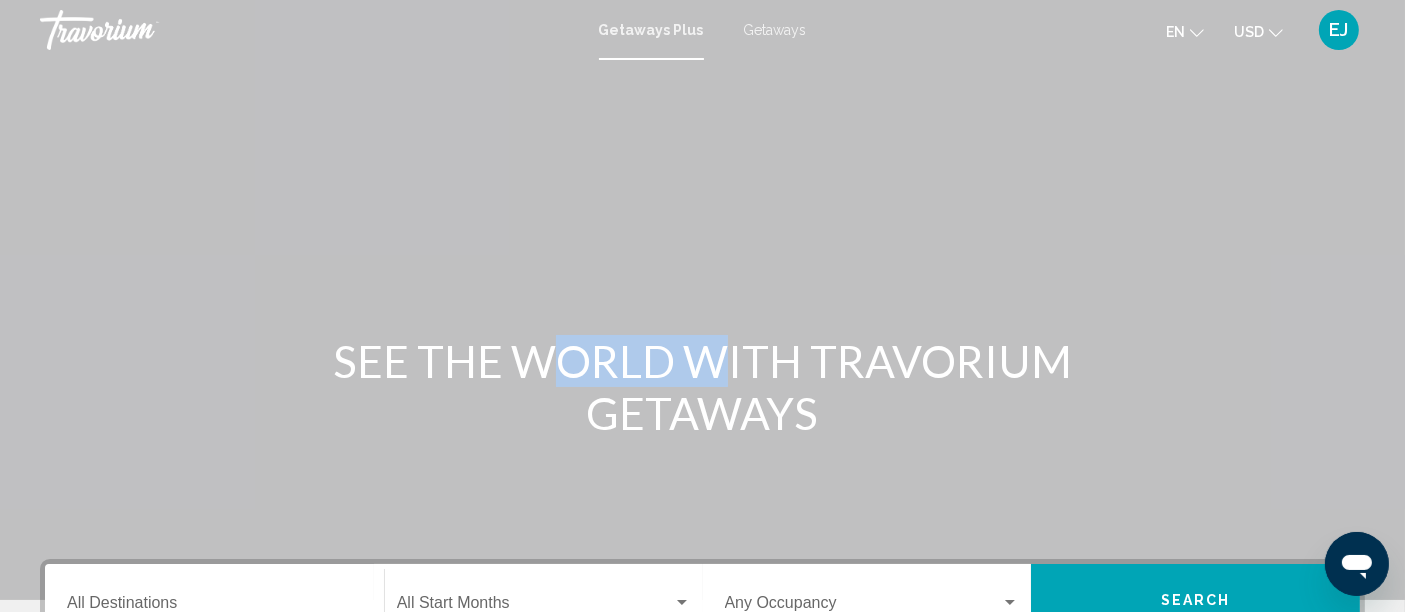 click on "SEE THE WORLD WITH TRAVORIUM GETAWAYS" at bounding box center (703, 387) 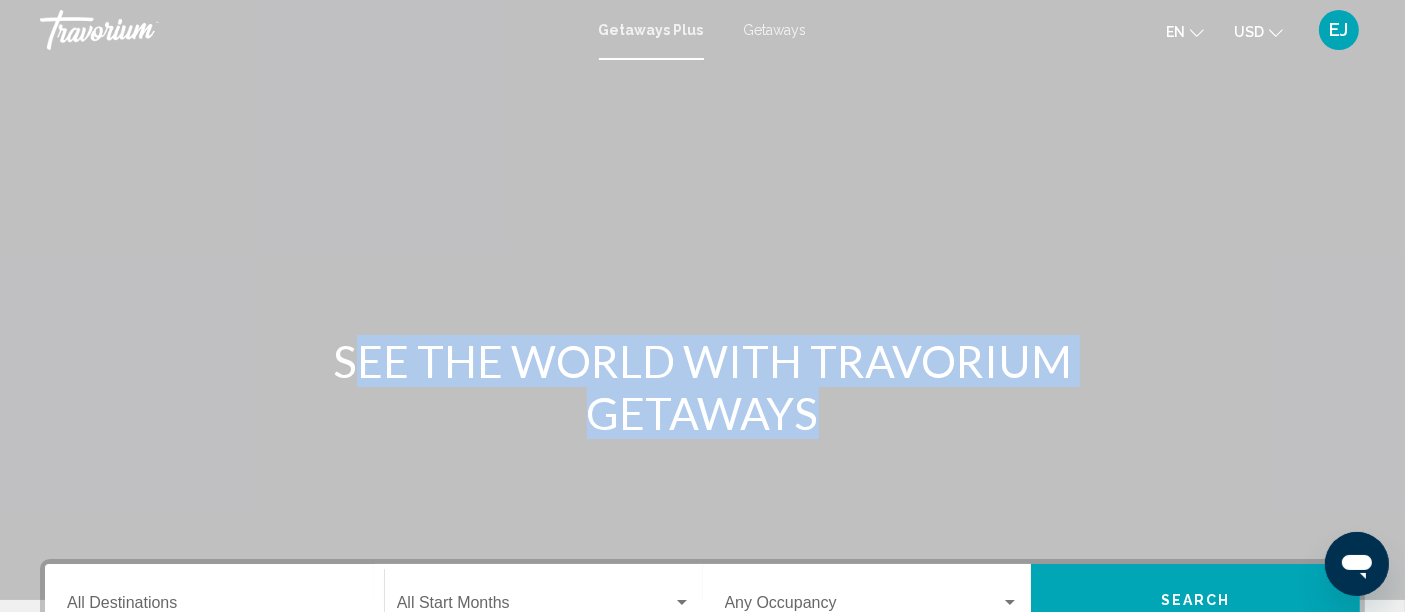 drag, startPoint x: 547, startPoint y: 386, endPoint x: 683, endPoint y: 366, distance: 137.46272 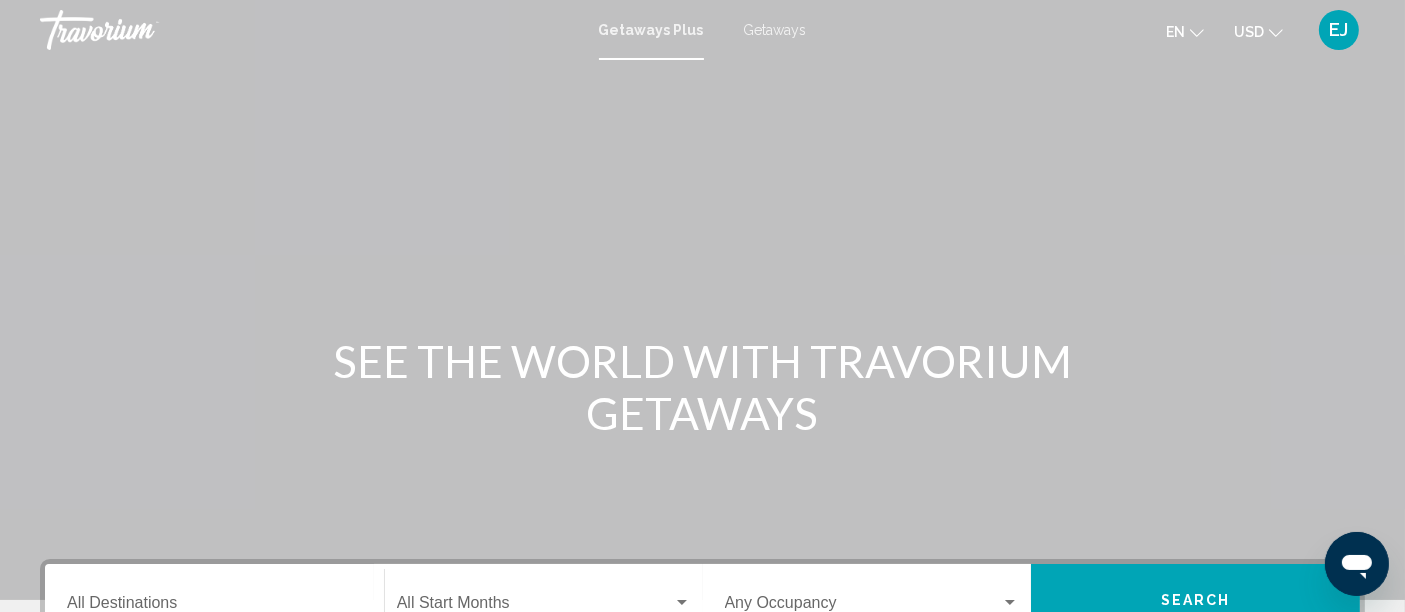 click on "SEE THE WORLD WITH TRAVORIUM GETAWAYS" at bounding box center [703, 387] 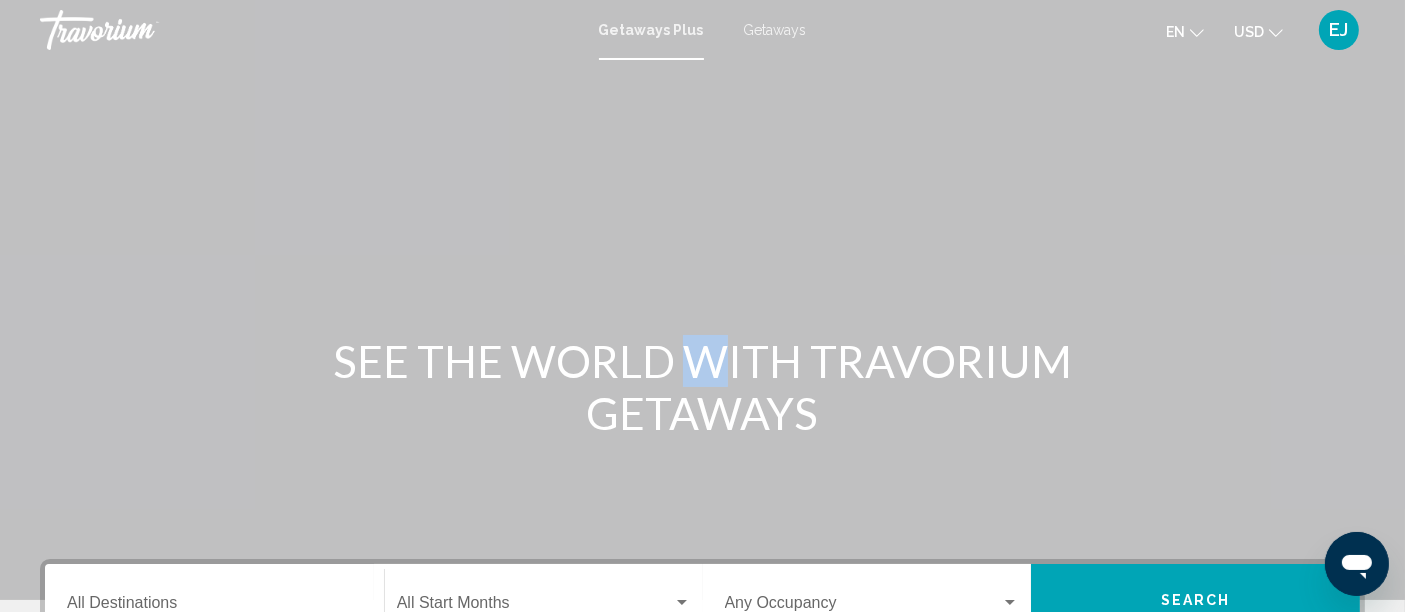 click on "SEE THE WORLD WITH TRAVORIUM GETAWAYS" at bounding box center [703, 387] 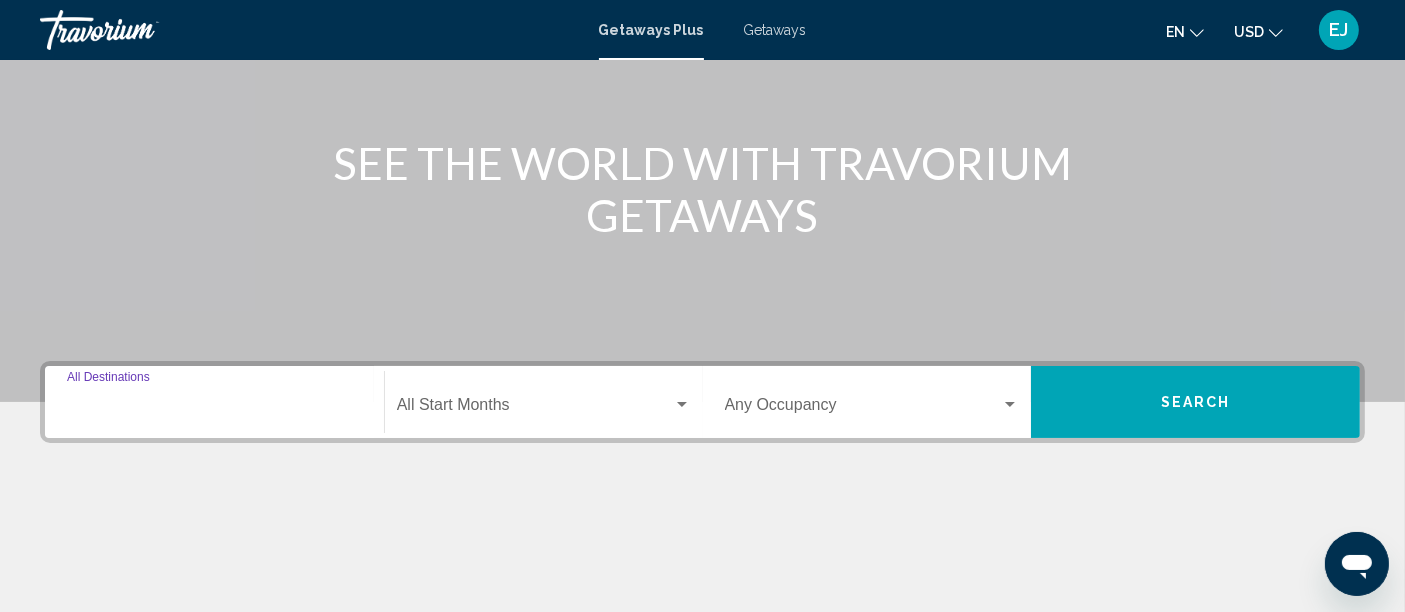 click on "Destination All Destinations" at bounding box center [214, 409] 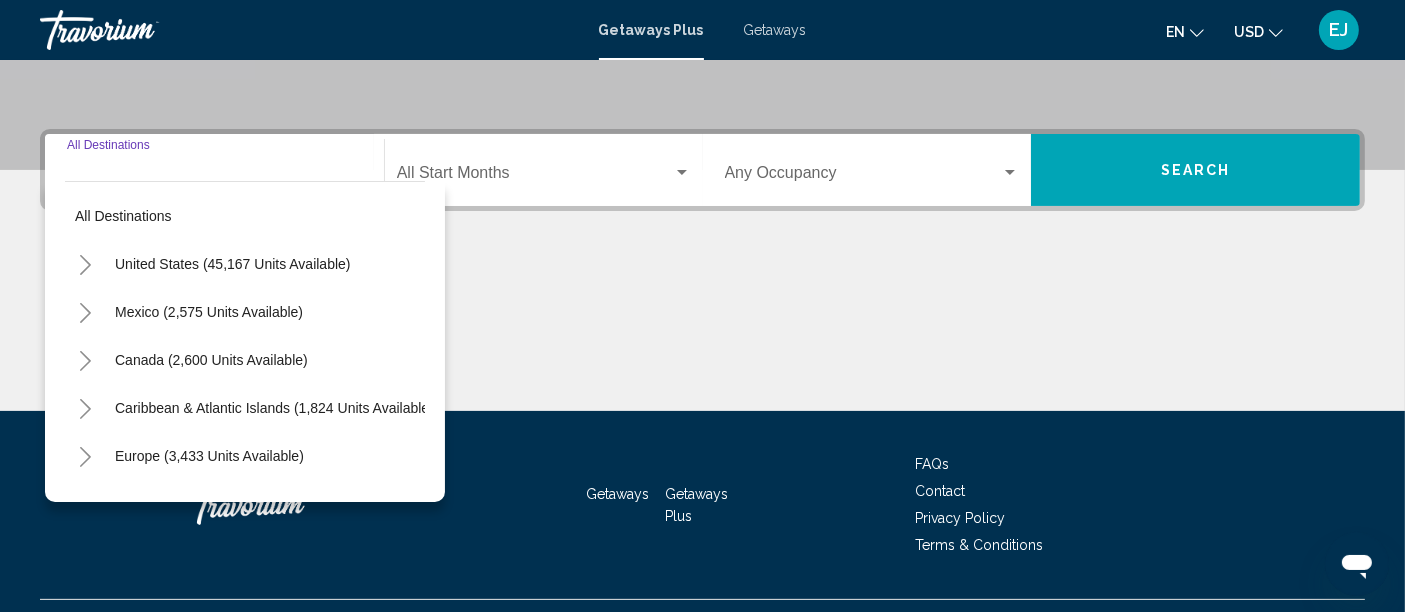 scroll, scrollTop: 471, scrollLeft: 0, axis: vertical 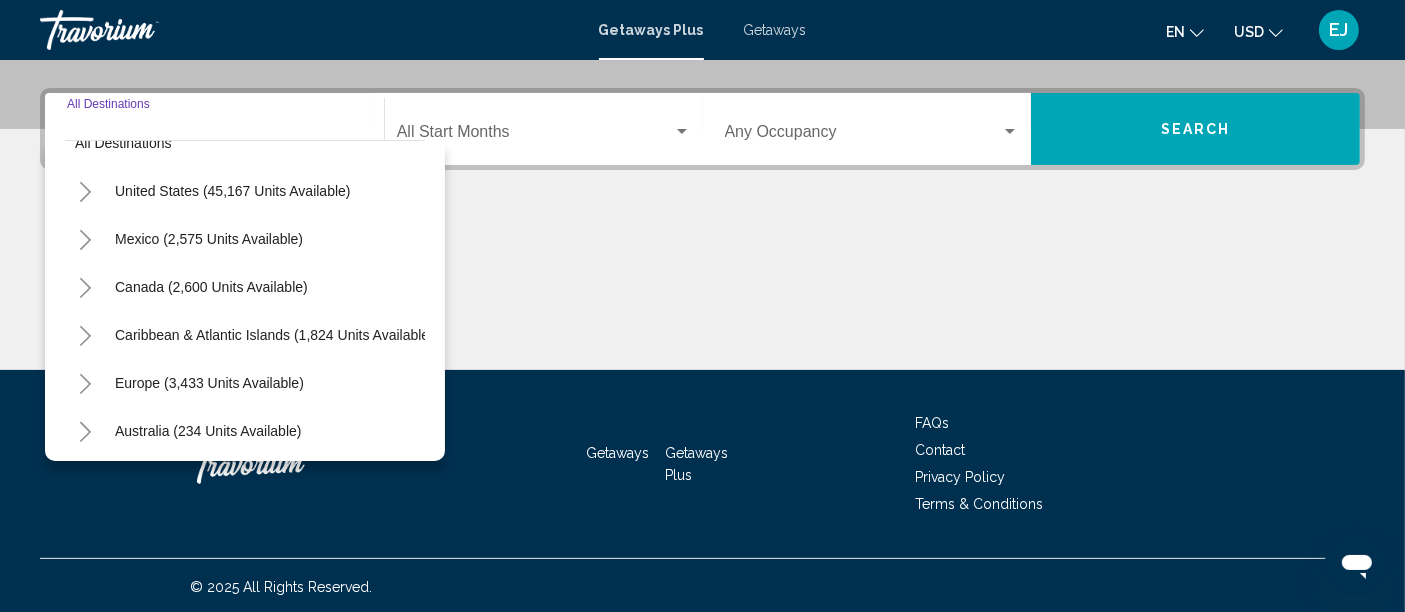 click 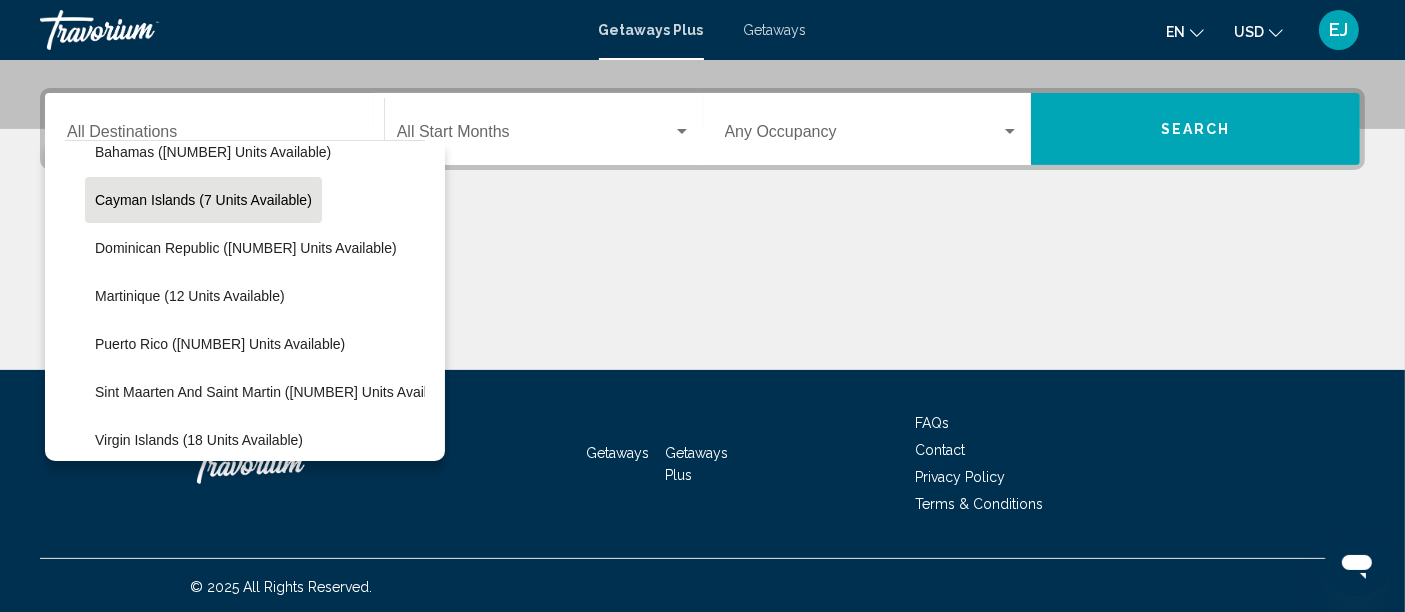 scroll, scrollTop: 312, scrollLeft: 0, axis: vertical 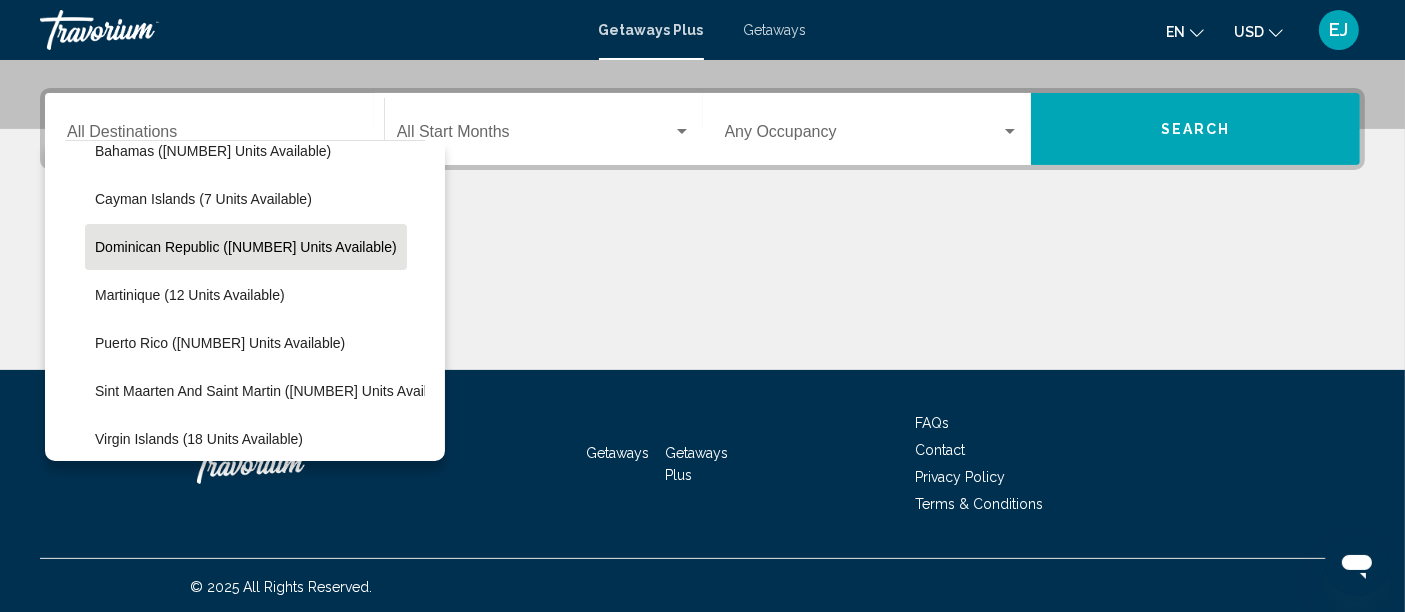 click on "Dominican Republic ([NUMBER] units available)" 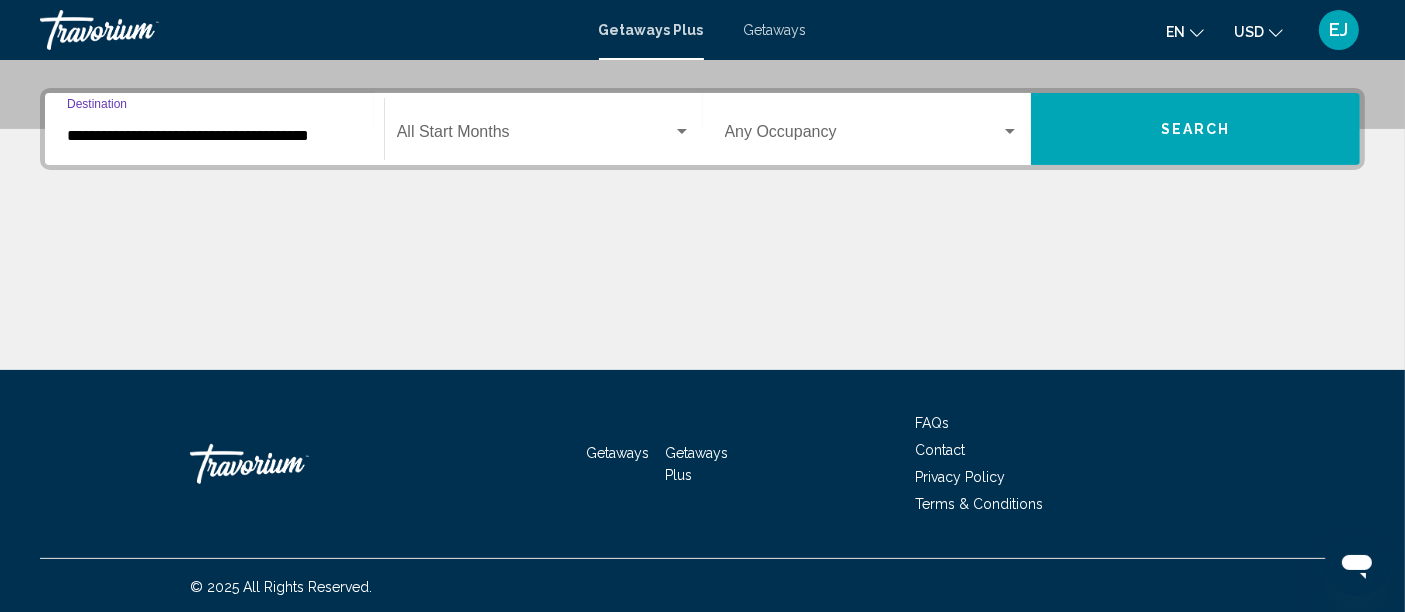 click on "Search" at bounding box center (1196, 130) 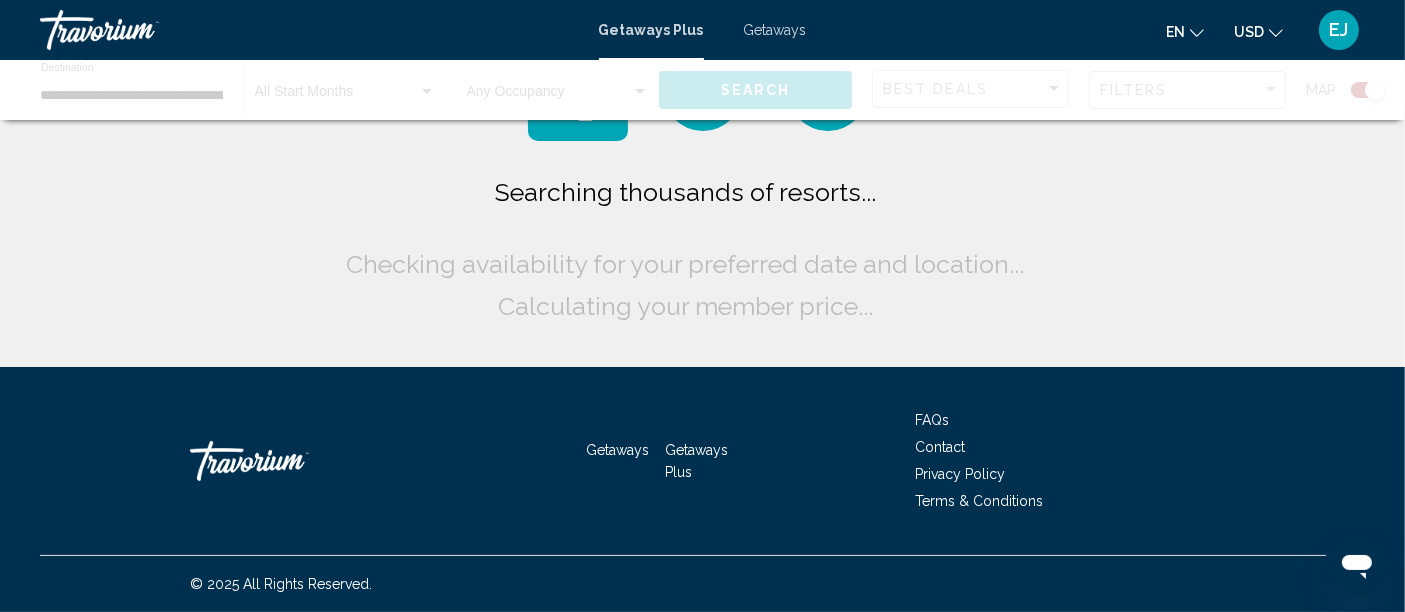 scroll, scrollTop: 0, scrollLeft: 0, axis: both 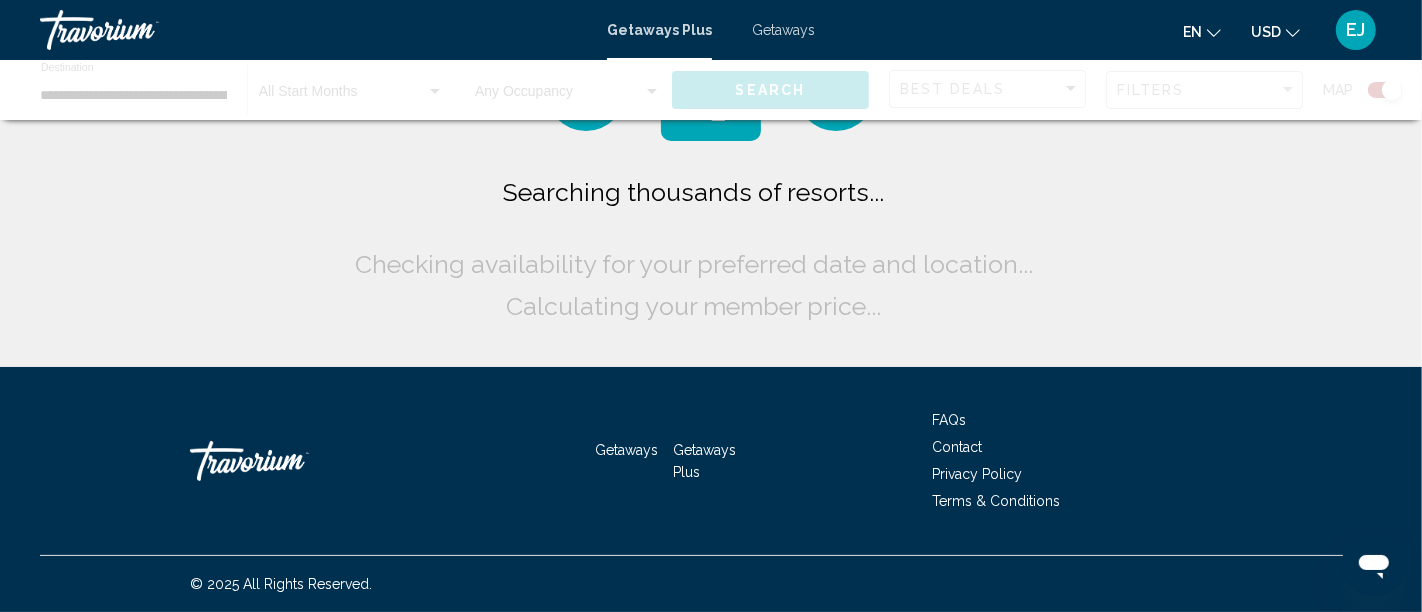 click 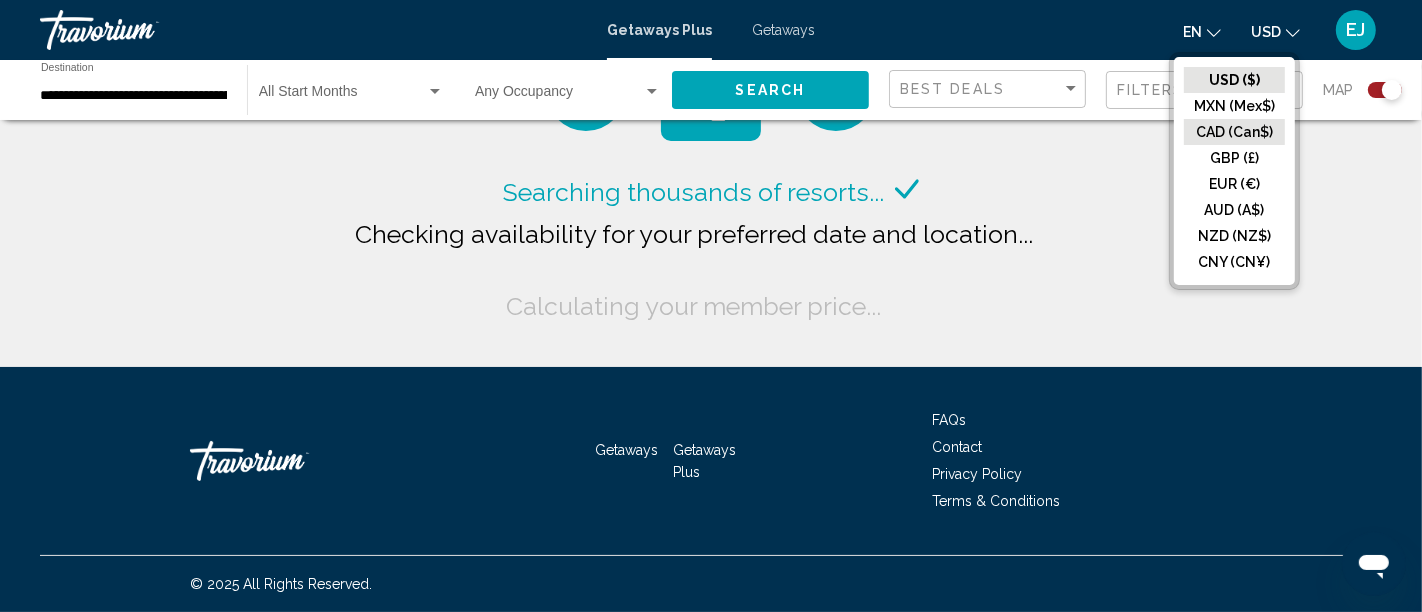 click on "CAD (Can$)" 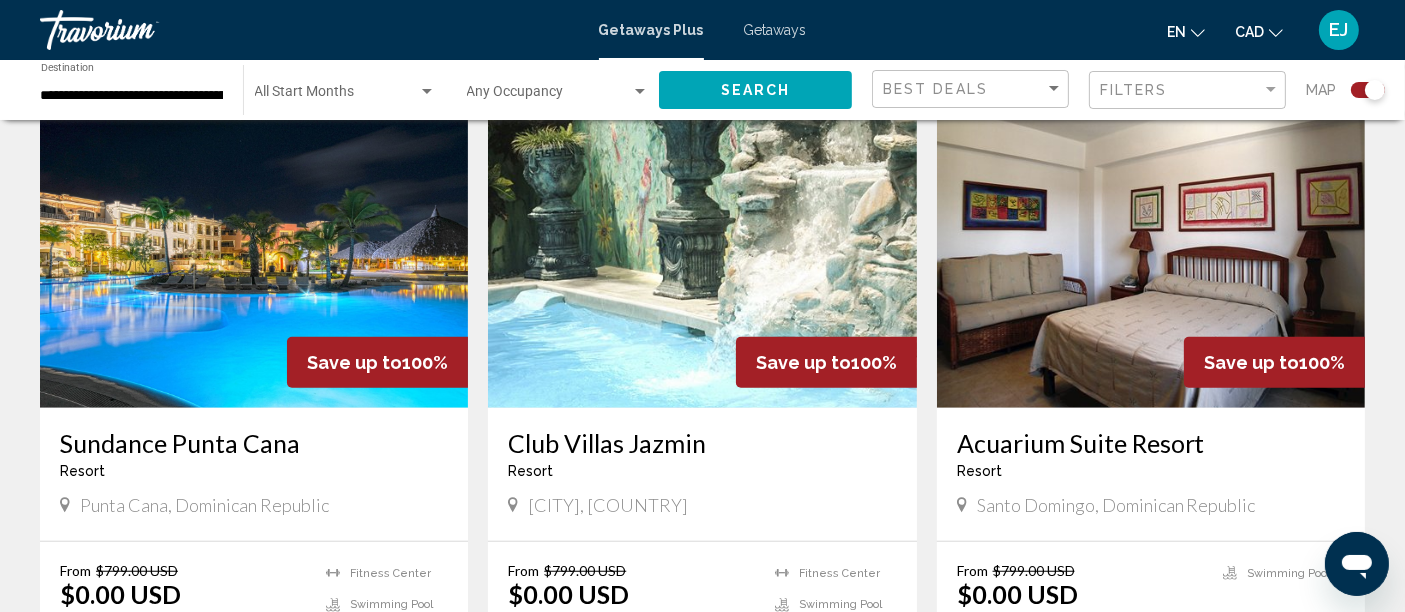 scroll, scrollTop: 1425, scrollLeft: 0, axis: vertical 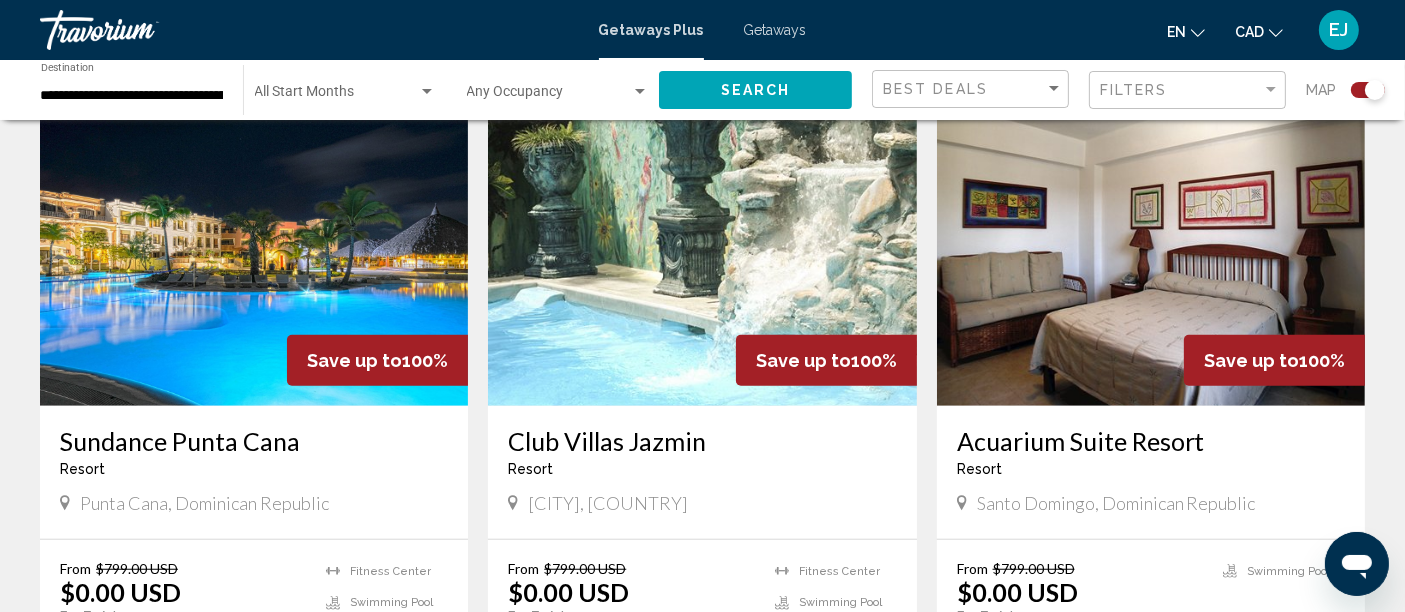 click at bounding box center (254, 246) 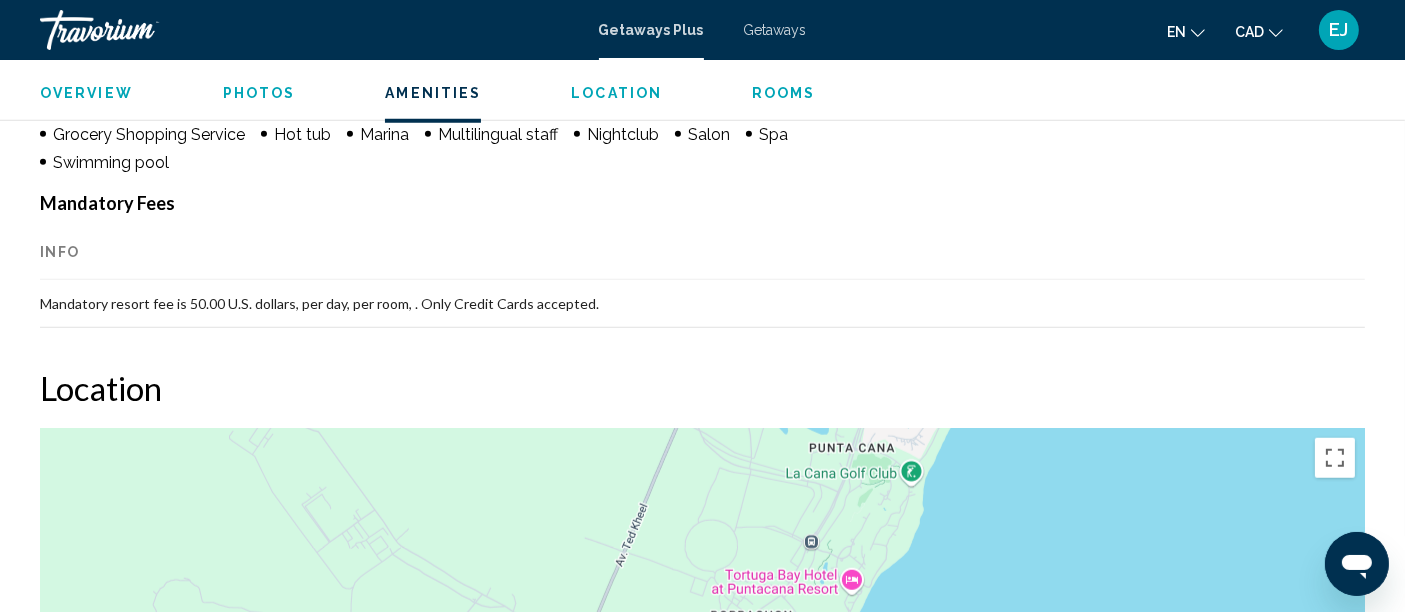 scroll, scrollTop: 1752, scrollLeft: 0, axis: vertical 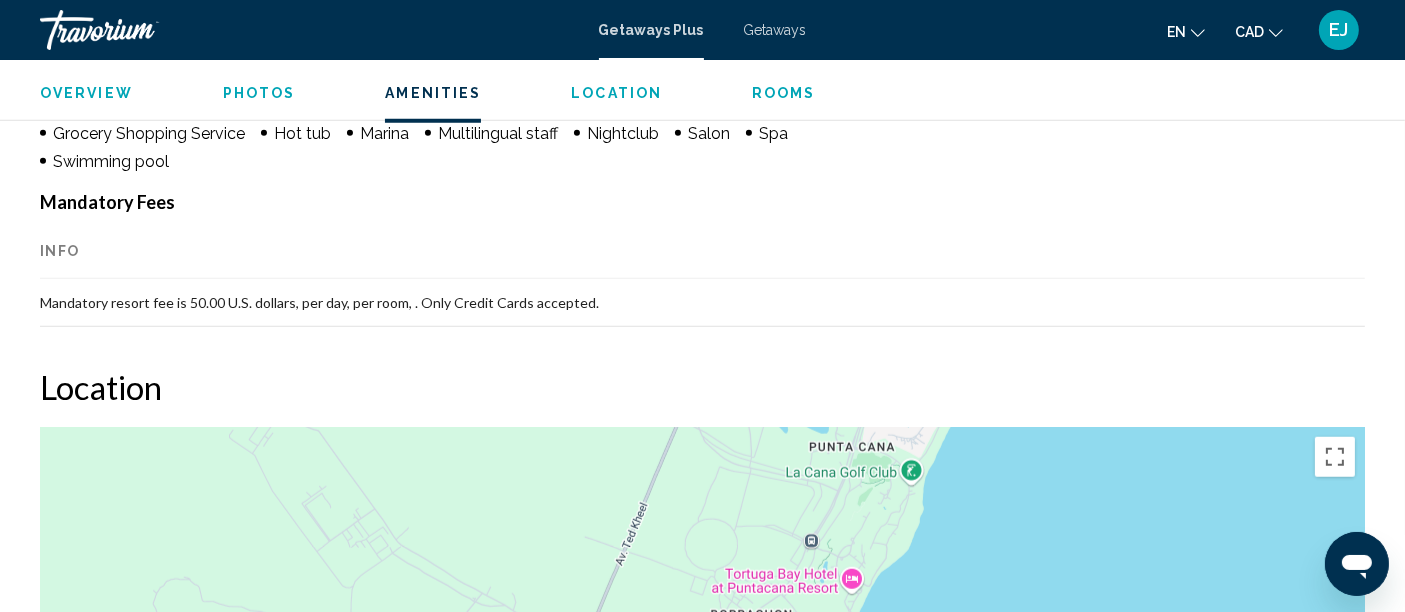 click on "Mandatory resort fee is 50.00 U.S. dollars, per day, per room,  . Only Credit Cards accepted." at bounding box center (702, 303) 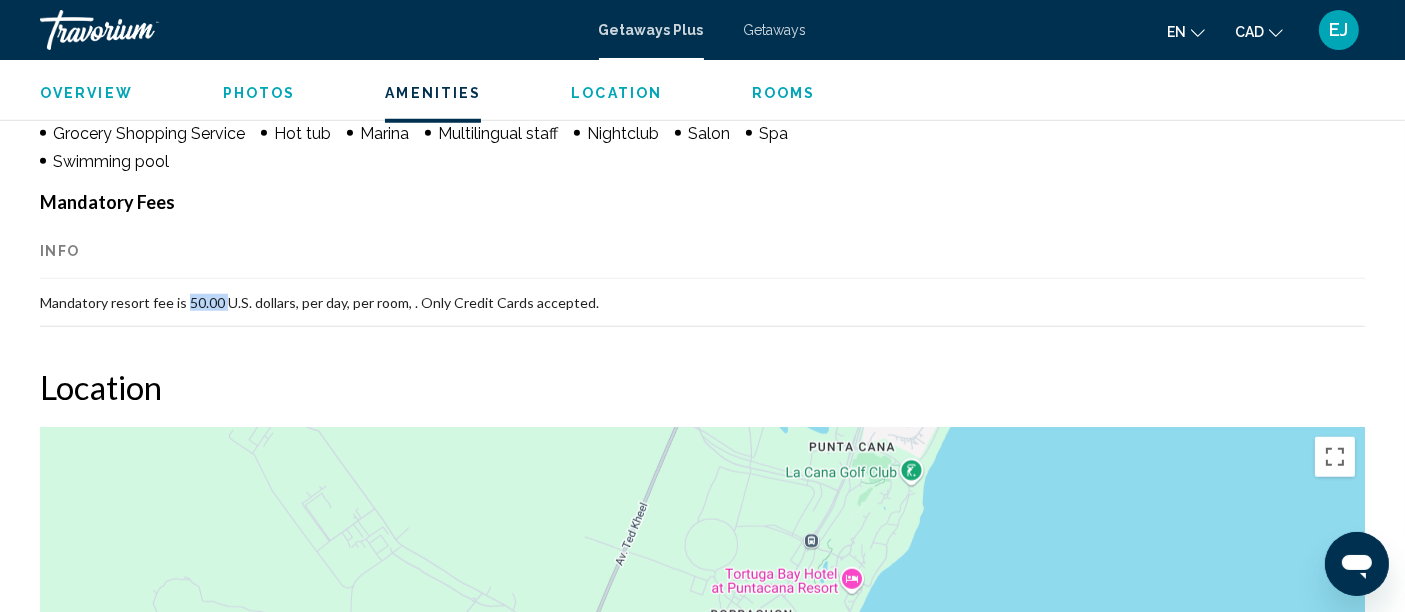 click on "Mandatory resort fee is 50.00 U.S. dollars, per day, per room,  . Only Credit Cards accepted." at bounding box center (702, 303) 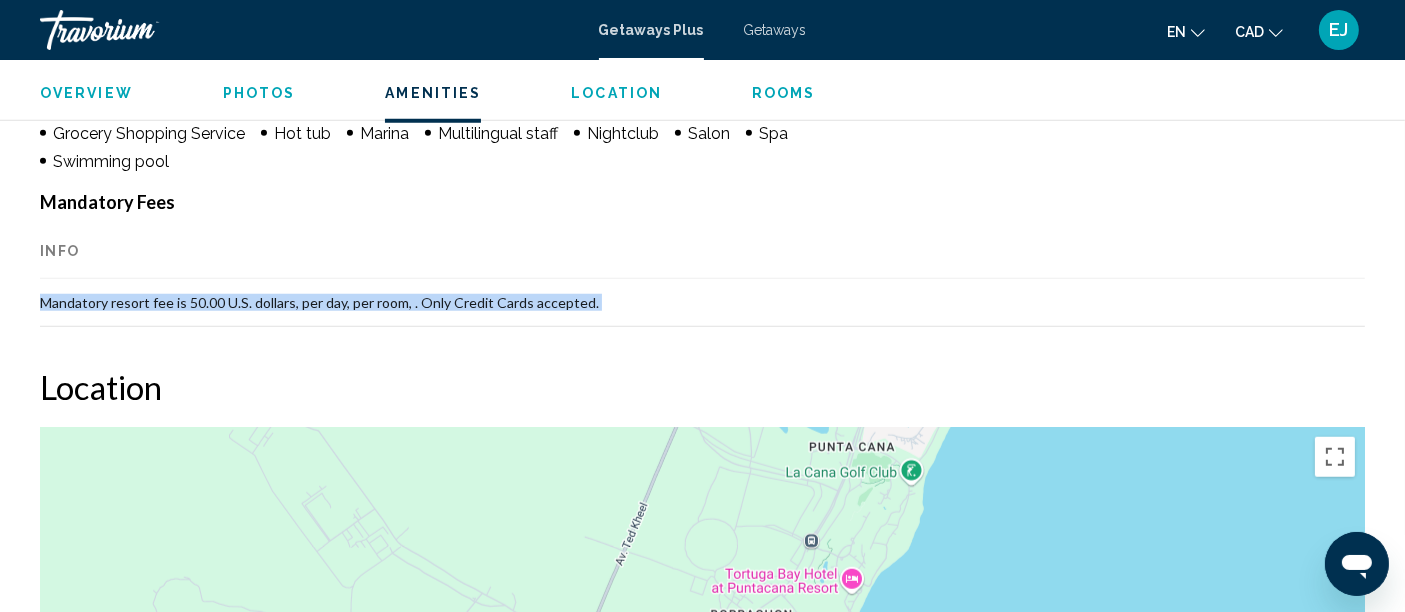 click on "Mandatory resort fee is 50.00 U.S. dollars, per day, per room,  . Only Credit Cards accepted." at bounding box center (702, 303) 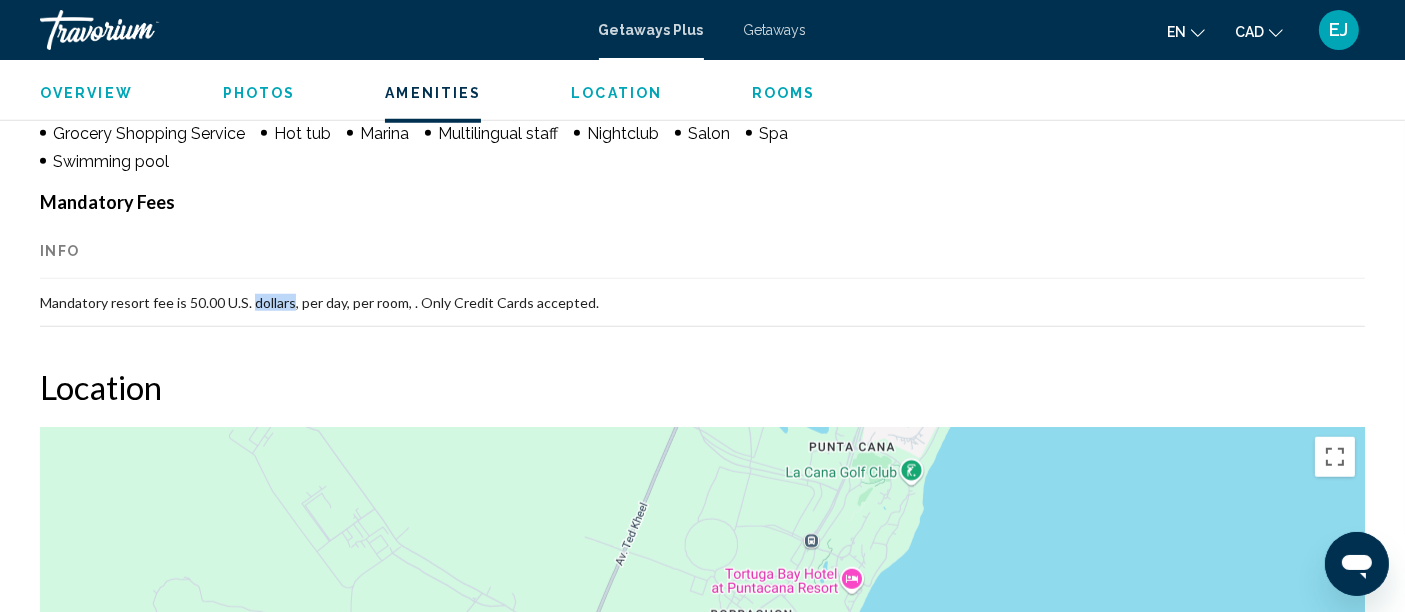 click on "Mandatory resort fee is 50.00 U.S. dollars, per day, per room,  . Only Credit Cards accepted." at bounding box center [702, 303] 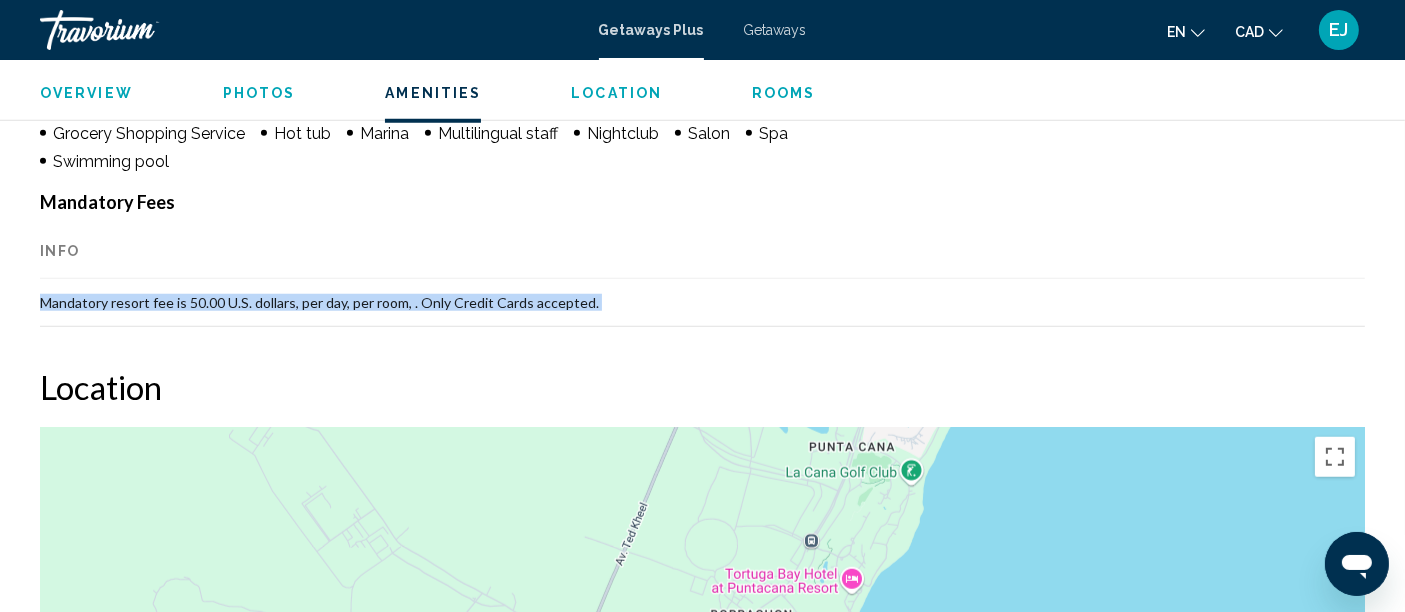 click on "Mandatory resort fee is 50.00 U.S. dollars, per day, per room,  . Only Credit Cards accepted." at bounding box center (702, 303) 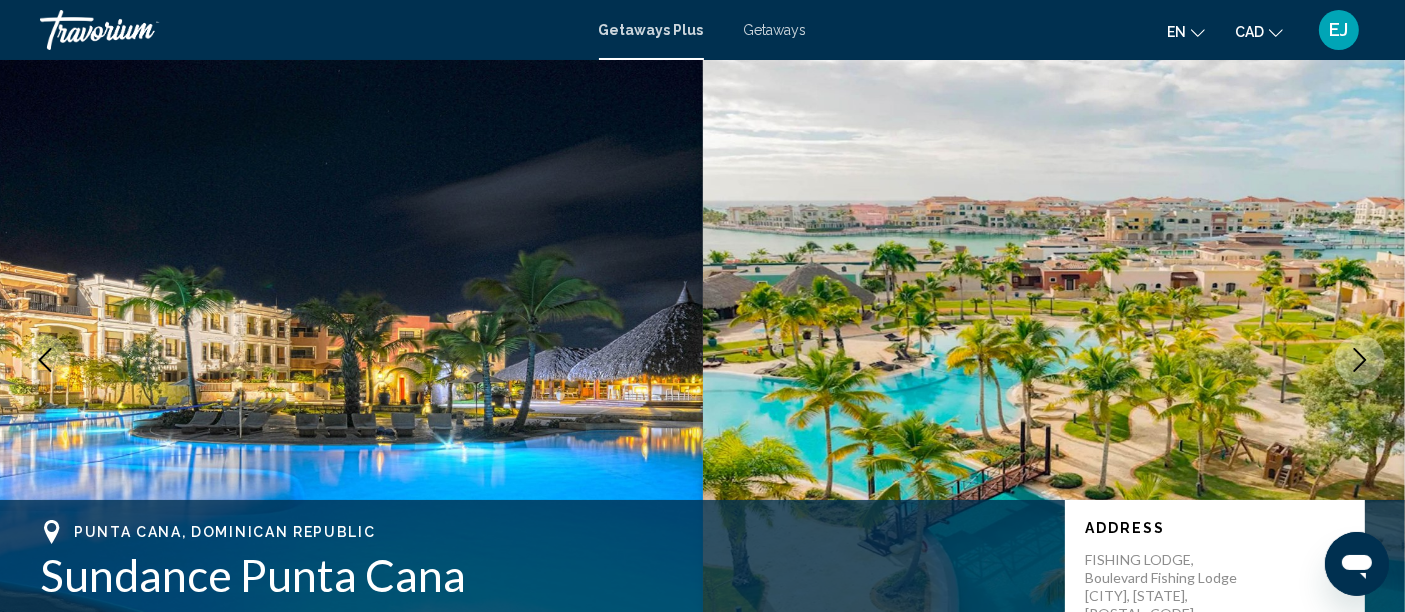 scroll, scrollTop: 437, scrollLeft: 0, axis: vertical 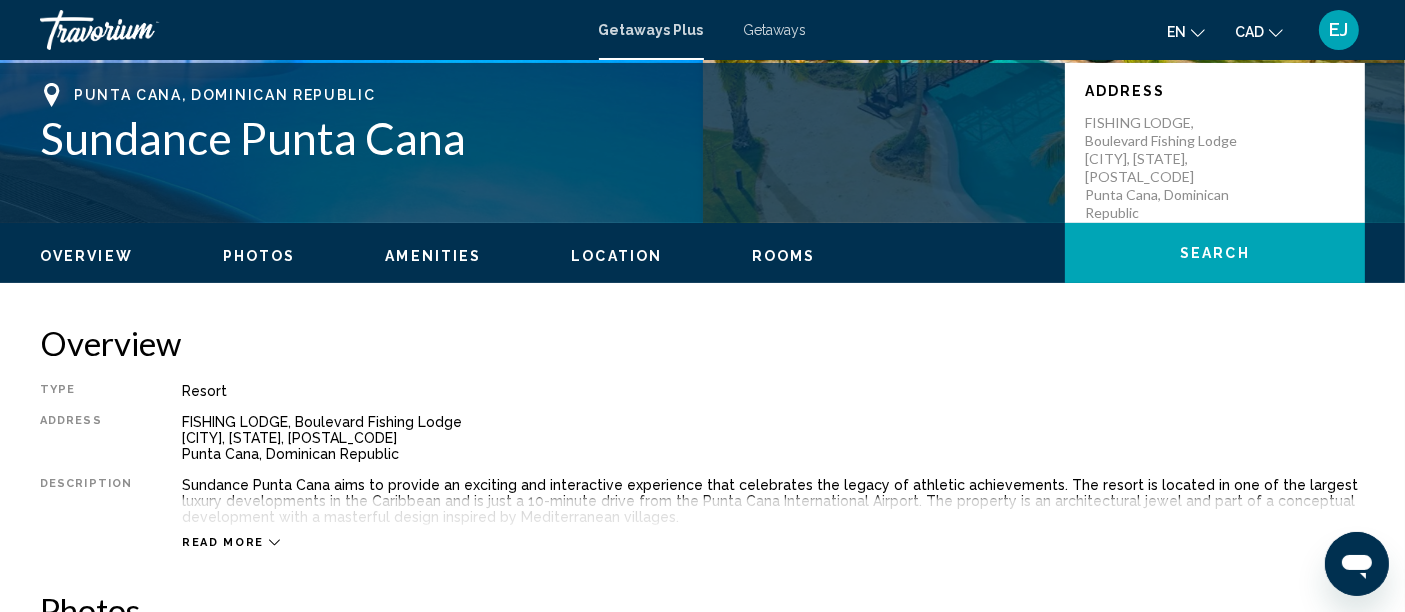 click on "Overview
Photos
Amenities
Location
Rooms
Search" 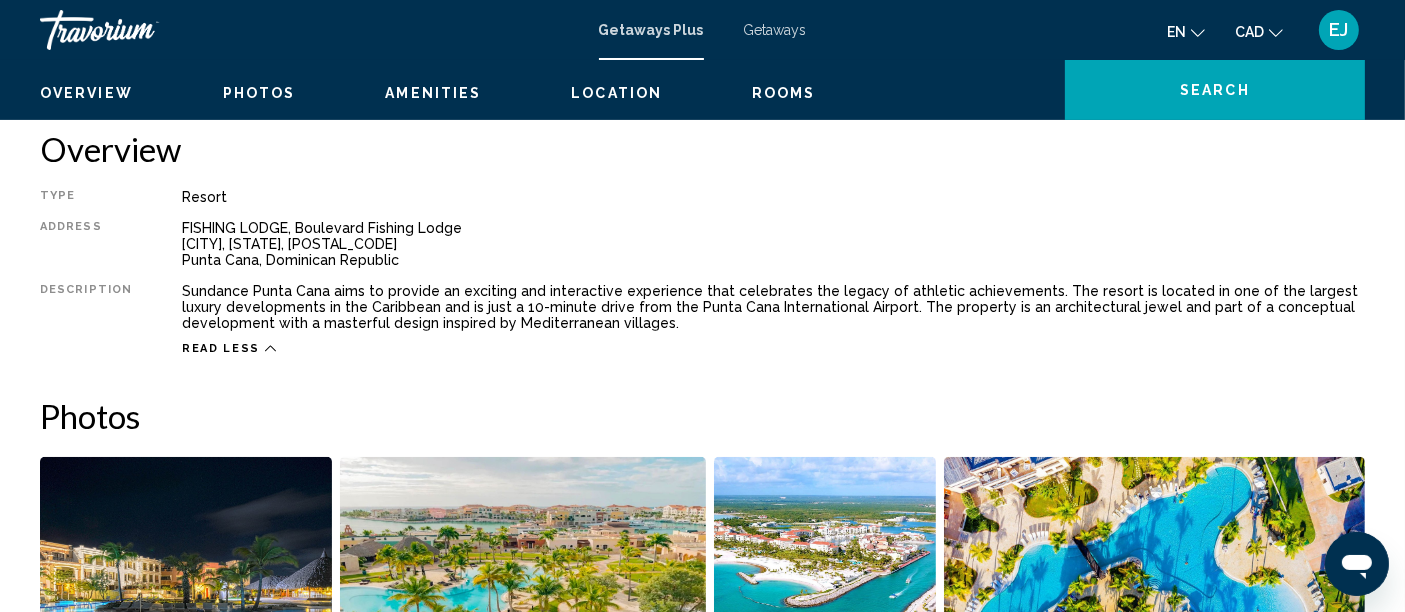scroll, scrollTop: 635, scrollLeft: 0, axis: vertical 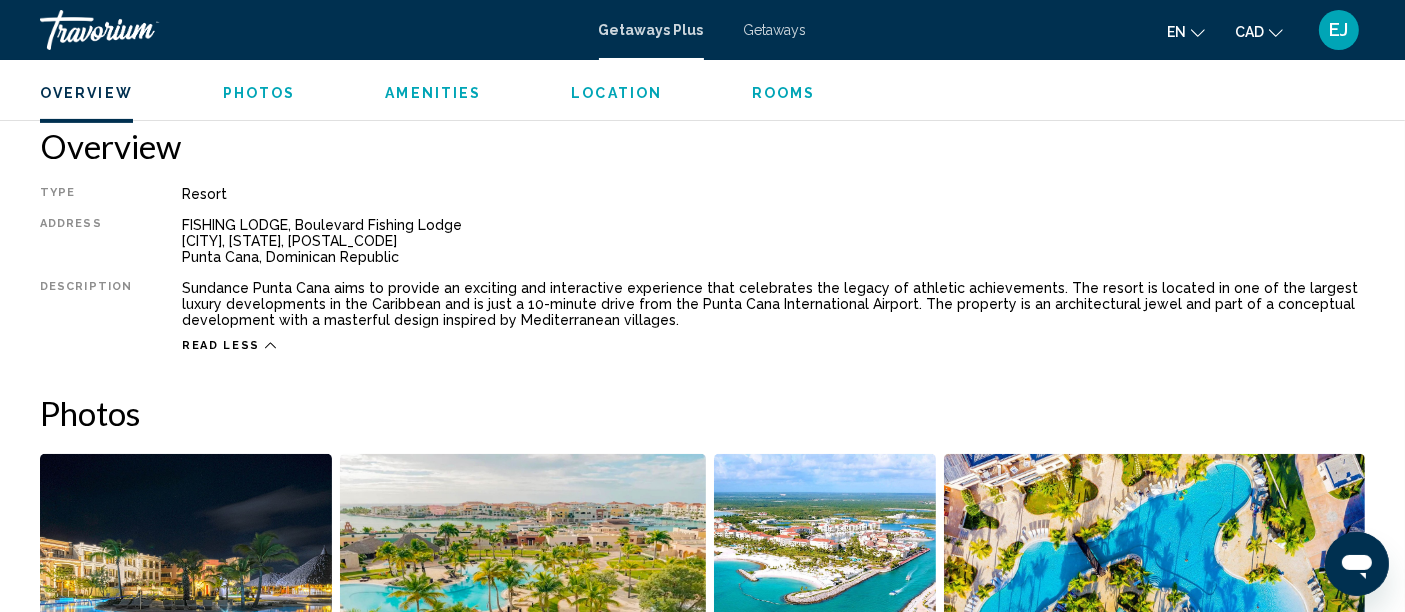 click on "Sundance Punta Cana aims to provide an exciting and interactive experience that celebrates the legacy of athletic achievements. The resort is located in one of the largest luxury developments in the Caribbean and is just a 10-minute drive from the Punta Cana International Airport. The property is an architectural jewel and part of a conceptual development with a masterful design inspired by Mediterranean villages." at bounding box center (773, 304) 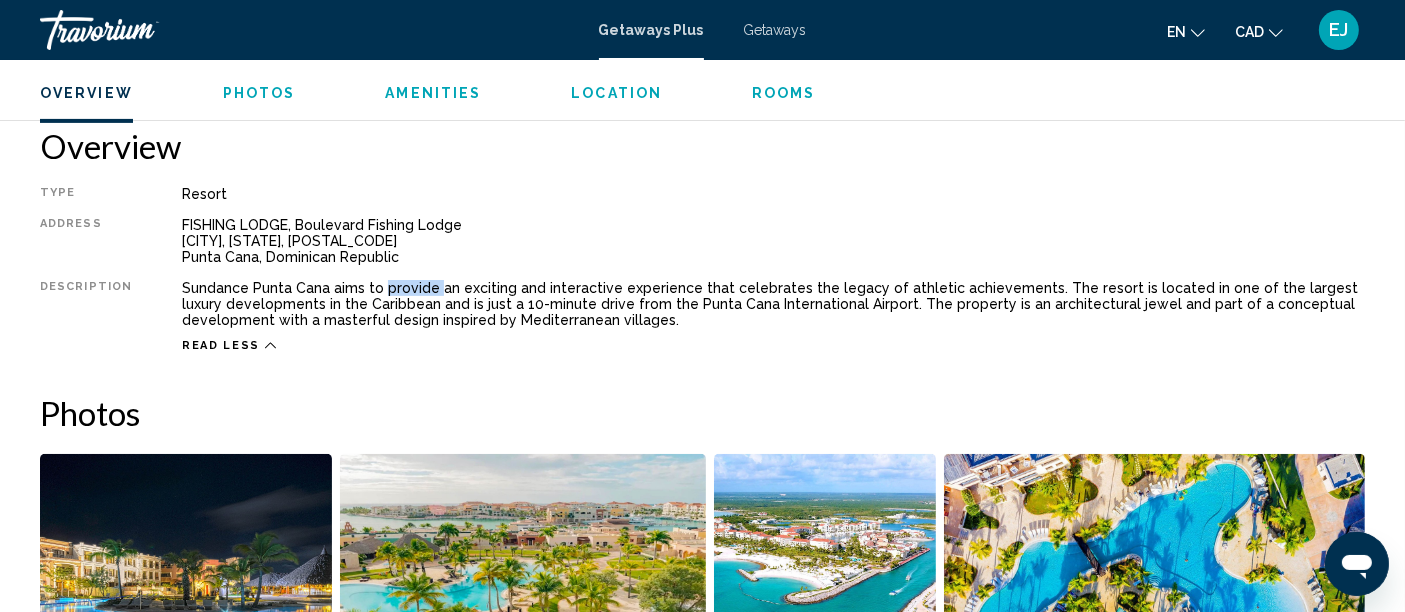 click on "Sundance Punta Cana aims to provide an exciting and interactive experience that celebrates the legacy of athletic achievements. The resort is located in one of the largest luxury developments in the Caribbean and is just a 10-minute drive from the Punta Cana International Airport. The property is an architectural jewel and part of a conceptual development with a masterful design inspired by Mediterranean villages." at bounding box center (773, 304) 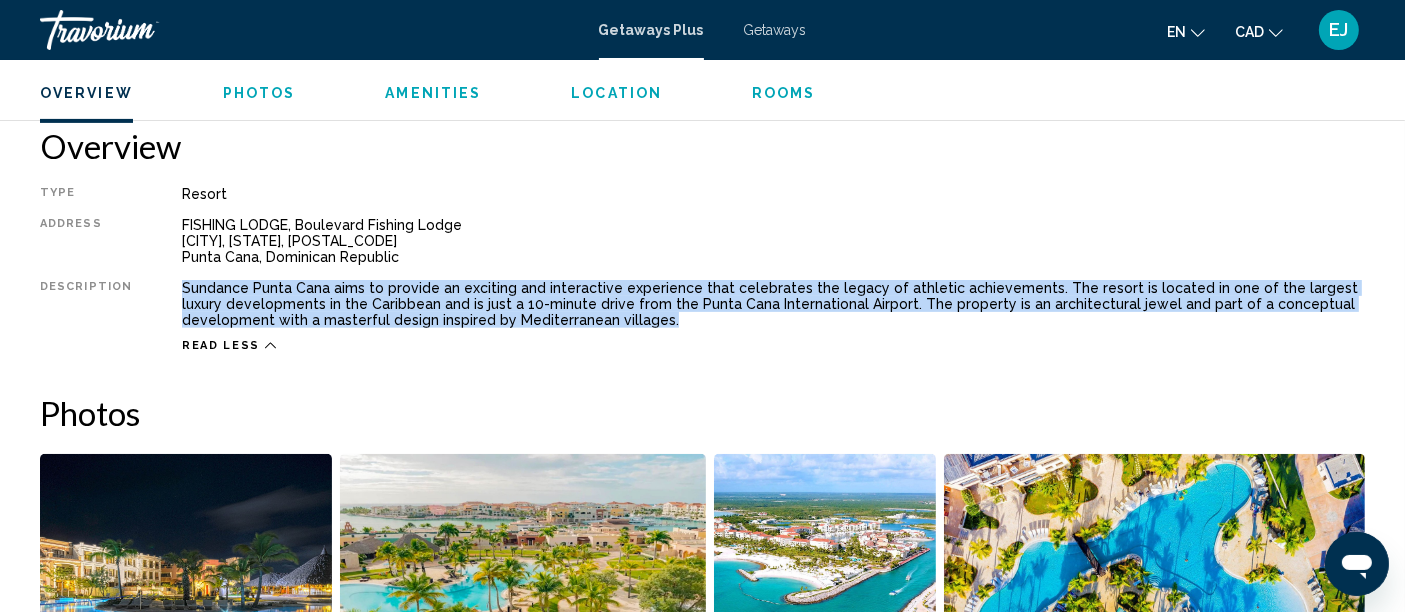 click on "Sundance Punta Cana aims to provide an exciting and interactive experience that celebrates the legacy of athletic achievements. The resort is located in one of the largest luxury developments in the Caribbean and is just a 10-minute drive from the Punta Cana International Airport. The property is an architectural jewel and part of a conceptual development with a masterful design inspired by Mediterranean villages." at bounding box center [773, 304] 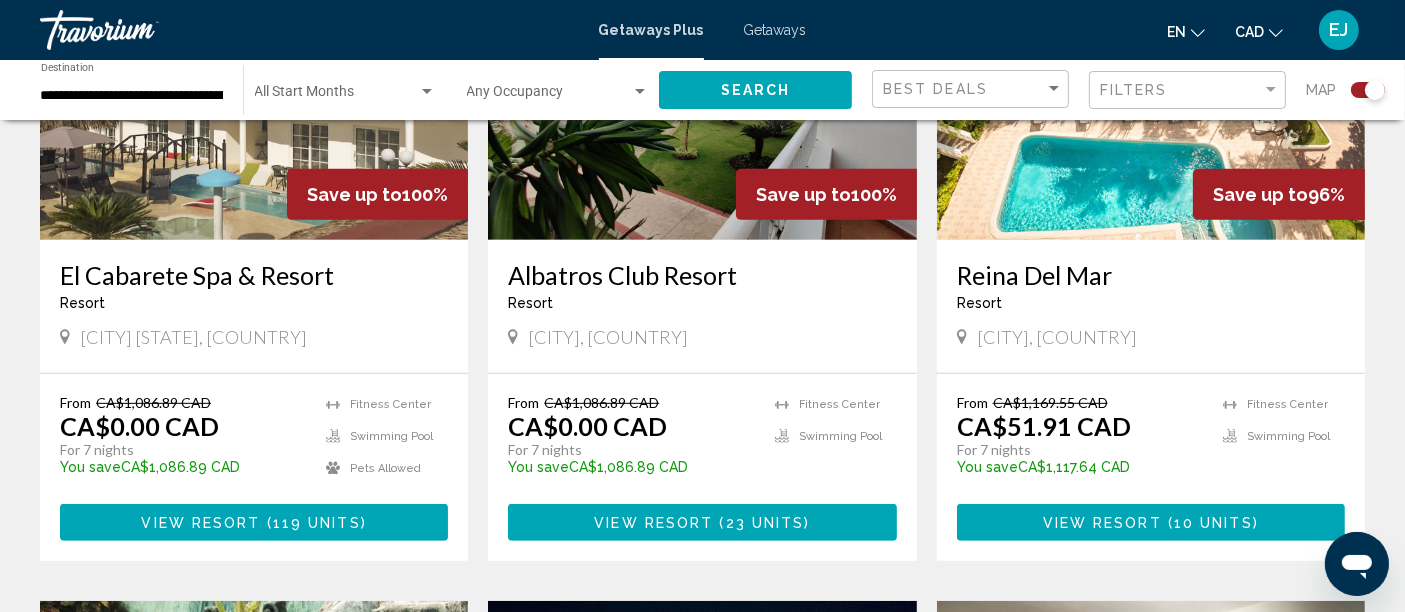 scroll, scrollTop: 915, scrollLeft: 0, axis: vertical 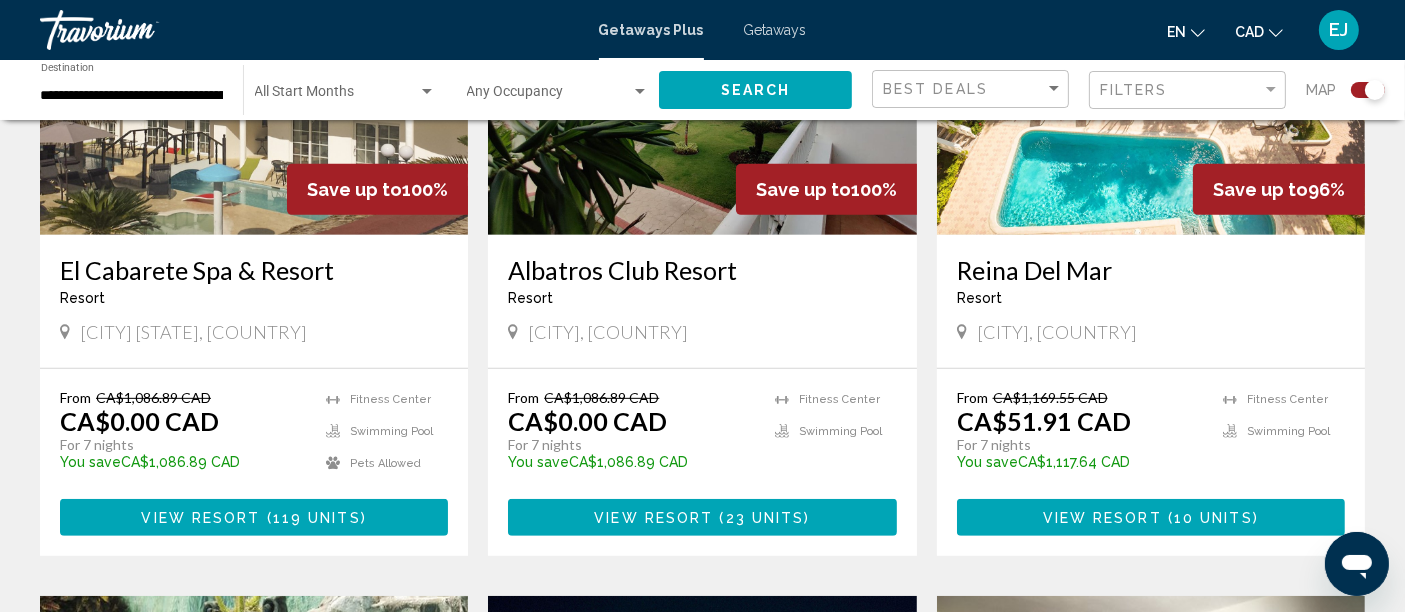 click at bounding box center [254, 75] 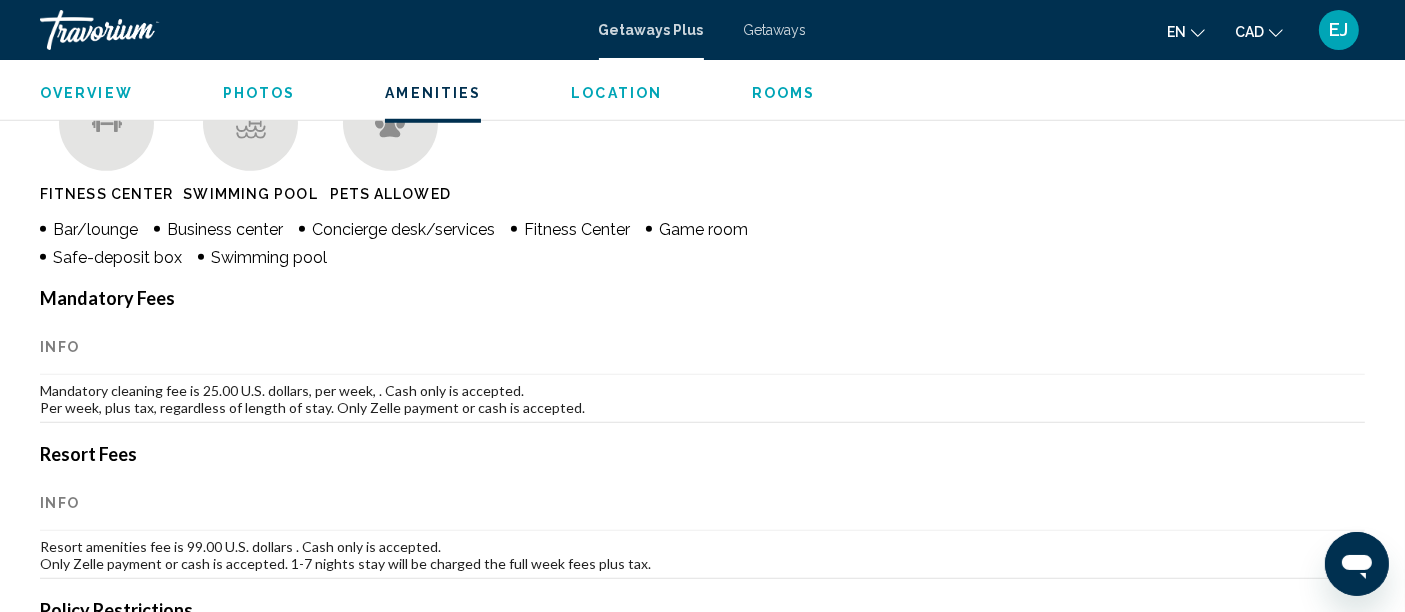 scroll, scrollTop: 1630, scrollLeft: 0, axis: vertical 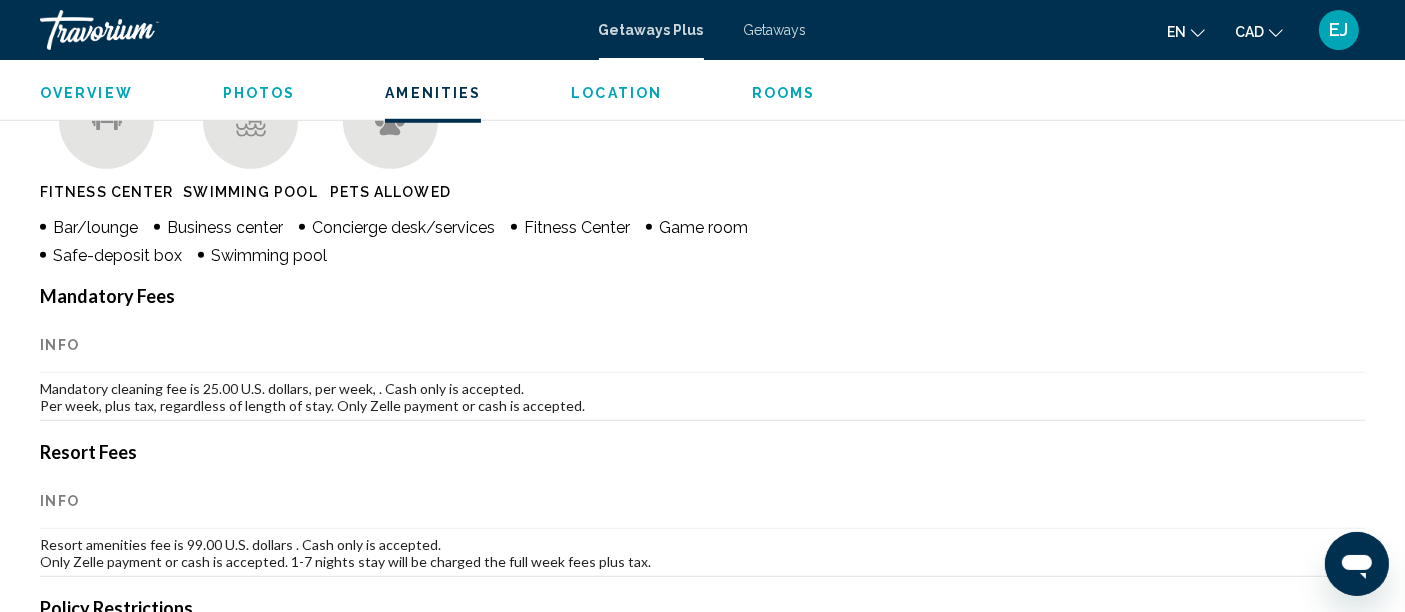 click on "Mandatory cleaning fee is [PRICE] U.S. dollars, per week, . Cash only is accepted. Per week, plus tax, regardless of length of stay. Only Zelle payment or cash is accepted." at bounding box center (702, 397) 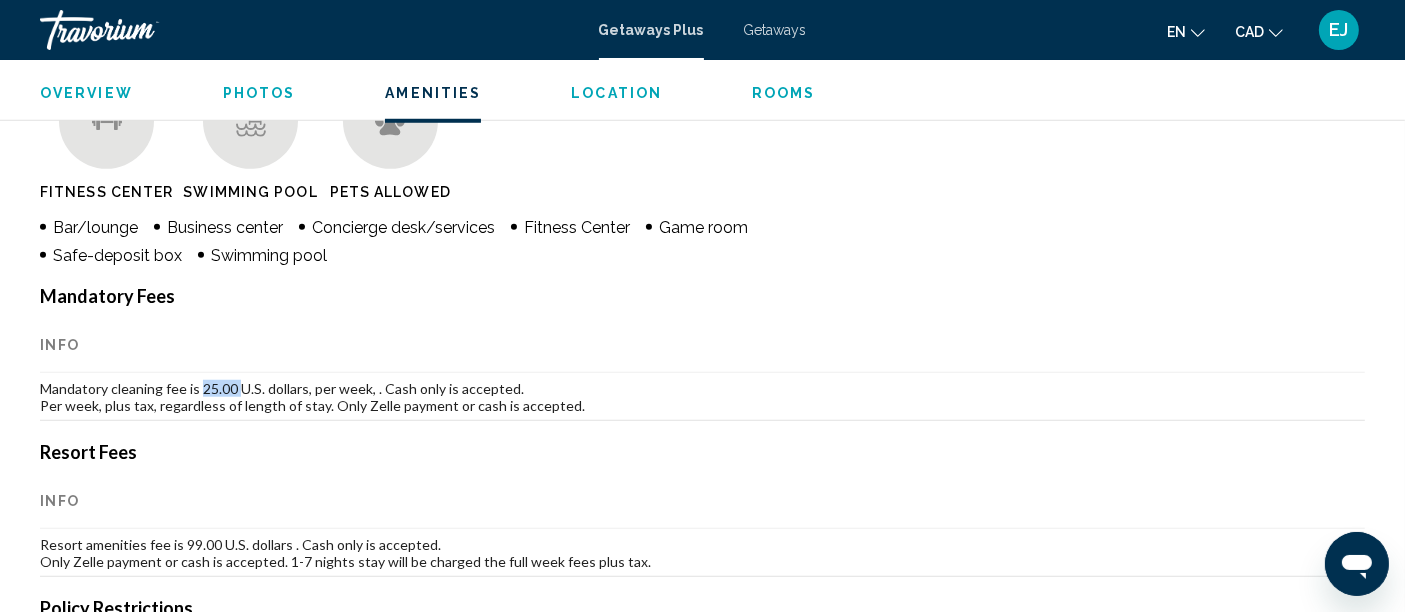 click on "Mandatory cleaning fee is [PRICE] U.S. dollars, per week, . Cash only is accepted. Per week, plus tax, regardless of length of stay. Only Zelle payment or cash is accepted." at bounding box center [702, 397] 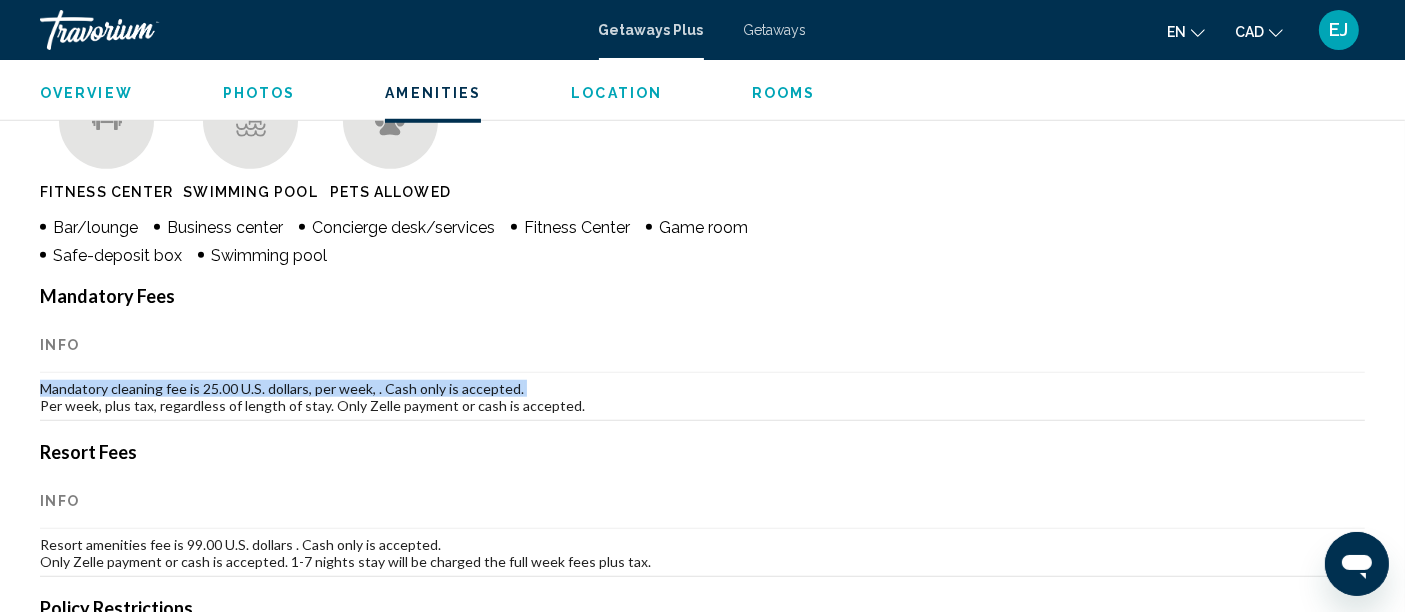 click on "Mandatory cleaning fee is [PRICE] U.S. dollars, per week, . Cash only is accepted. Per week, plus tax, regardless of length of stay. Only Zelle payment or cash is accepted." at bounding box center [702, 397] 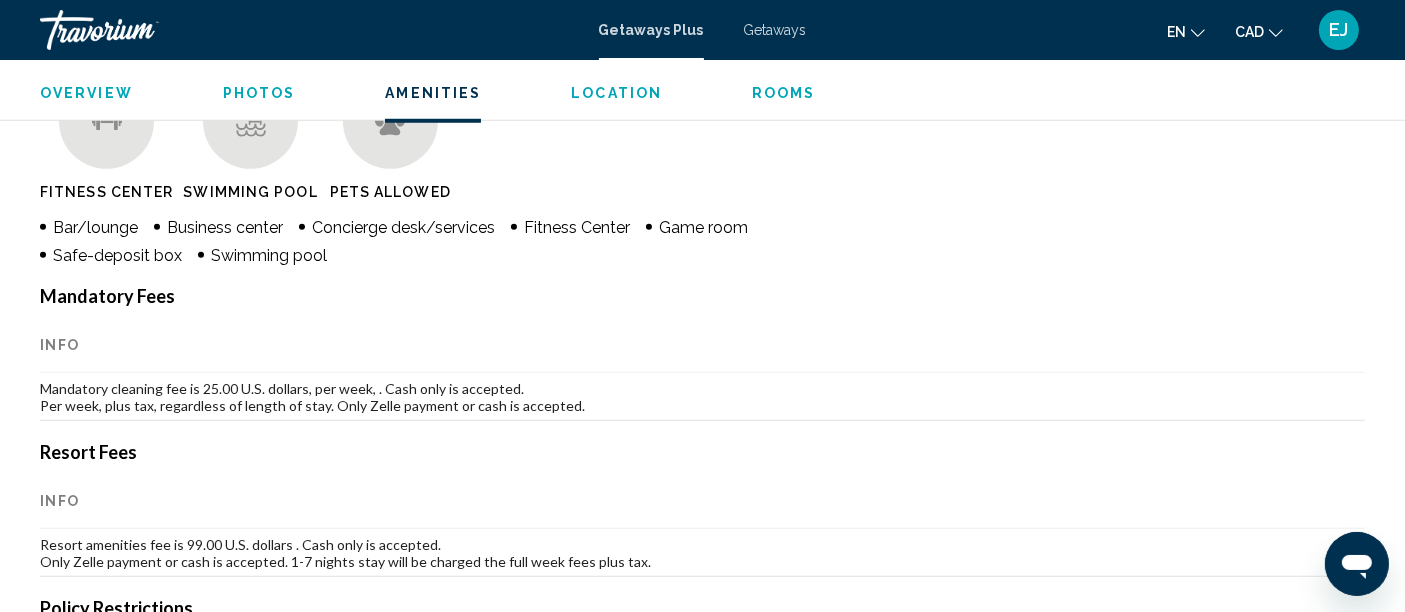 click on "Mandatory cleaning fee is [PRICE] U.S. dollars, per week, . Cash only is accepted. Per week, plus tax, regardless of length of stay. Only Zelle payment or cash is accepted." at bounding box center [702, 397] 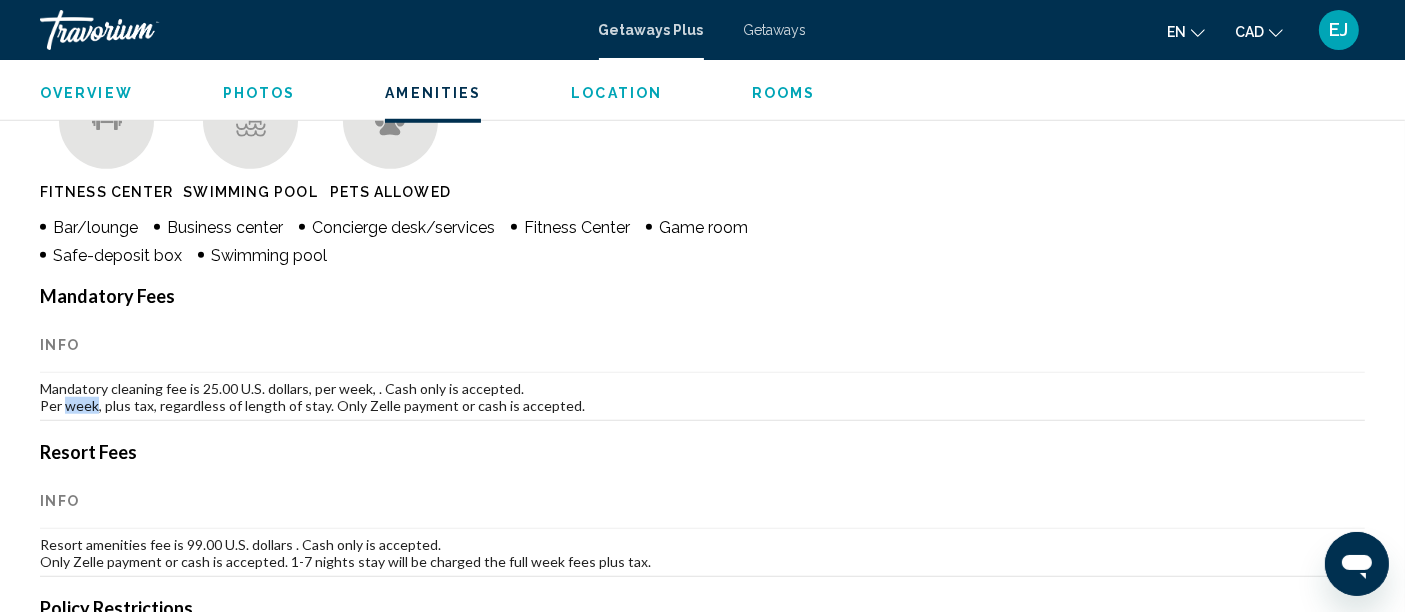 click on "Mandatory cleaning fee is [PRICE] U.S. dollars, per week, . Cash only is accepted. Per week, plus tax, regardless of length of stay. Only Zelle payment or cash is accepted." at bounding box center [702, 397] 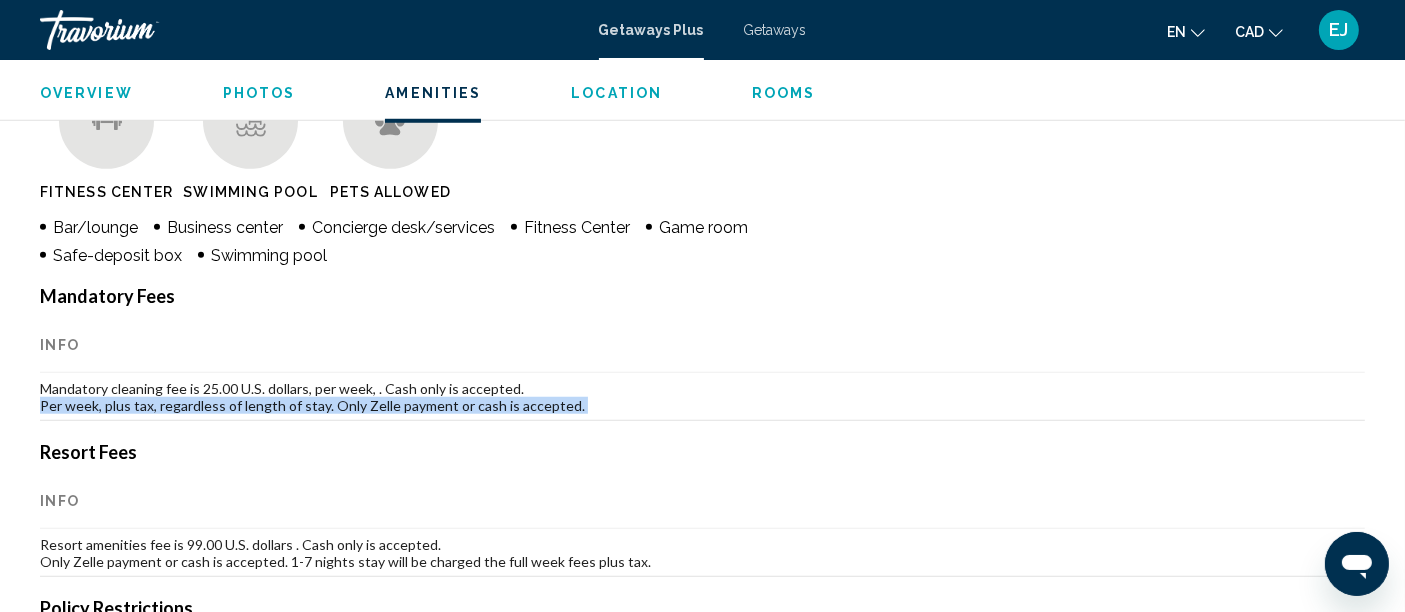 click on "Mandatory cleaning fee is [PRICE] U.S. dollars, per week, . Cash only is accepted. Per week, plus tax, regardless of length of stay. Only Zelle payment or cash is accepted." at bounding box center (702, 397) 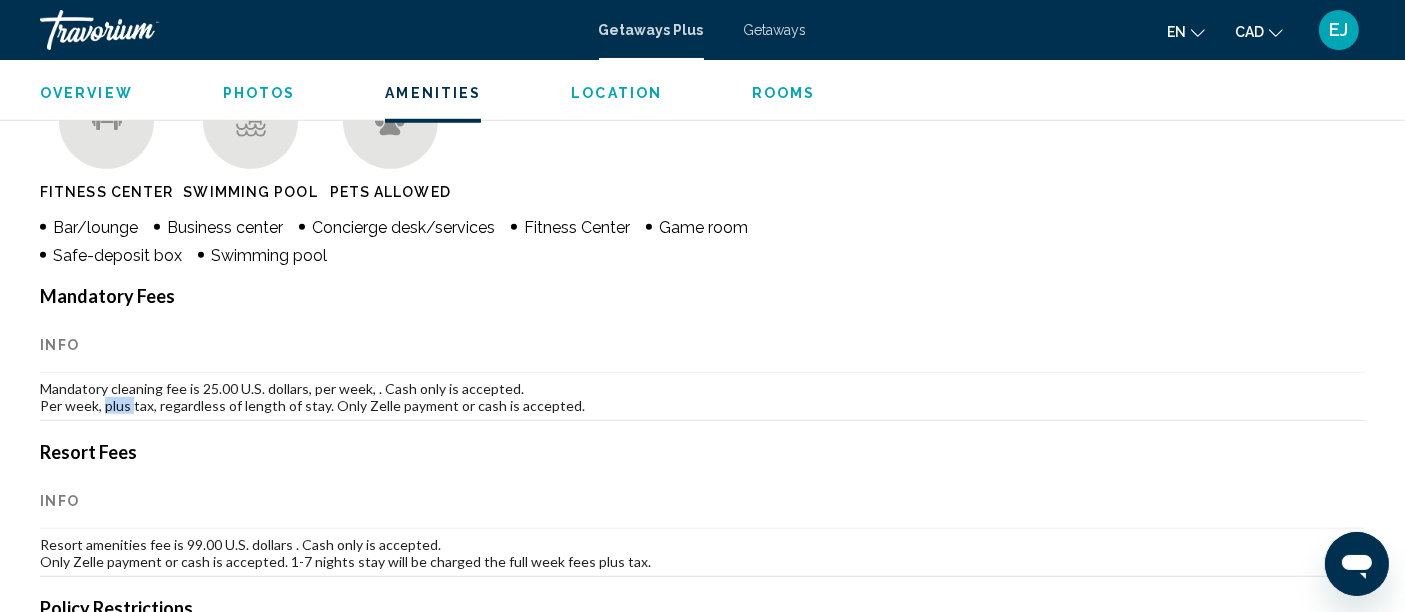 click on "Mandatory cleaning fee is [PRICE] U.S. dollars, per week, . Cash only is accepted. Per week, plus tax, regardless of length of stay. Only Zelle payment or cash is accepted." at bounding box center (702, 397) 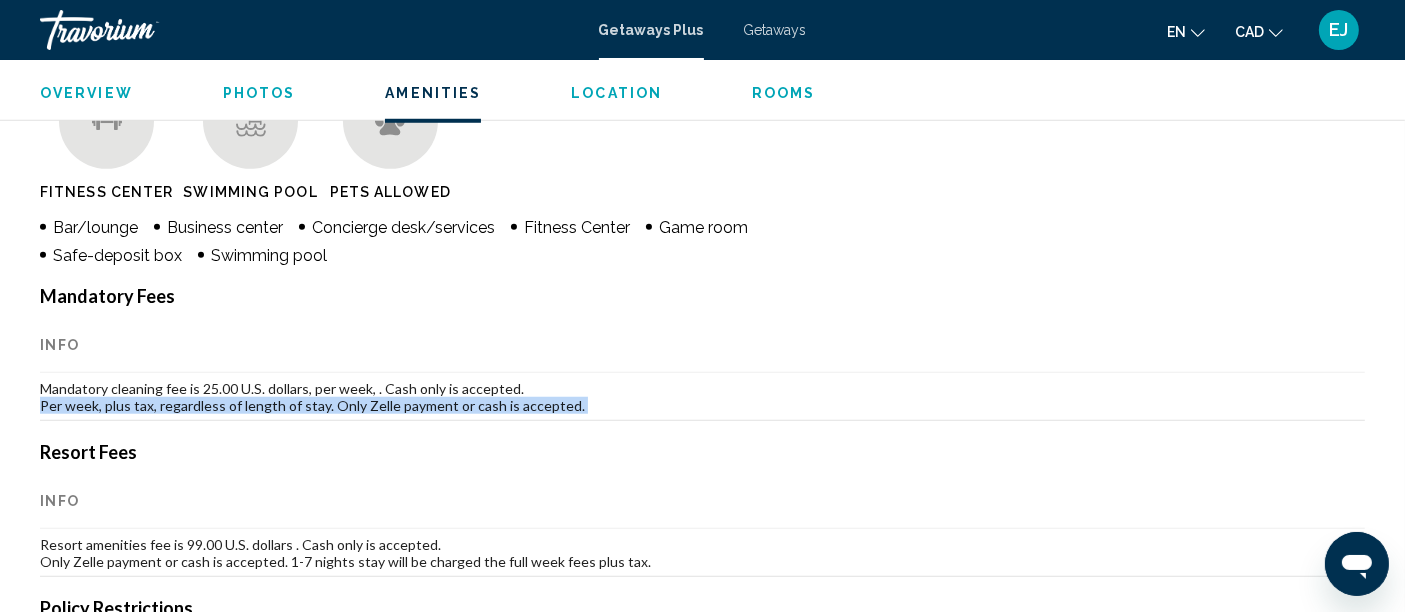 click on "Mandatory cleaning fee is [PRICE] U.S. dollars, per week, . Cash only is accepted. Per week, plus tax, regardless of length of stay. Only Zelle payment or cash is accepted." at bounding box center [702, 397] 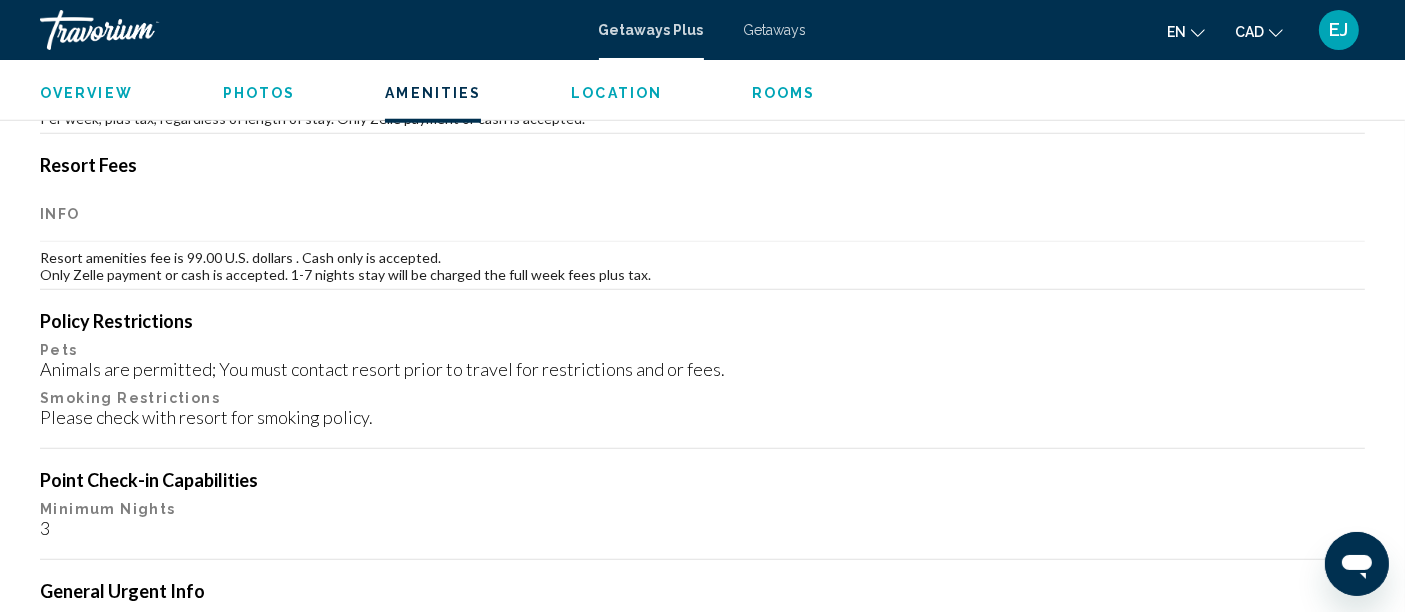 scroll, scrollTop: 1925, scrollLeft: 0, axis: vertical 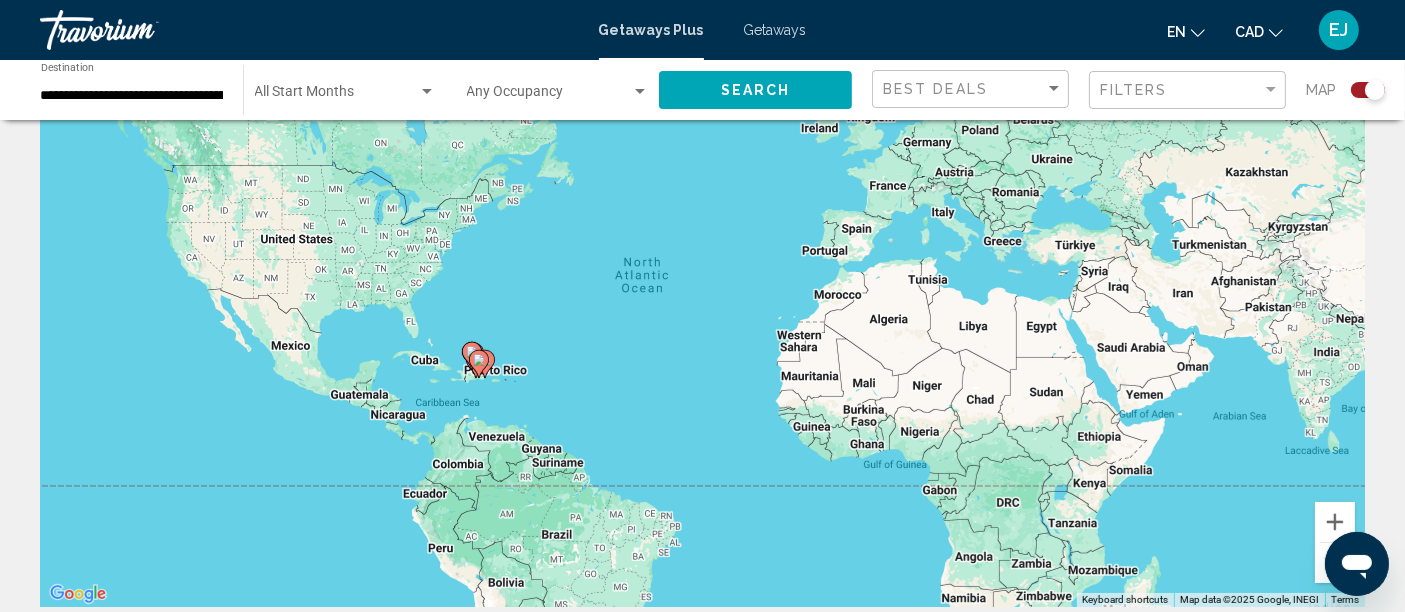 click on "Getaways" at bounding box center [775, 30] 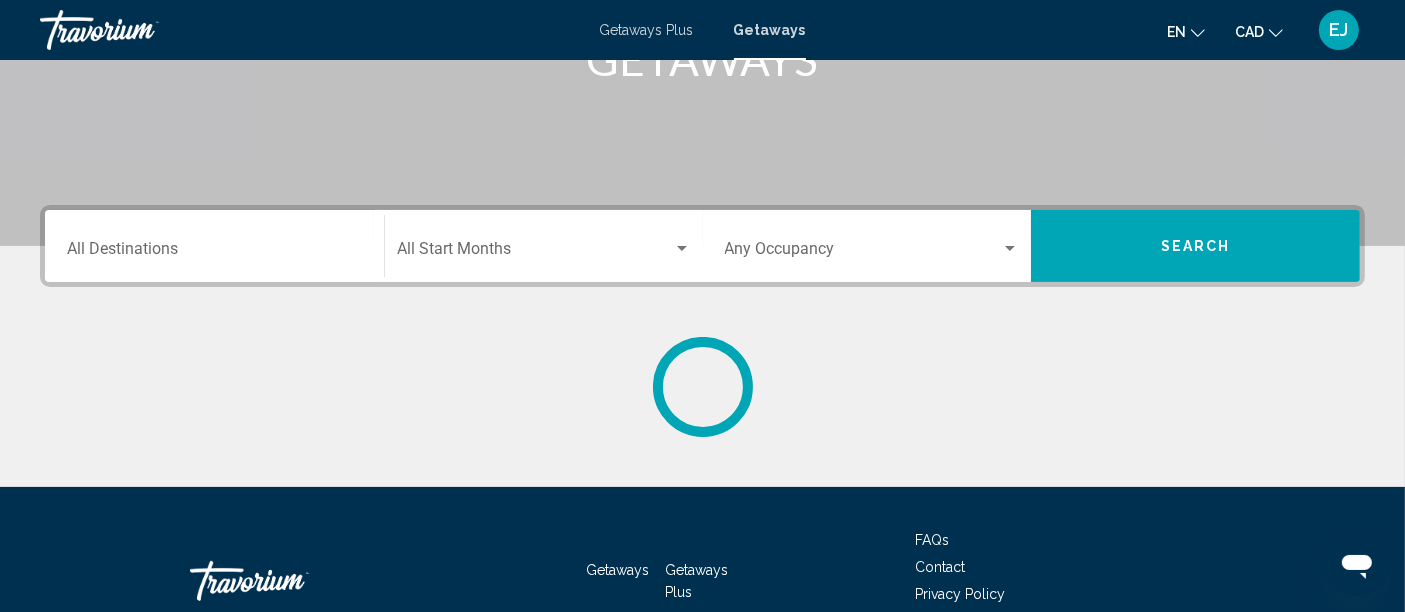 scroll, scrollTop: 471, scrollLeft: 0, axis: vertical 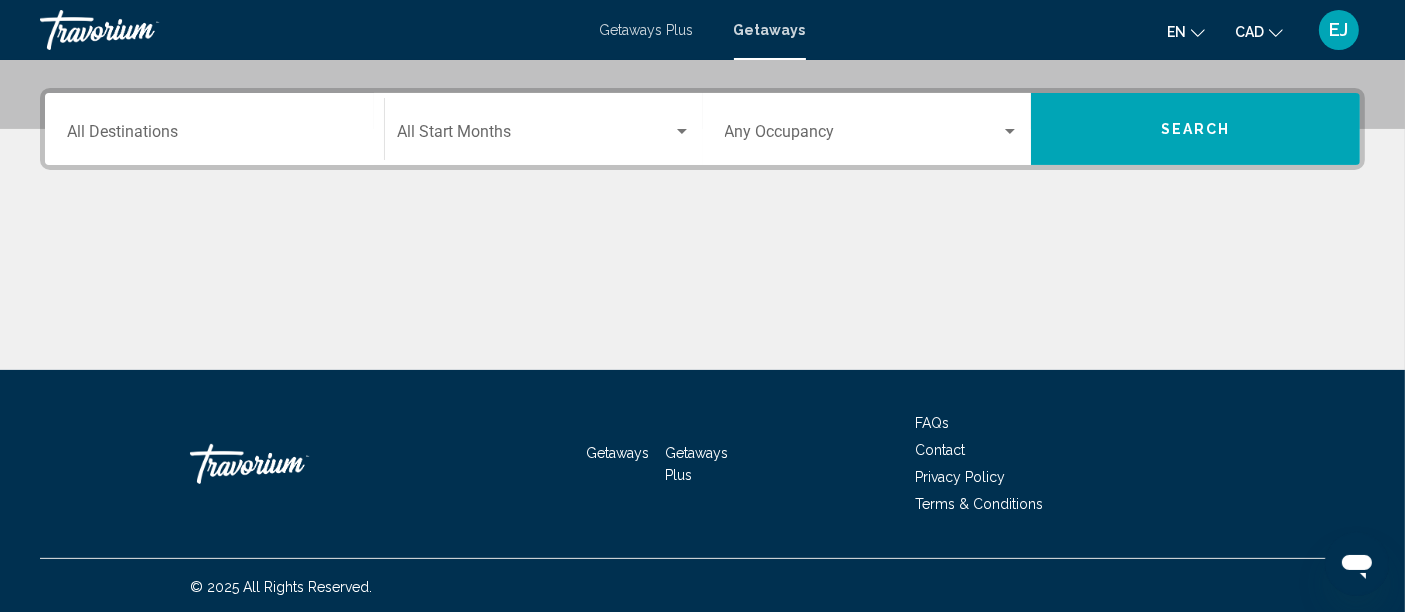 click on "Destination All Destinations" at bounding box center [214, 136] 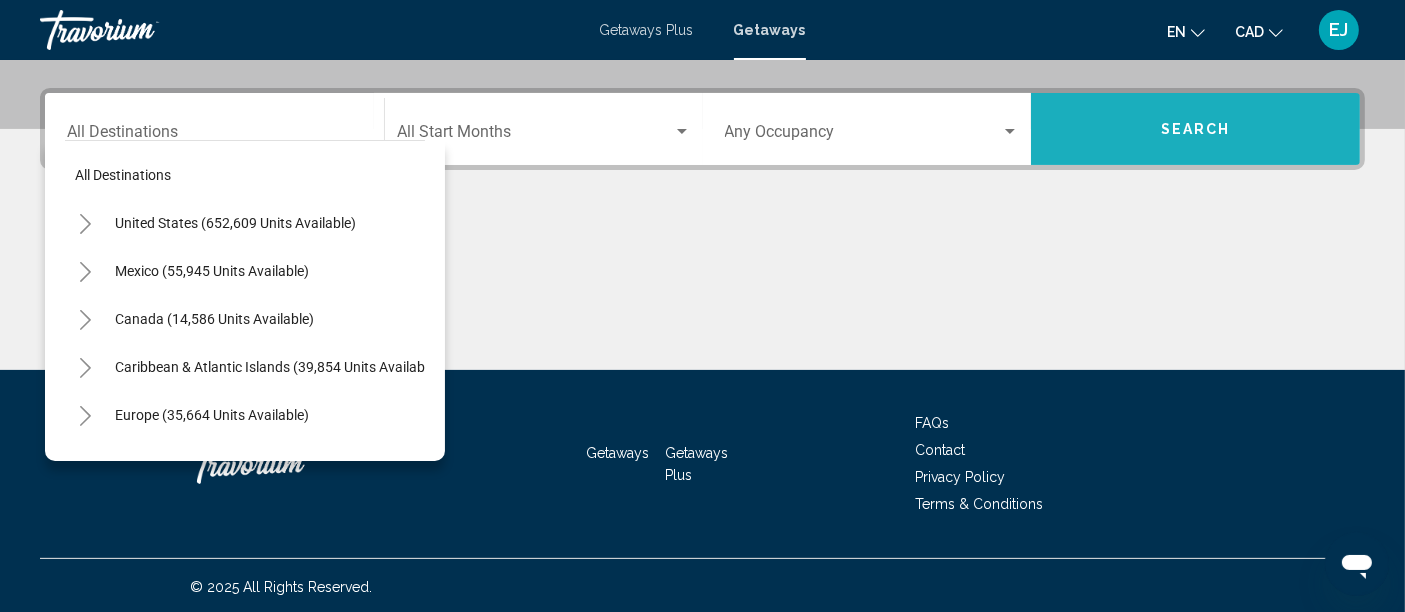 click on "Search" at bounding box center [1195, 129] 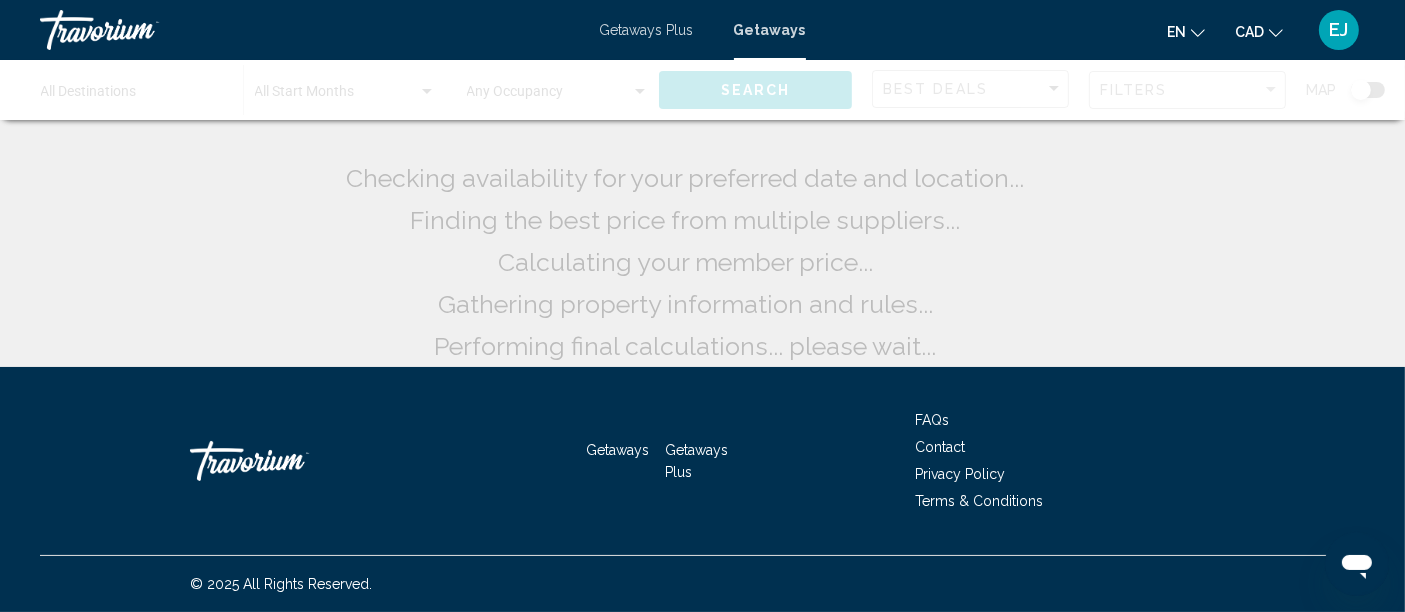 scroll, scrollTop: 0, scrollLeft: 0, axis: both 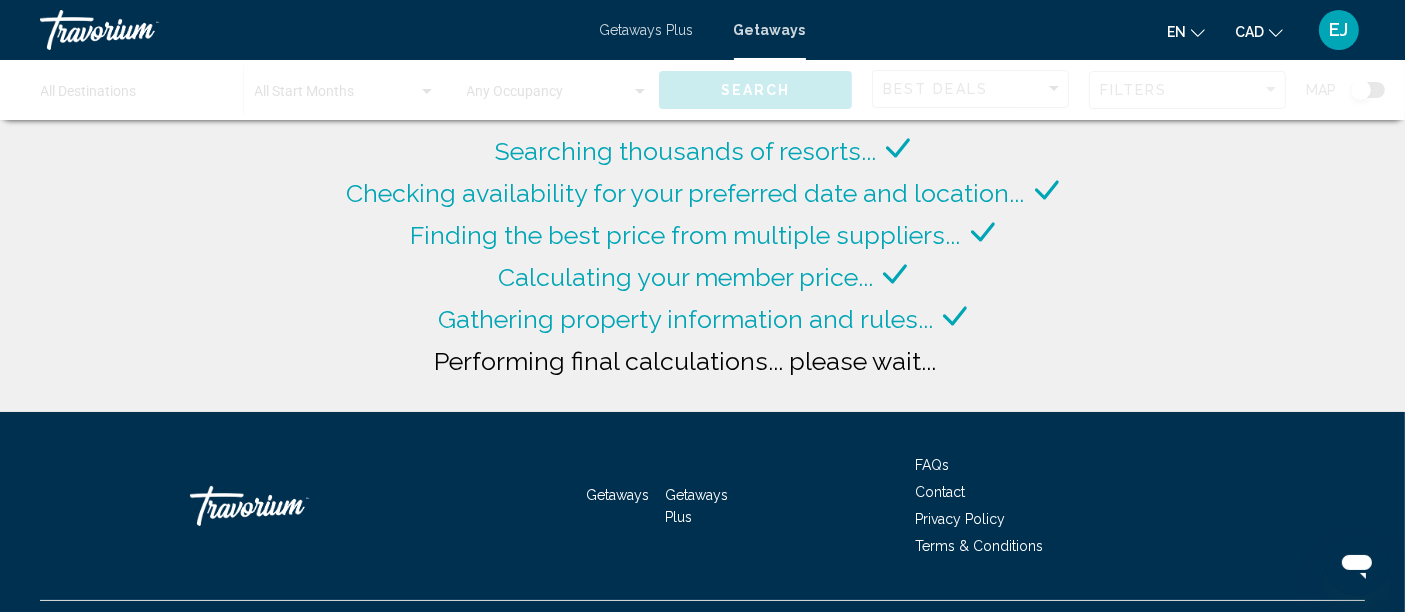 click on "Calculating your member price..." 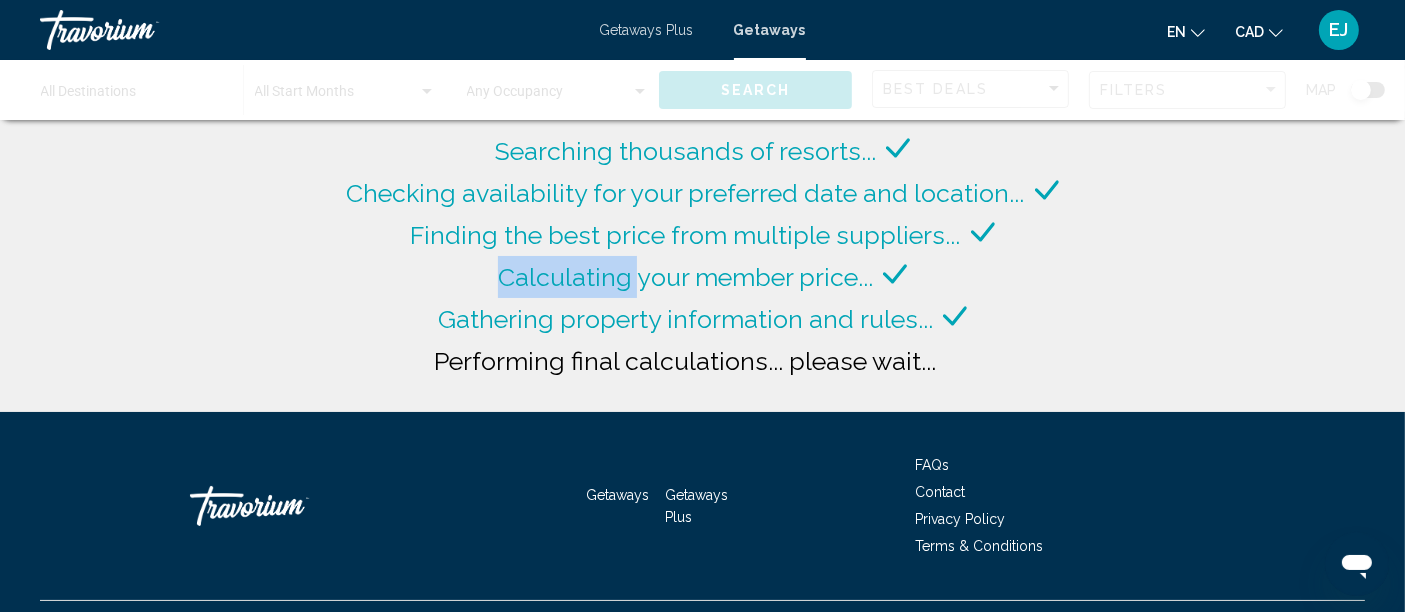 click on "Calculating your member price..." 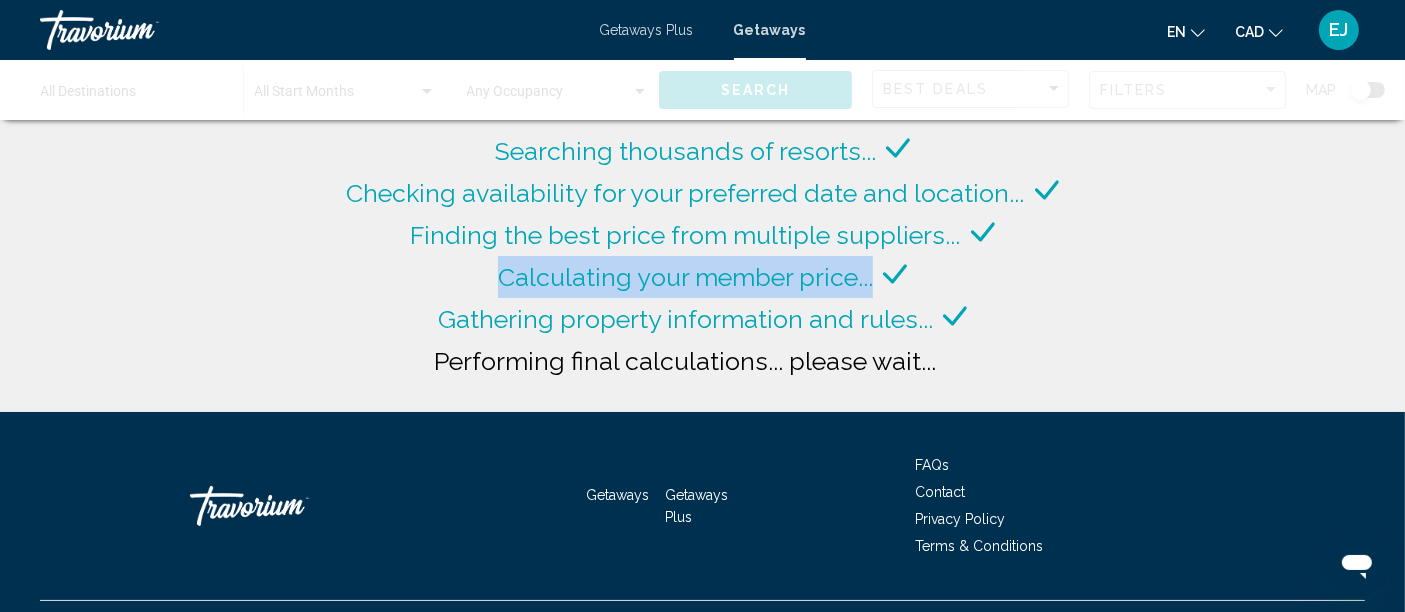 click on "Calculating your member price..." 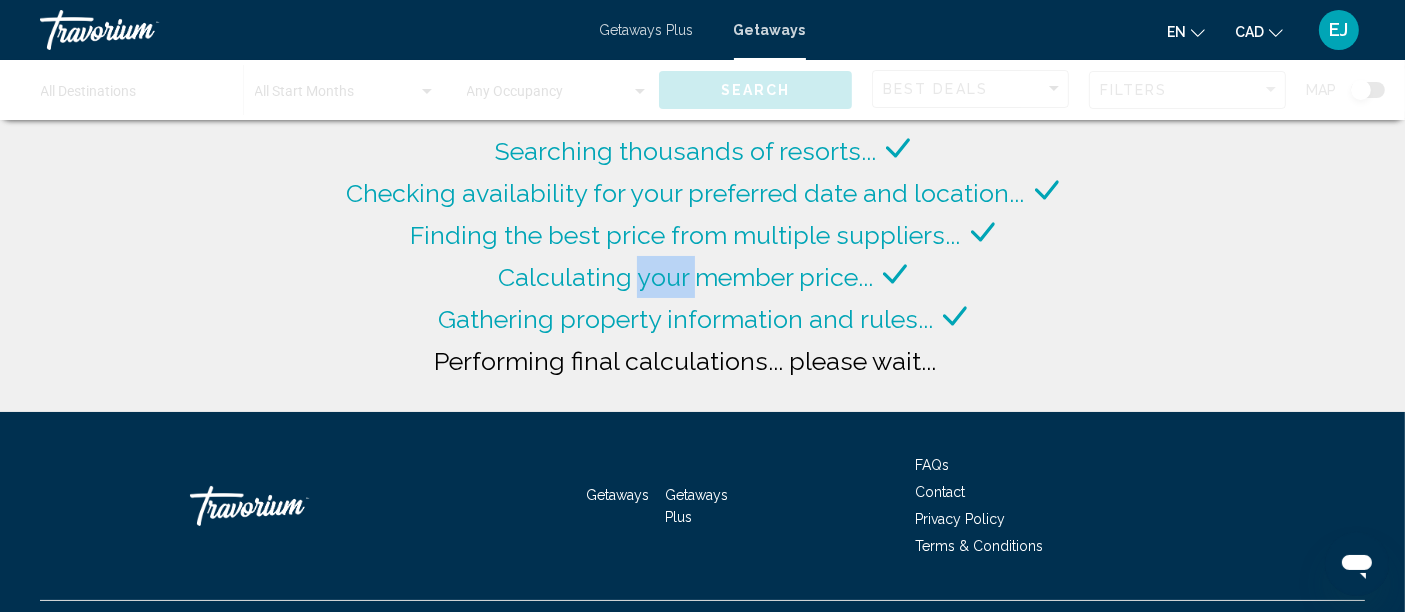 click on "Calculating your member price..." 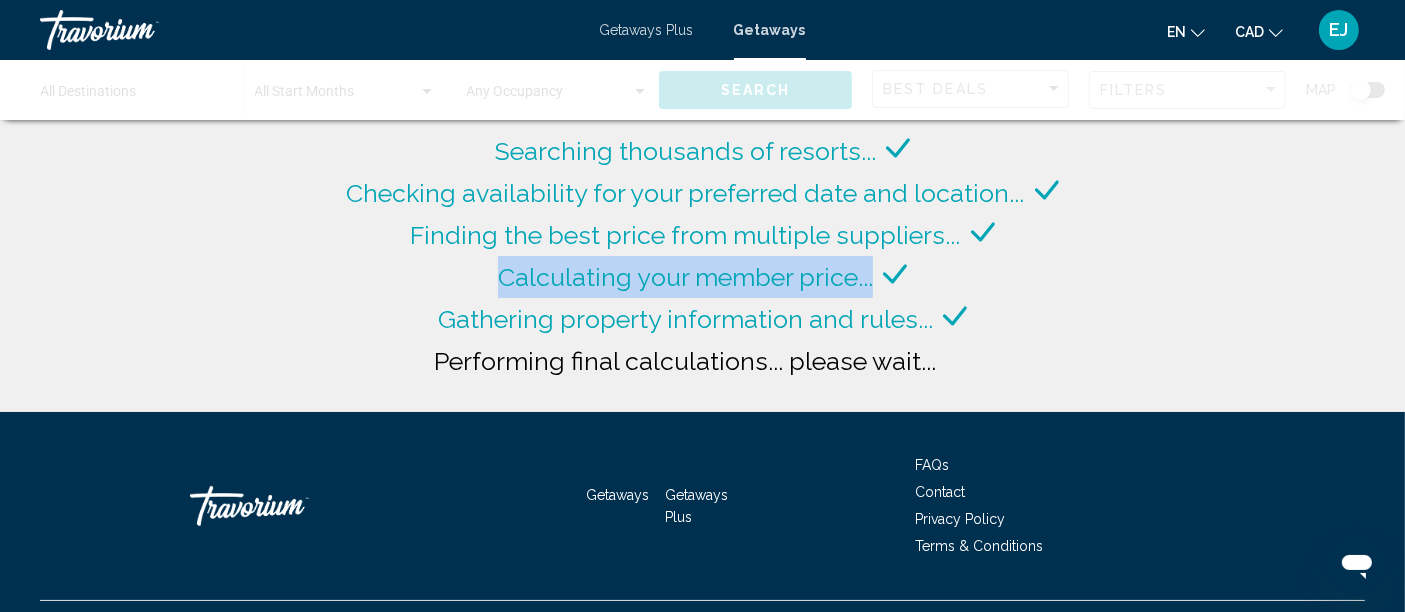 click on "Calculating your member price..." 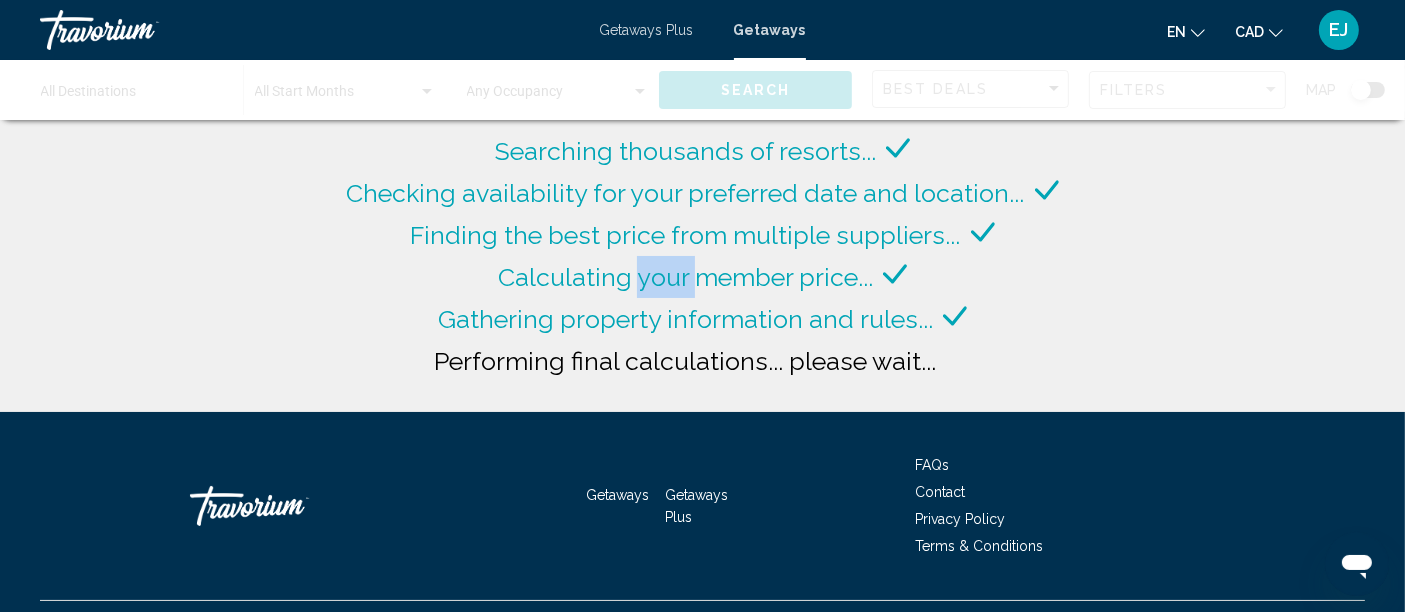 click on "Calculating your member price..." 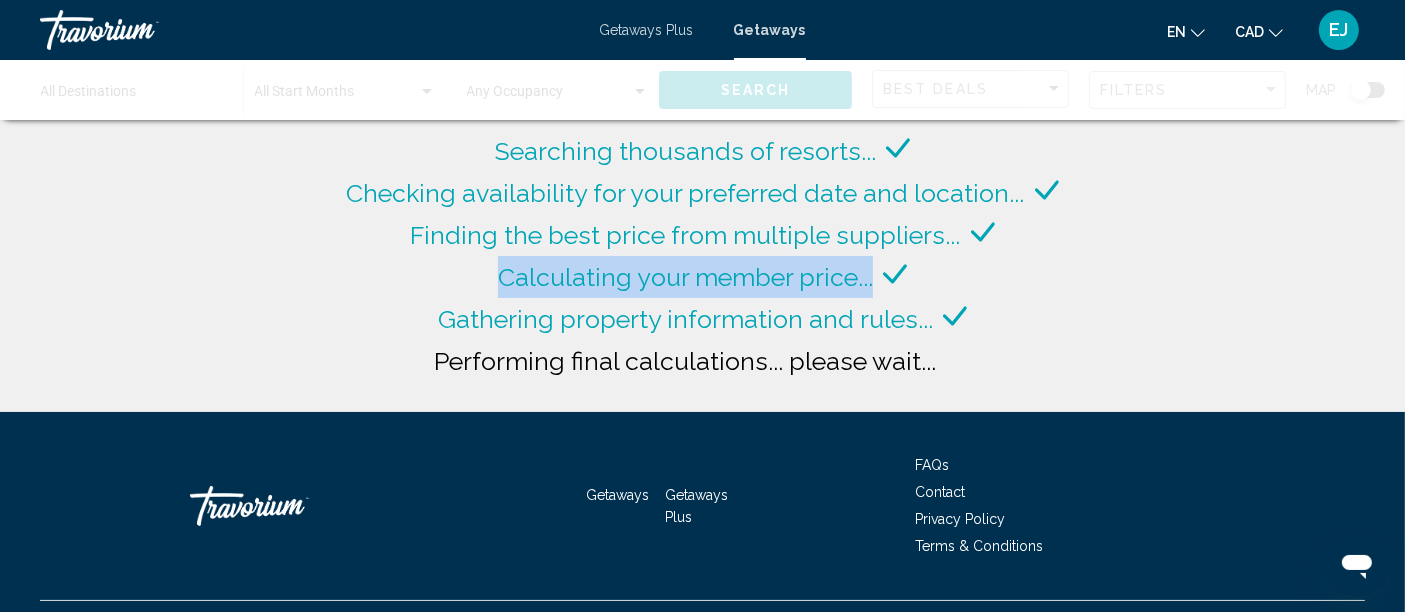 click on "Calculating your member price..." 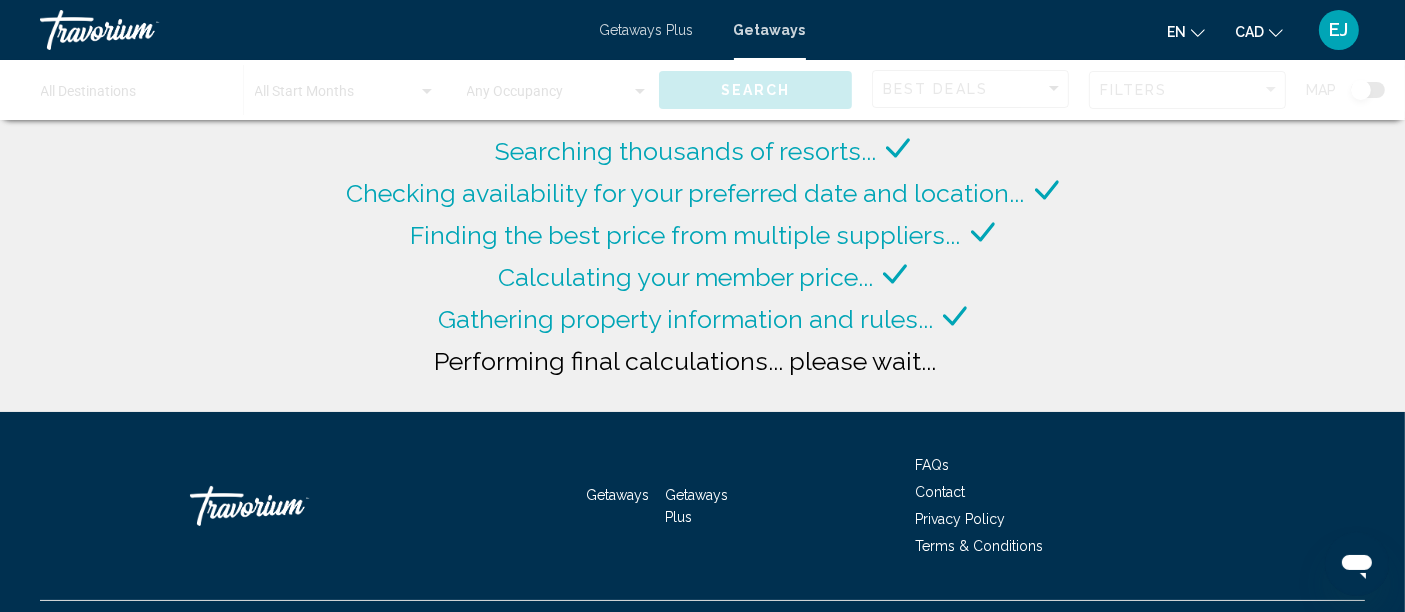 click on "Gathering property information and rules..." 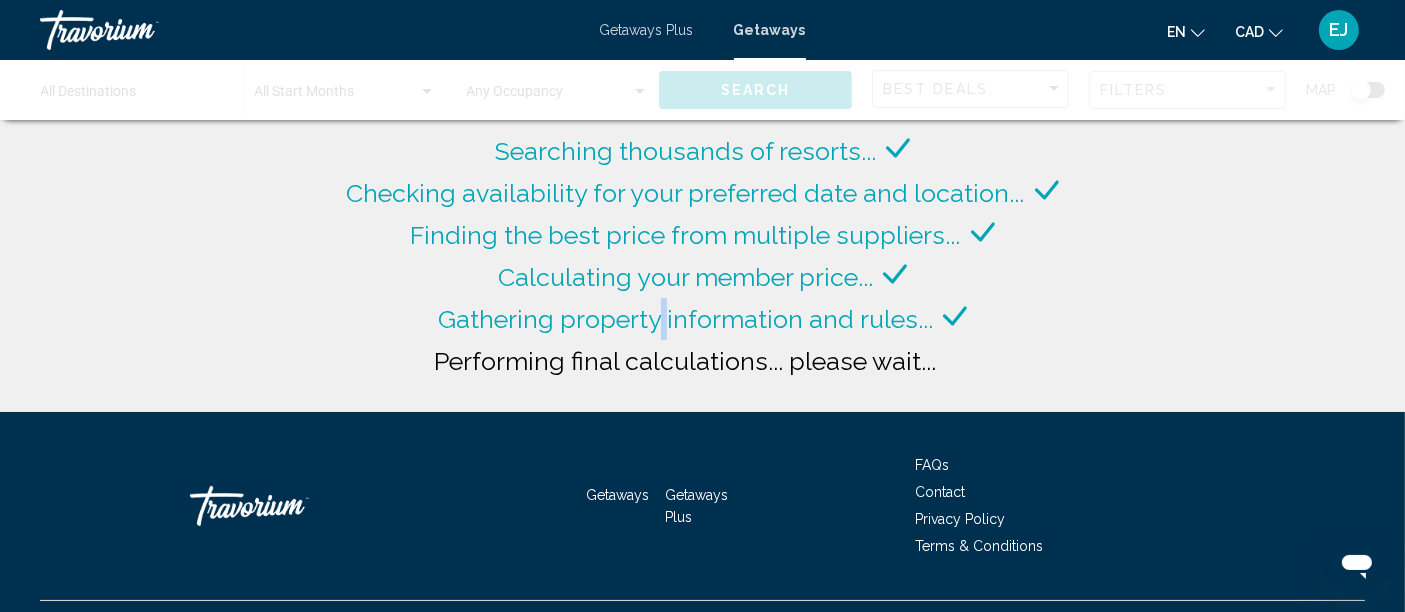 click on "Gathering property information and rules..." 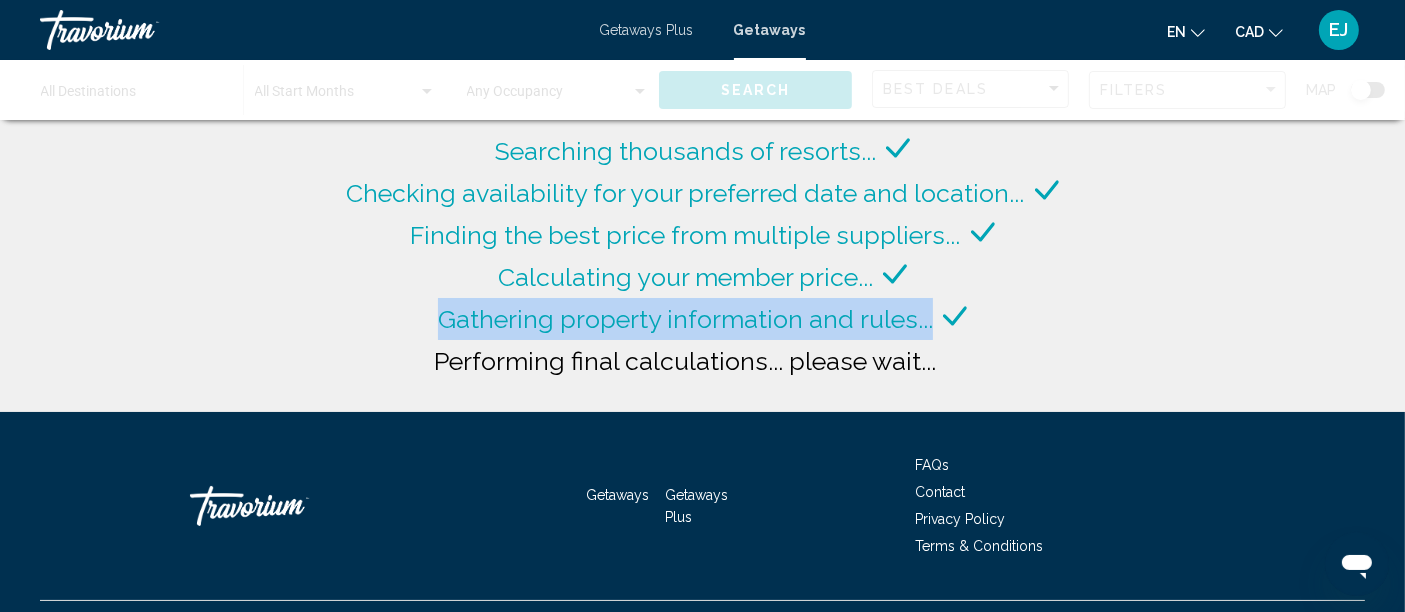 click on "Gathering property information and rules..." 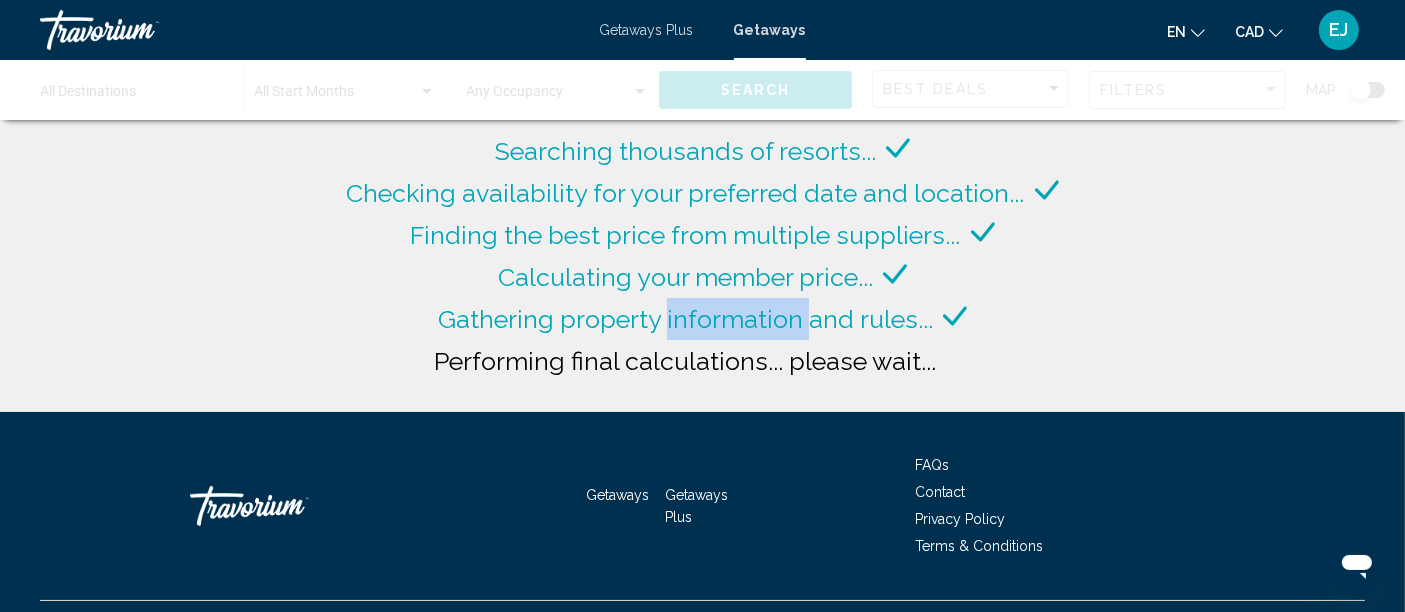 click on "Gathering property information and rules..." 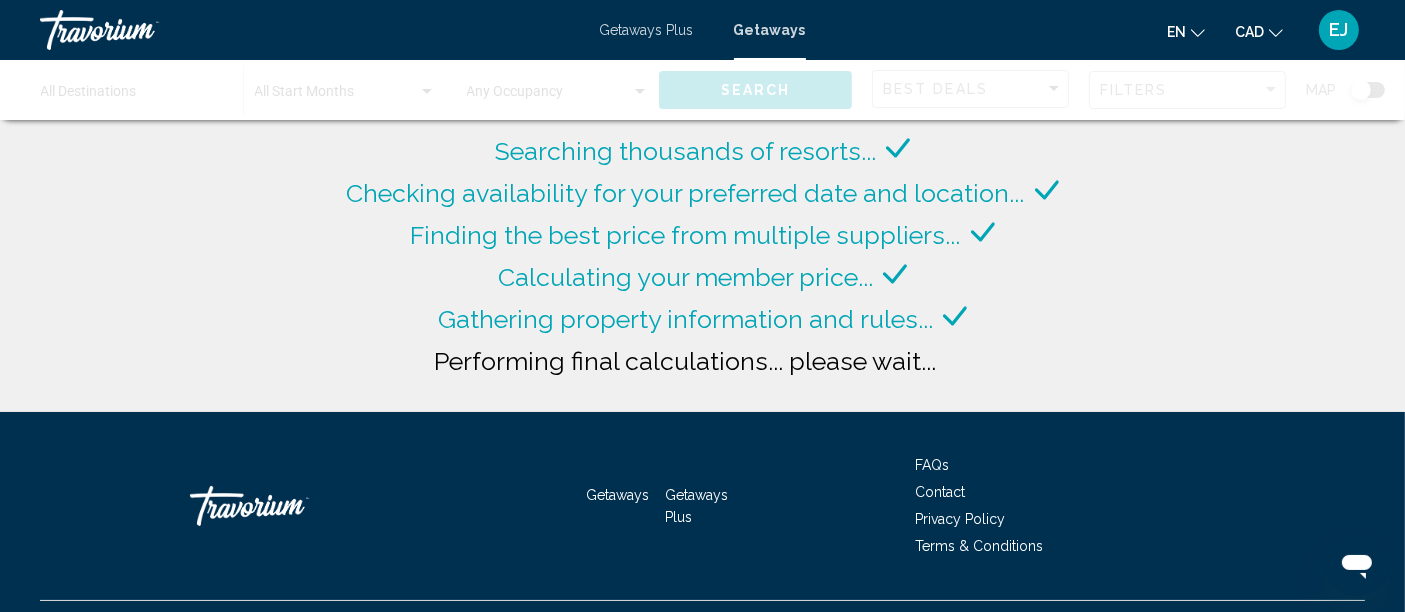 click on "Gathering property information and rules..." 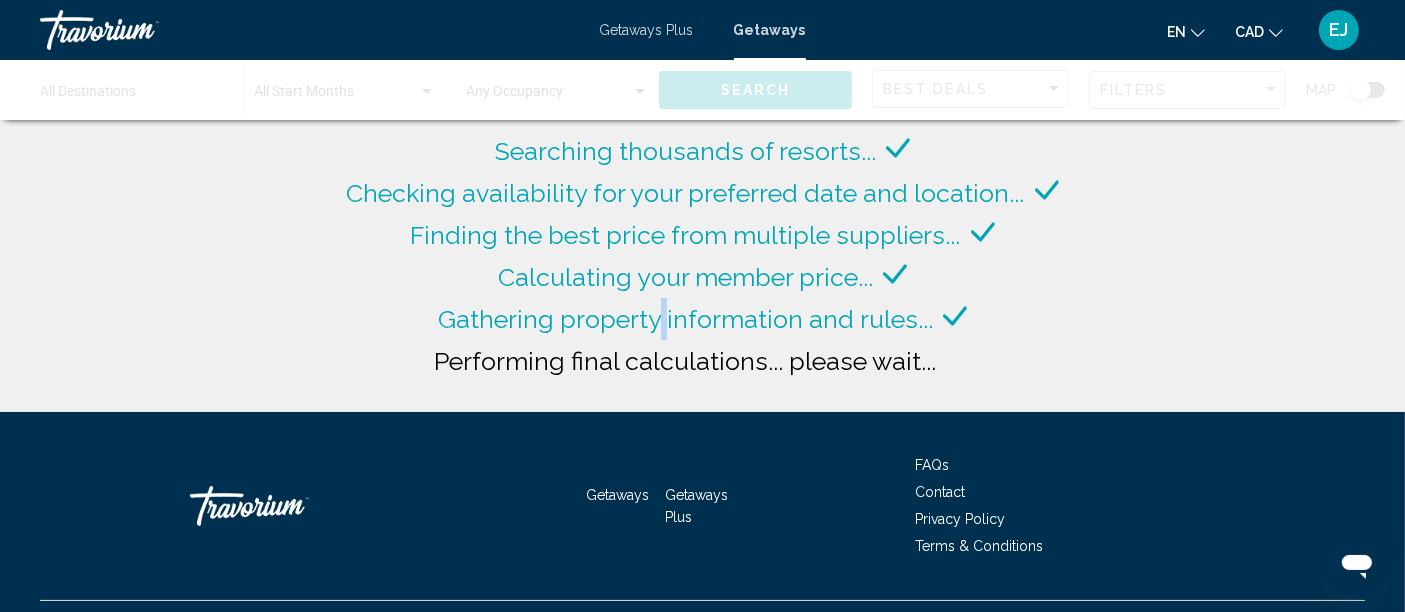 click on "Gathering property information and rules..." 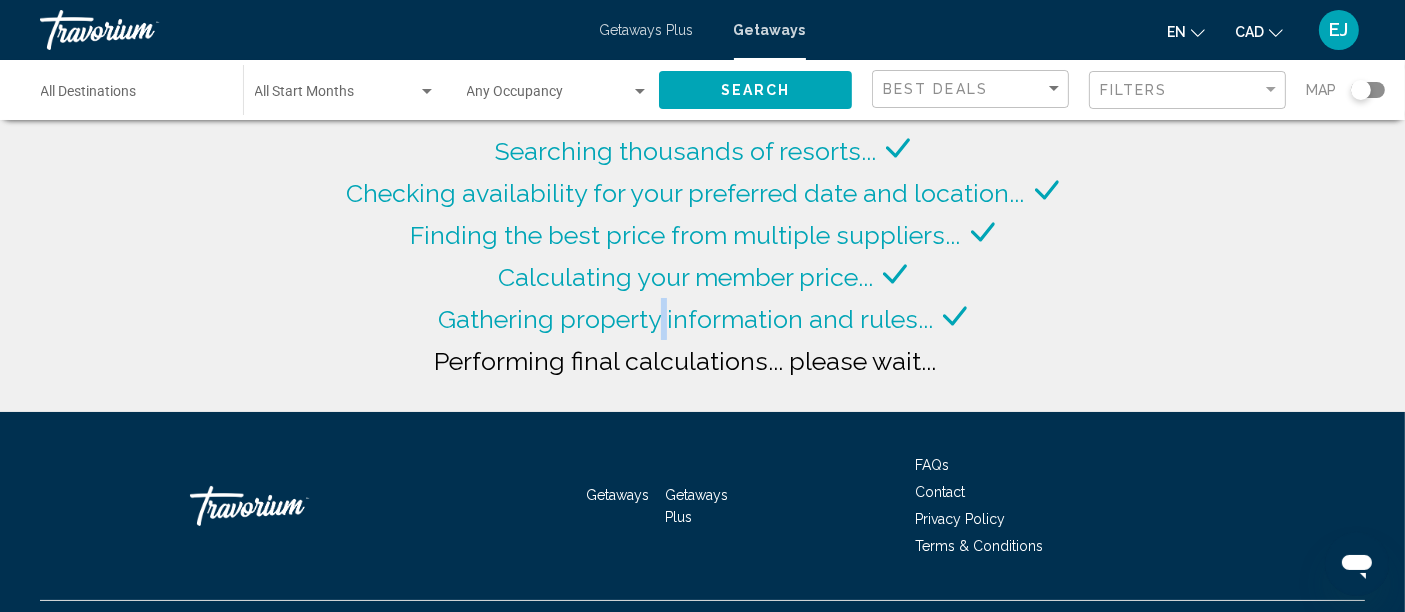 click on "Gathering property information and rules..." 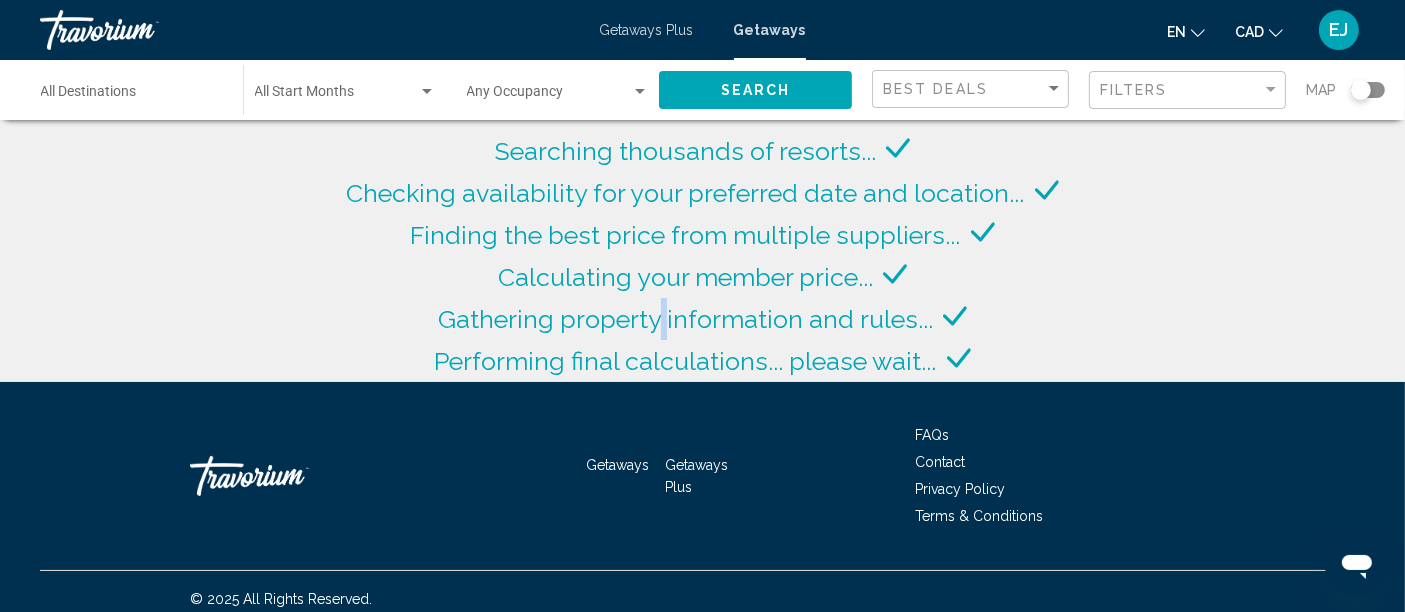 click on "Gathering property information and rules..." 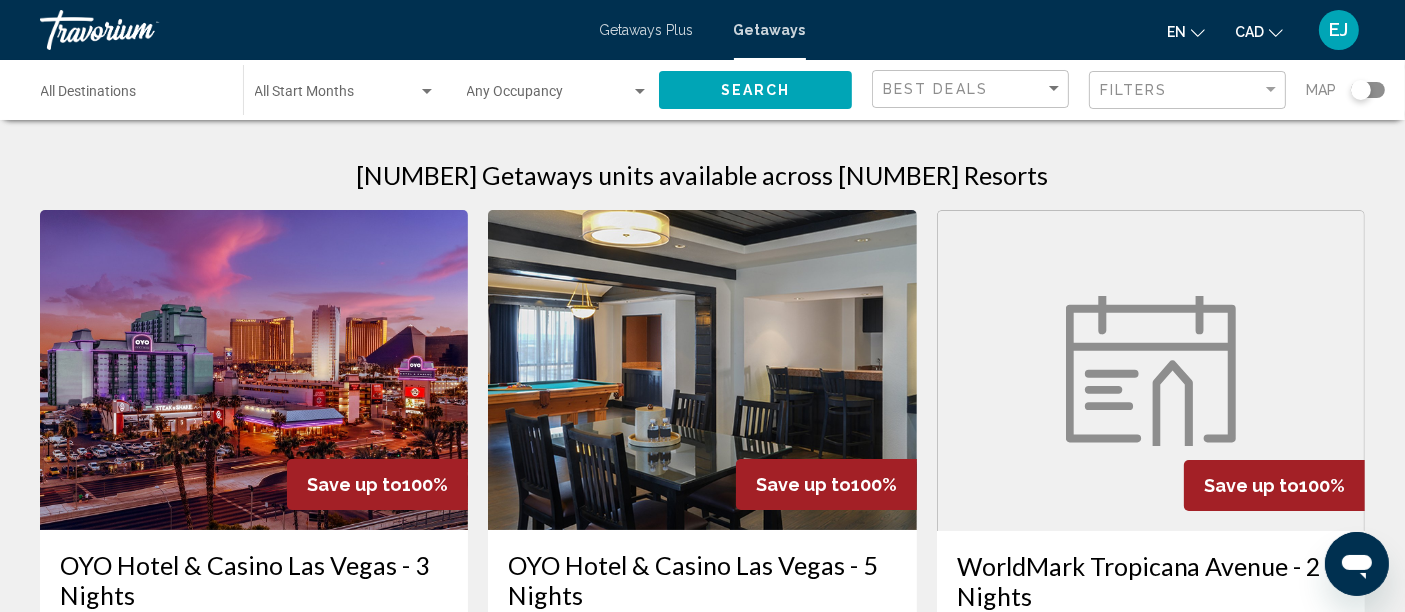 click at bounding box center (702, 370) 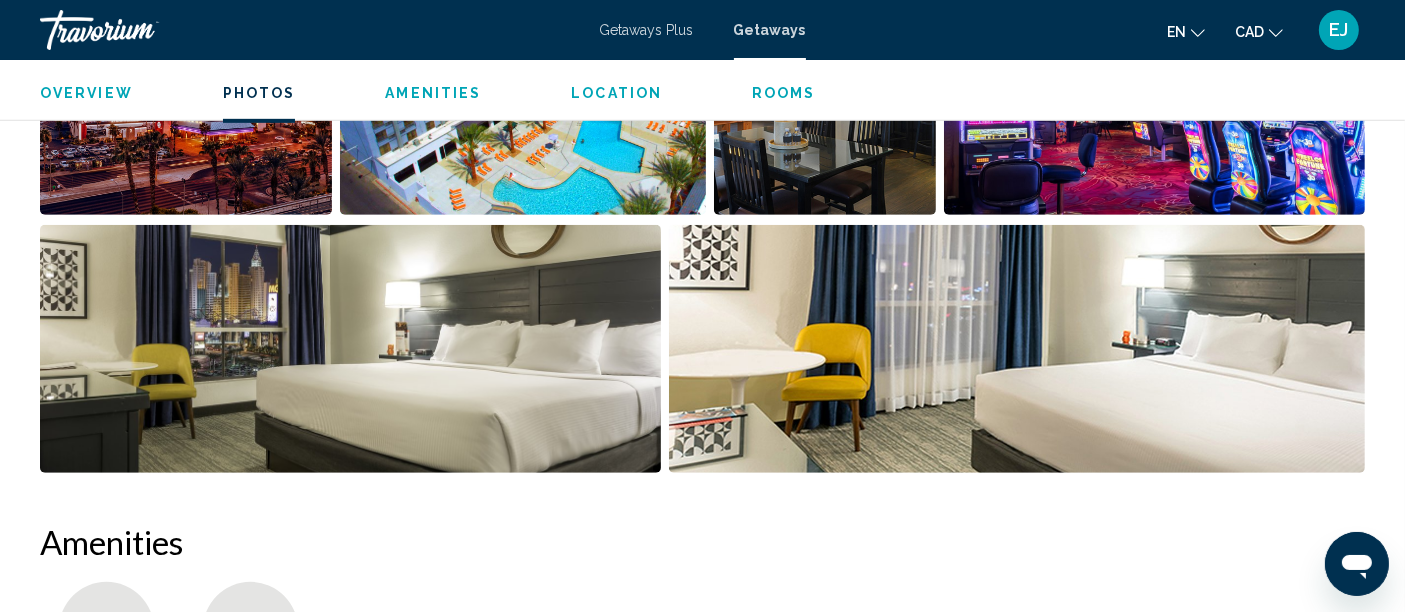 scroll, scrollTop: 1251, scrollLeft: 0, axis: vertical 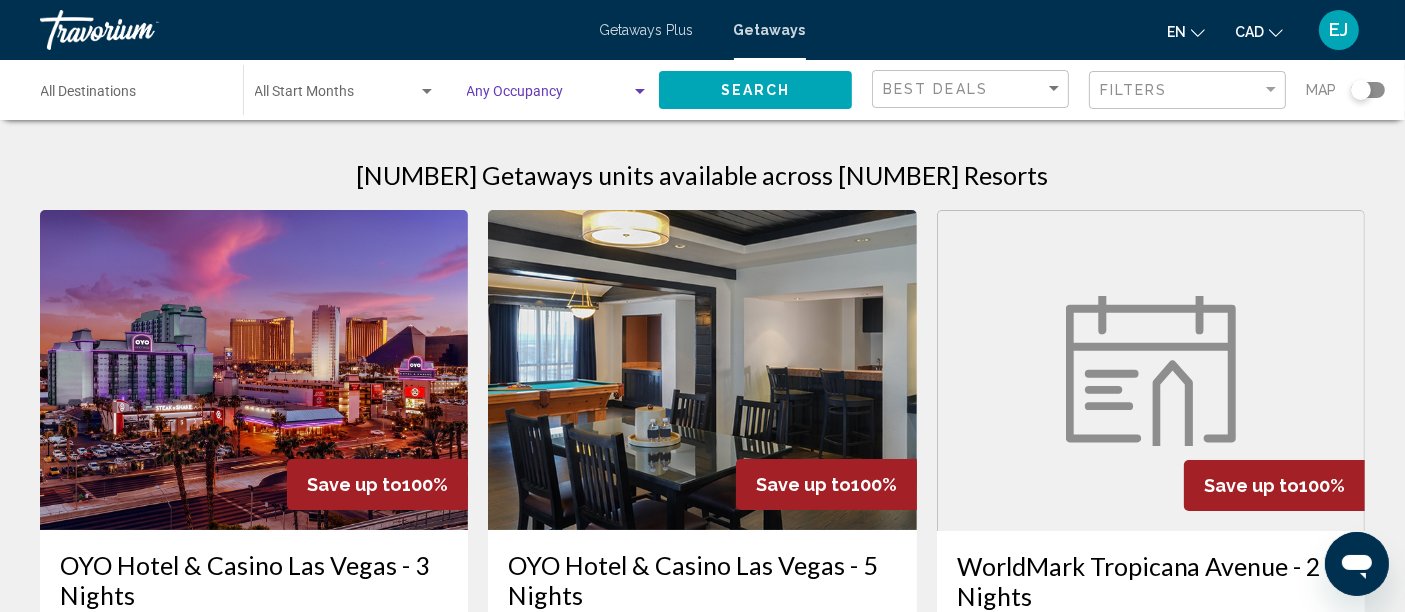 click at bounding box center (549, 96) 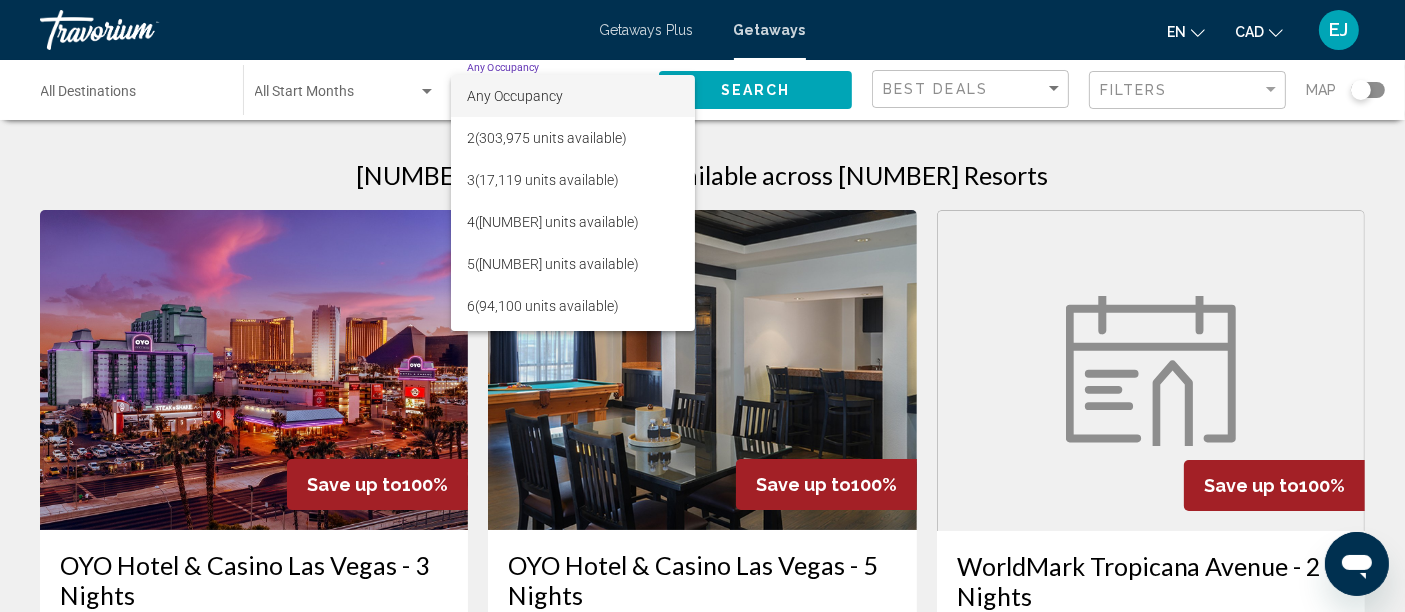 click at bounding box center (702, 306) 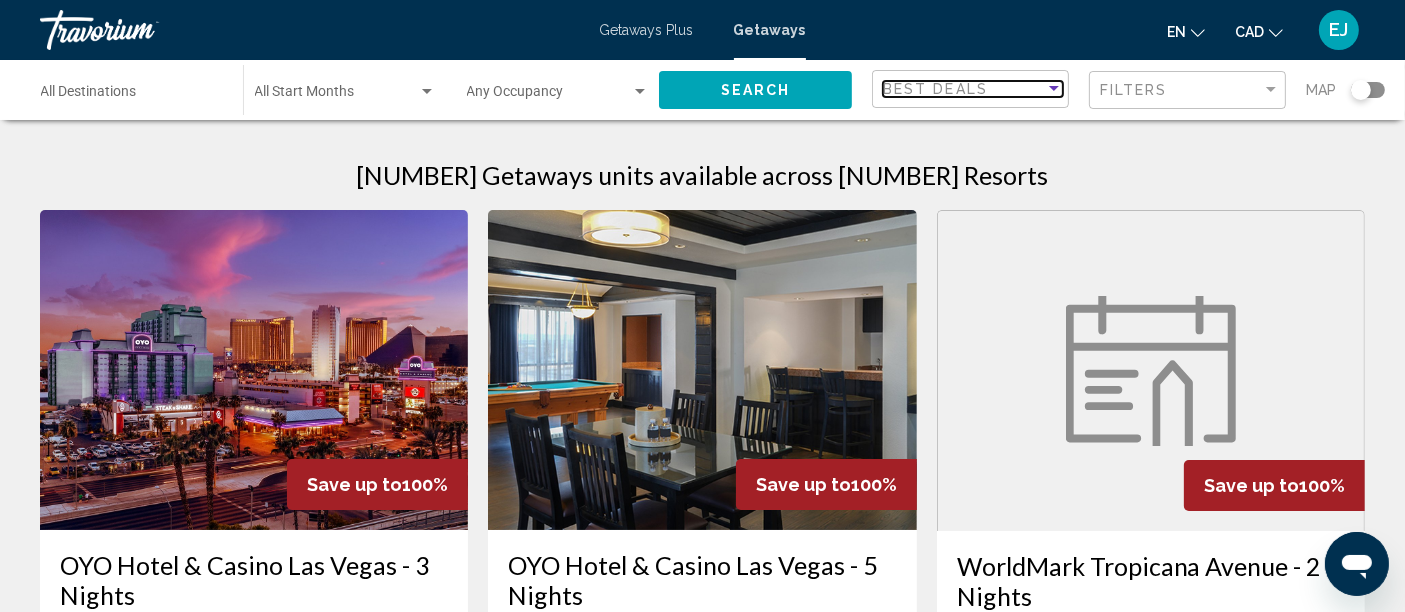 click on "Best Deals" at bounding box center [935, 89] 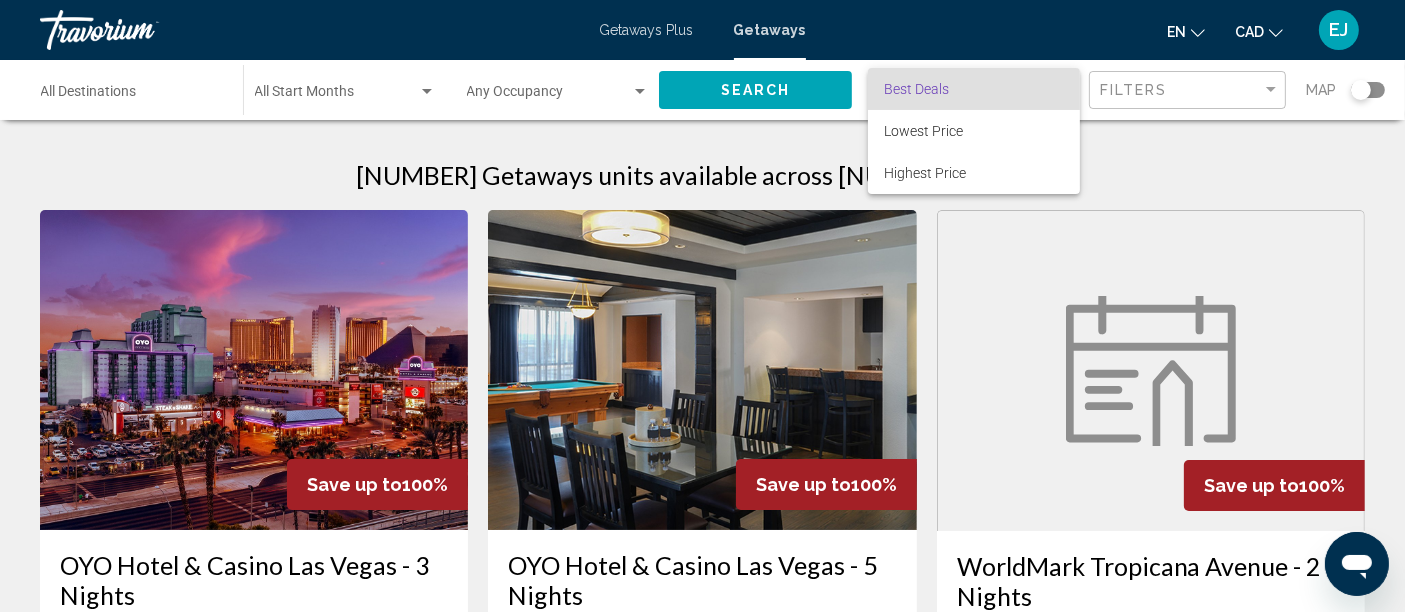click at bounding box center (702, 306) 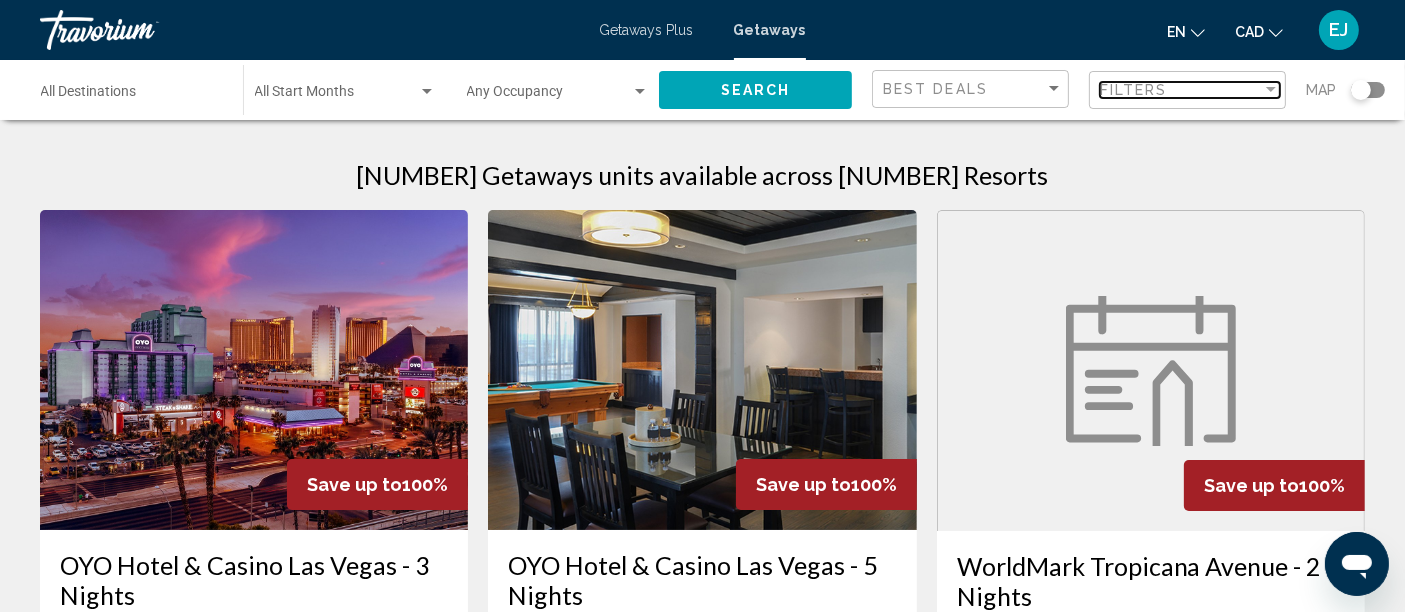 click on "Filters" at bounding box center [1134, 90] 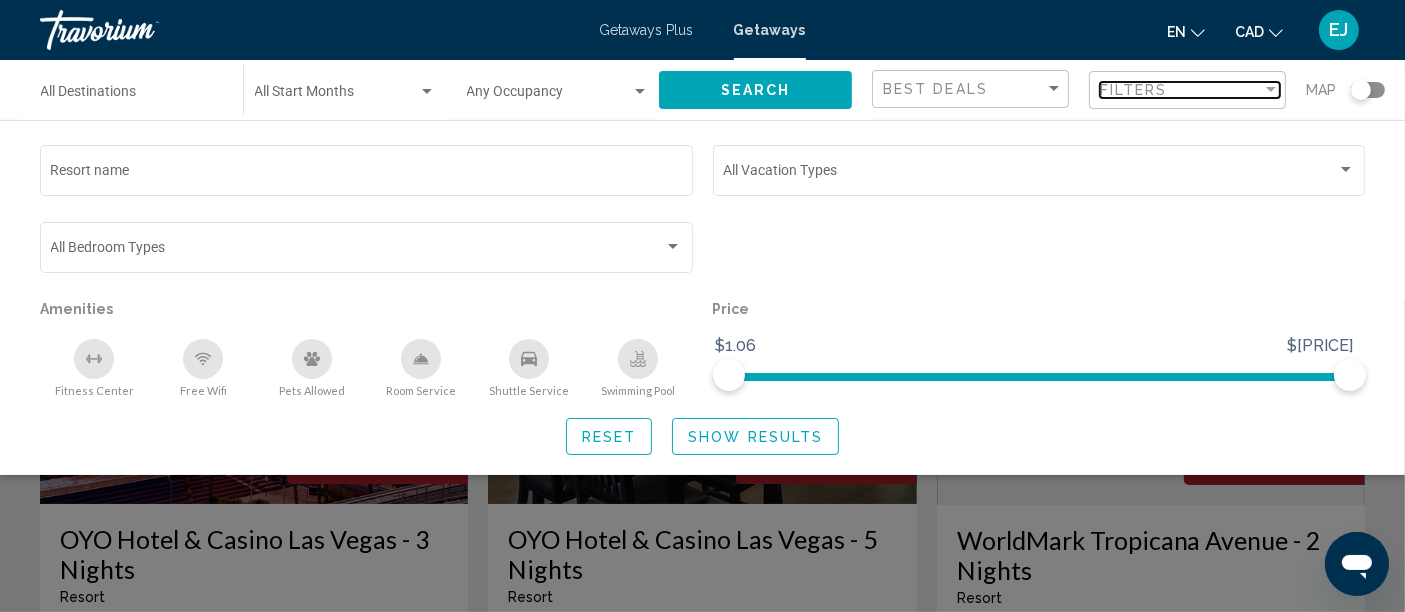 scroll, scrollTop: 0, scrollLeft: 0, axis: both 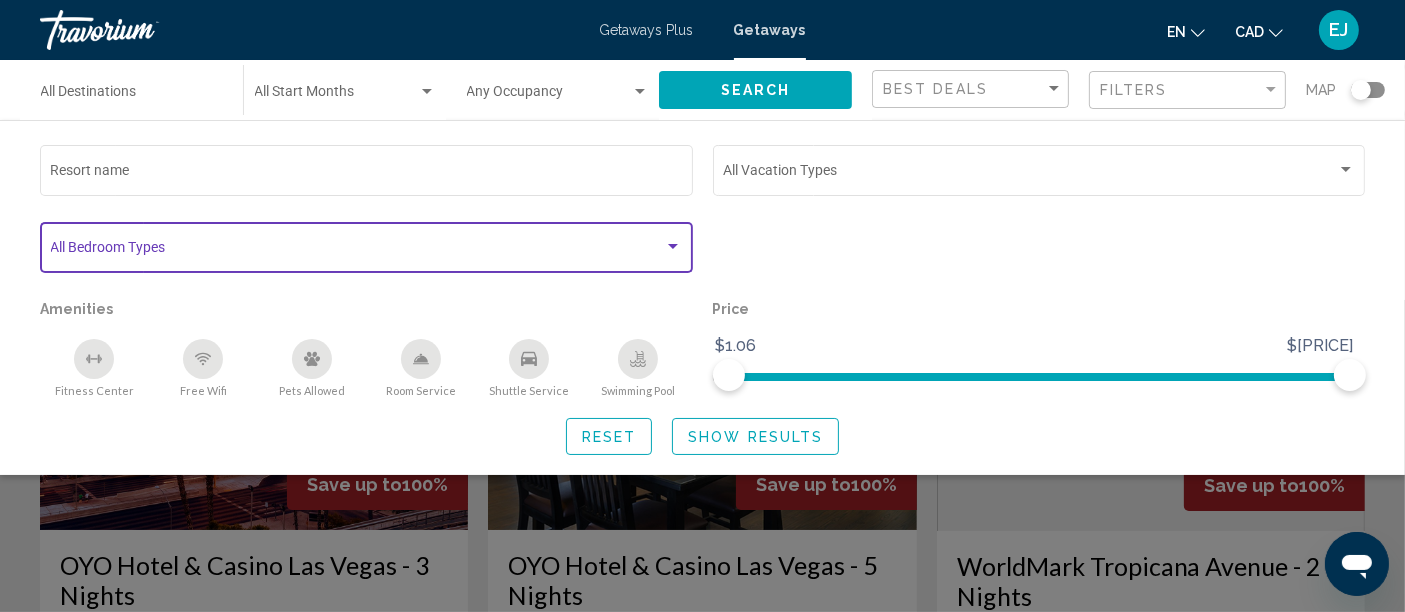 click at bounding box center (358, 251) 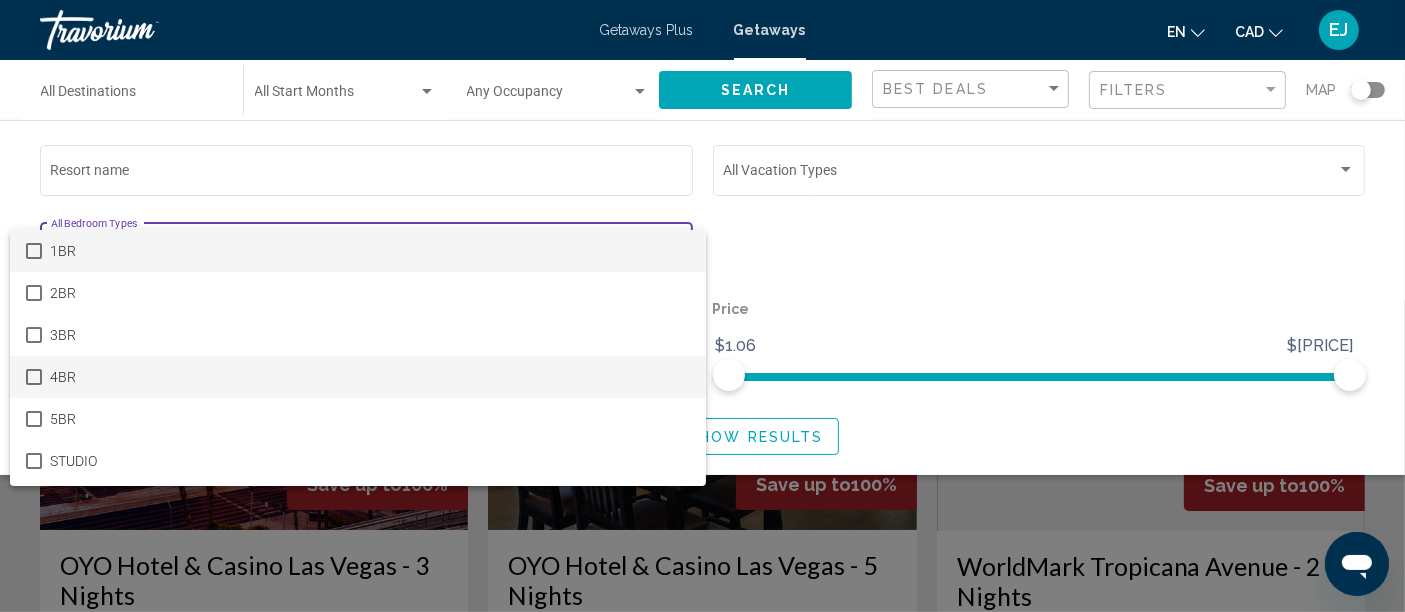 scroll, scrollTop: 37, scrollLeft: 0, axis: vertical 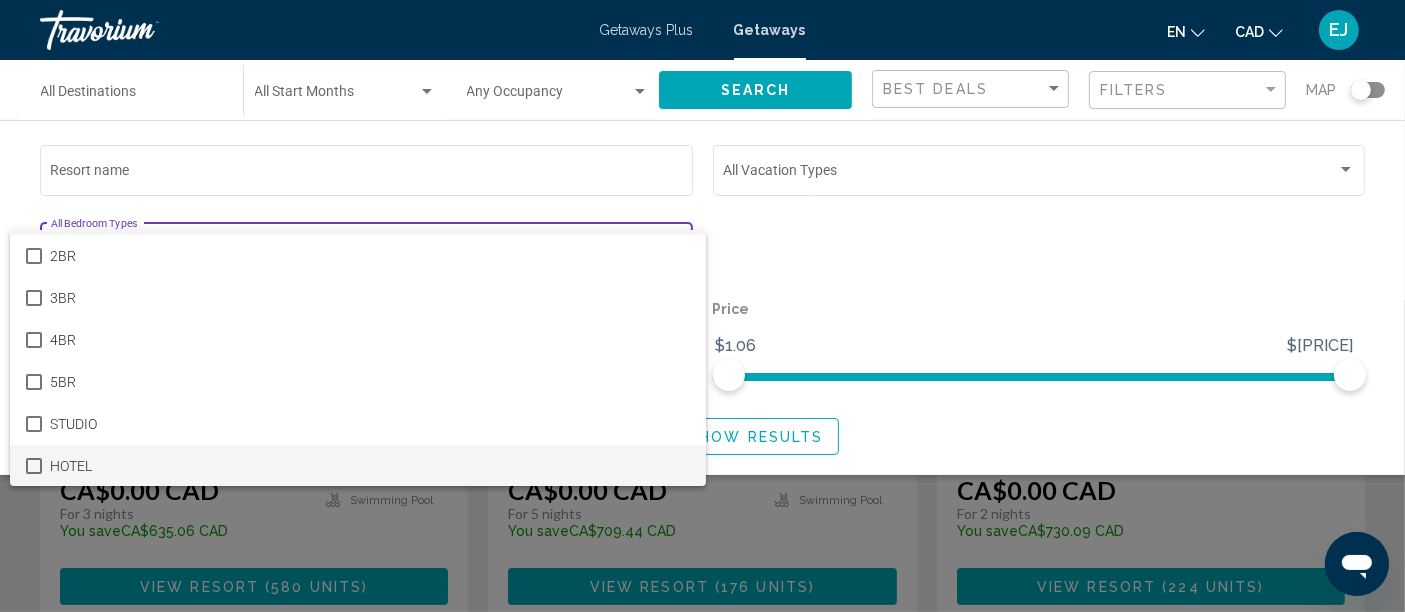 click on "HOTEL" at bounding box center [370, 466] 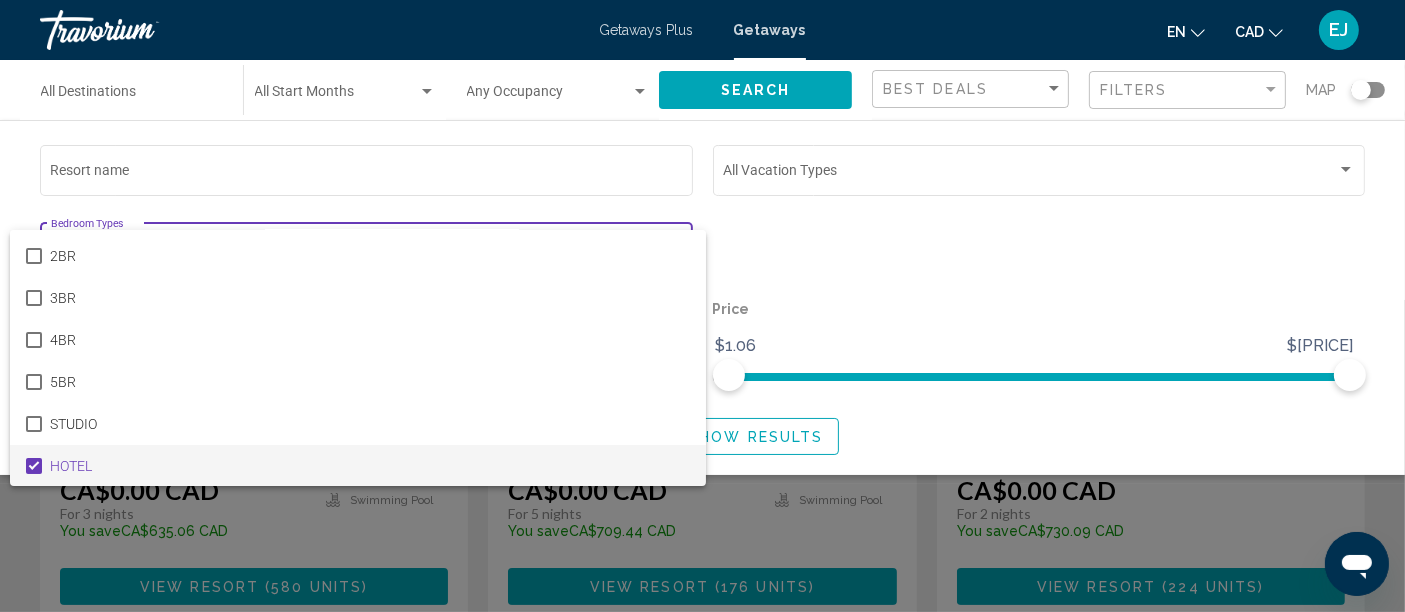 click at bounding box center (702, 306) 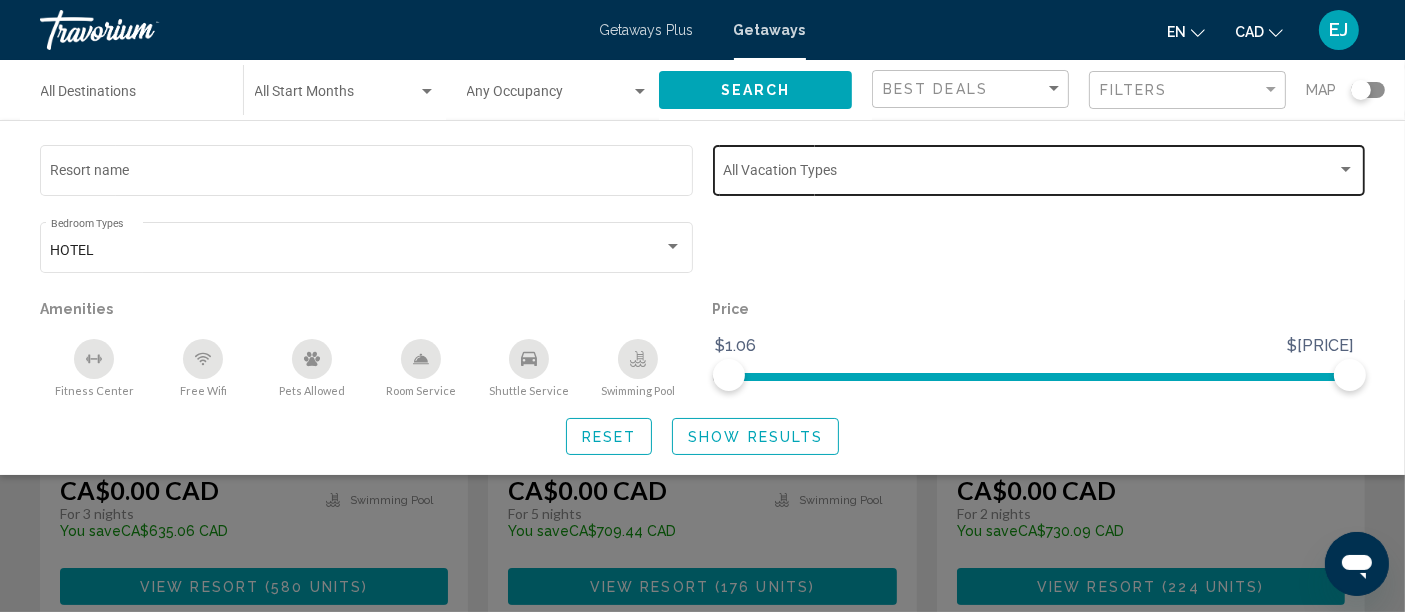 click on "Vacation Types All Vacation Types" 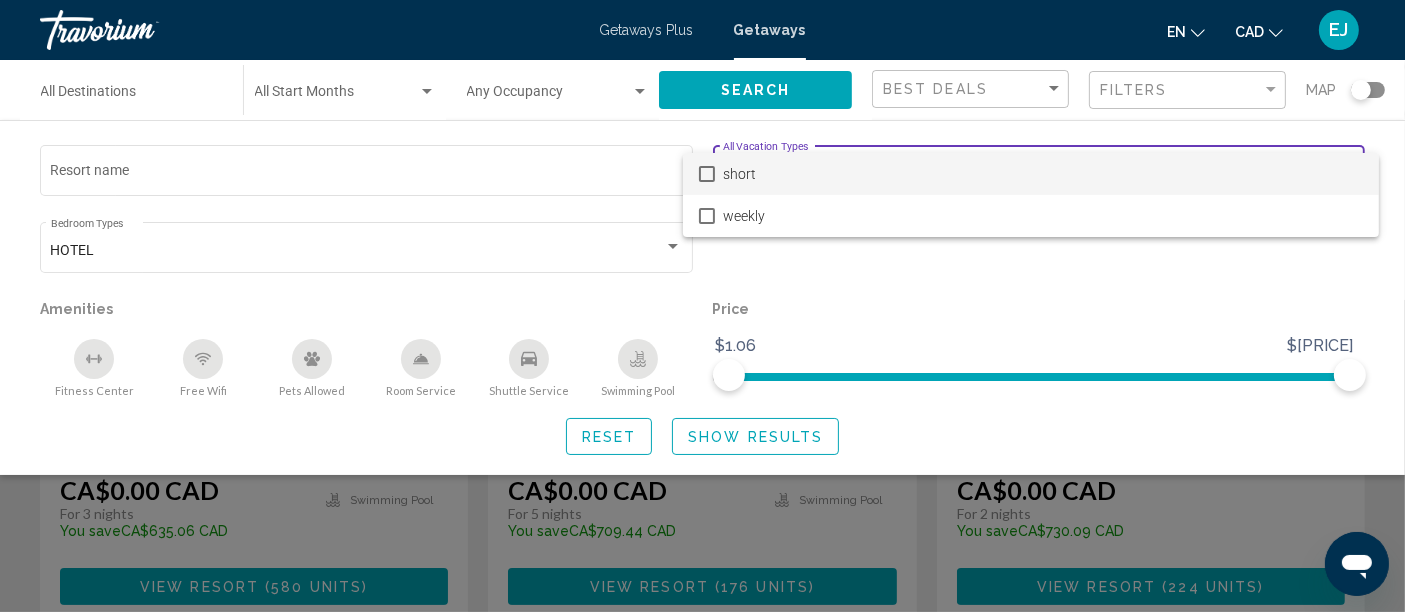 click at bounding box center (702, 306) 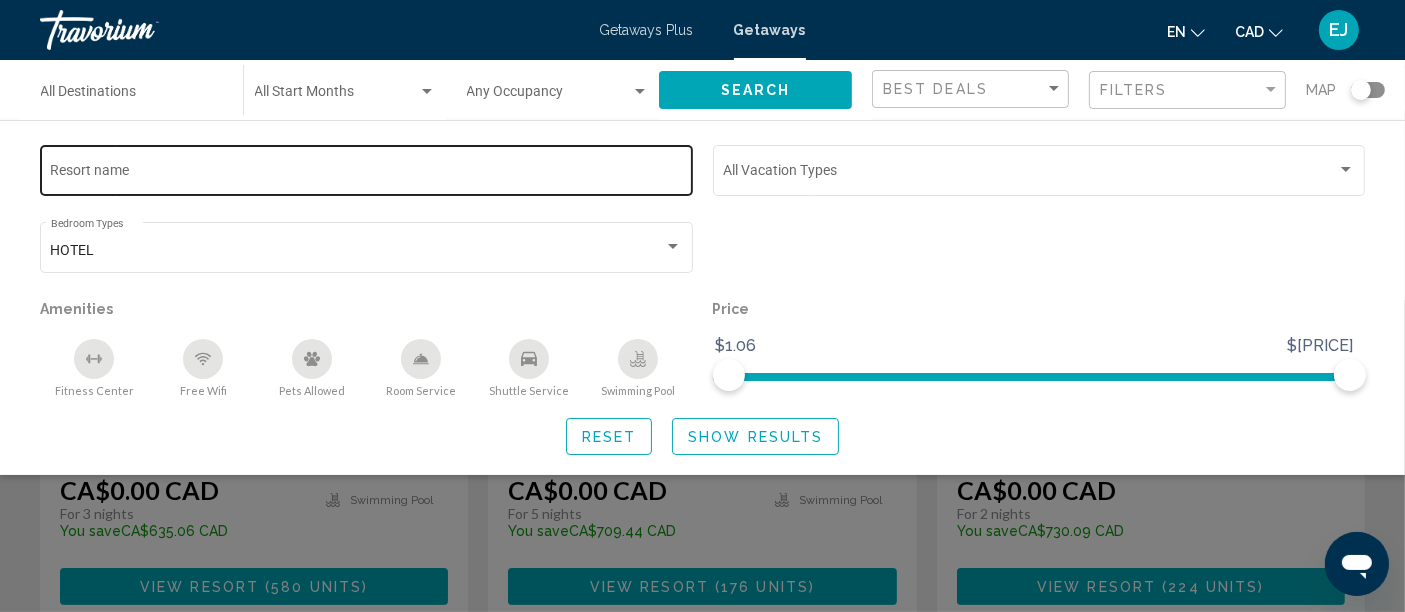 click on "Resort name" 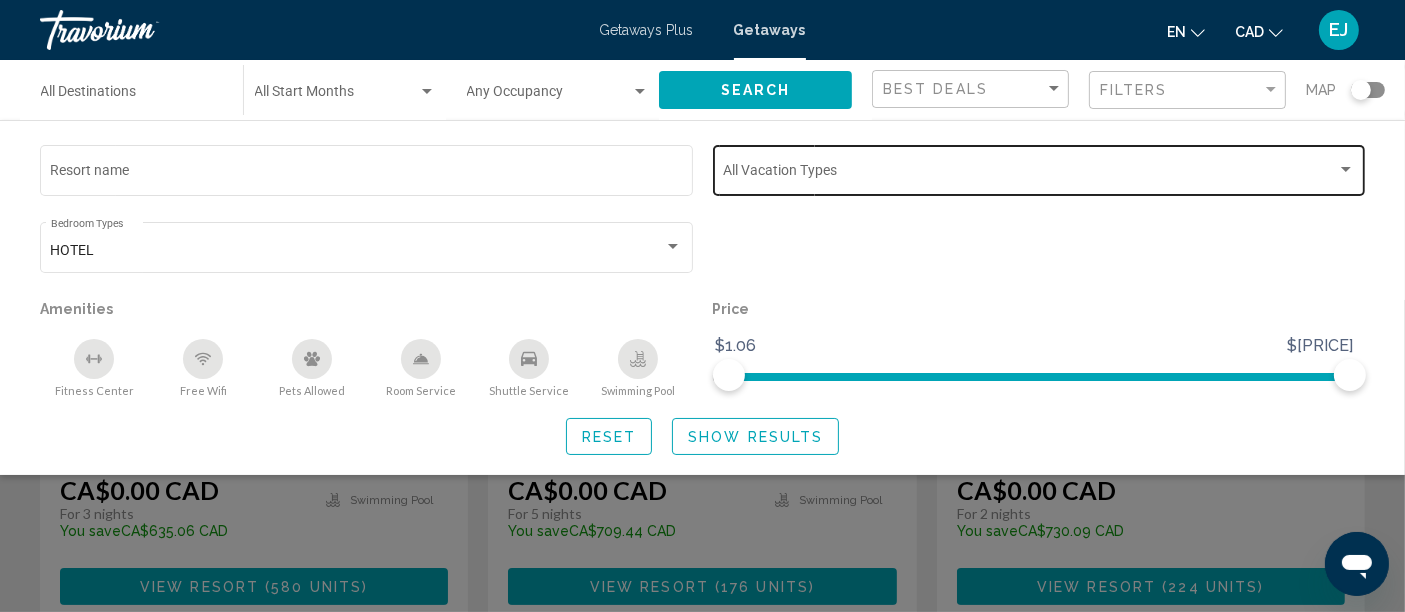 click on "Vacation Types All Vacation Types" 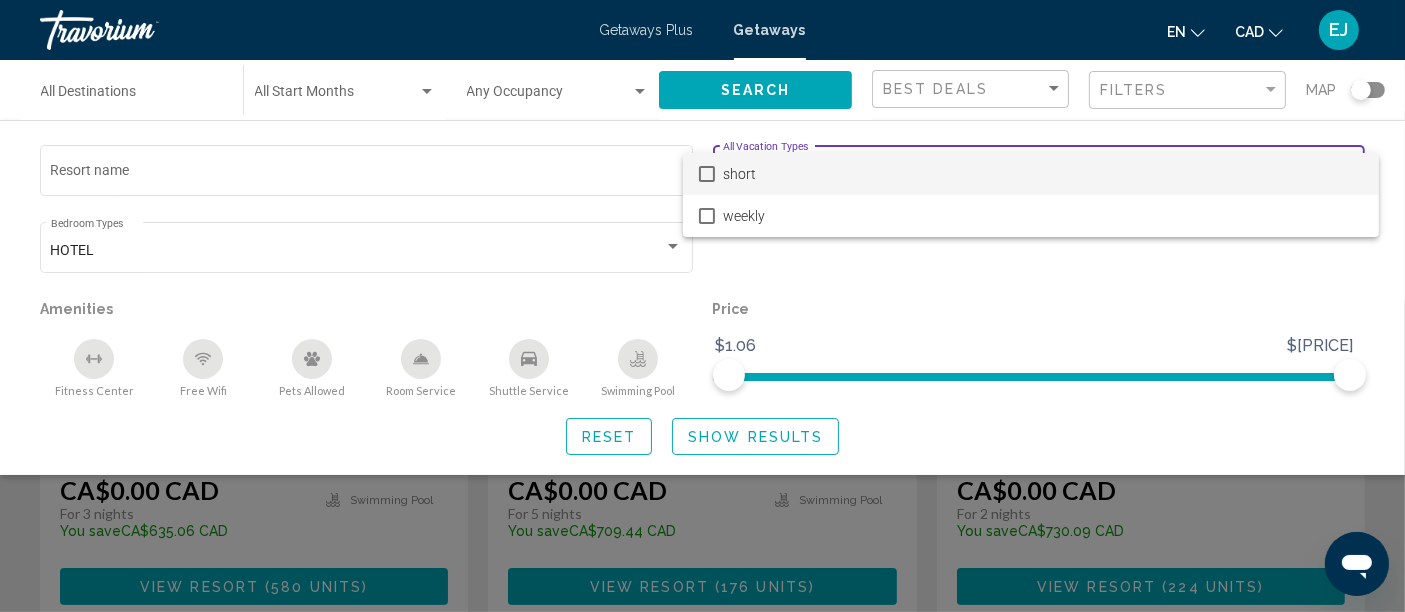 click at bounding box center [702, 306] 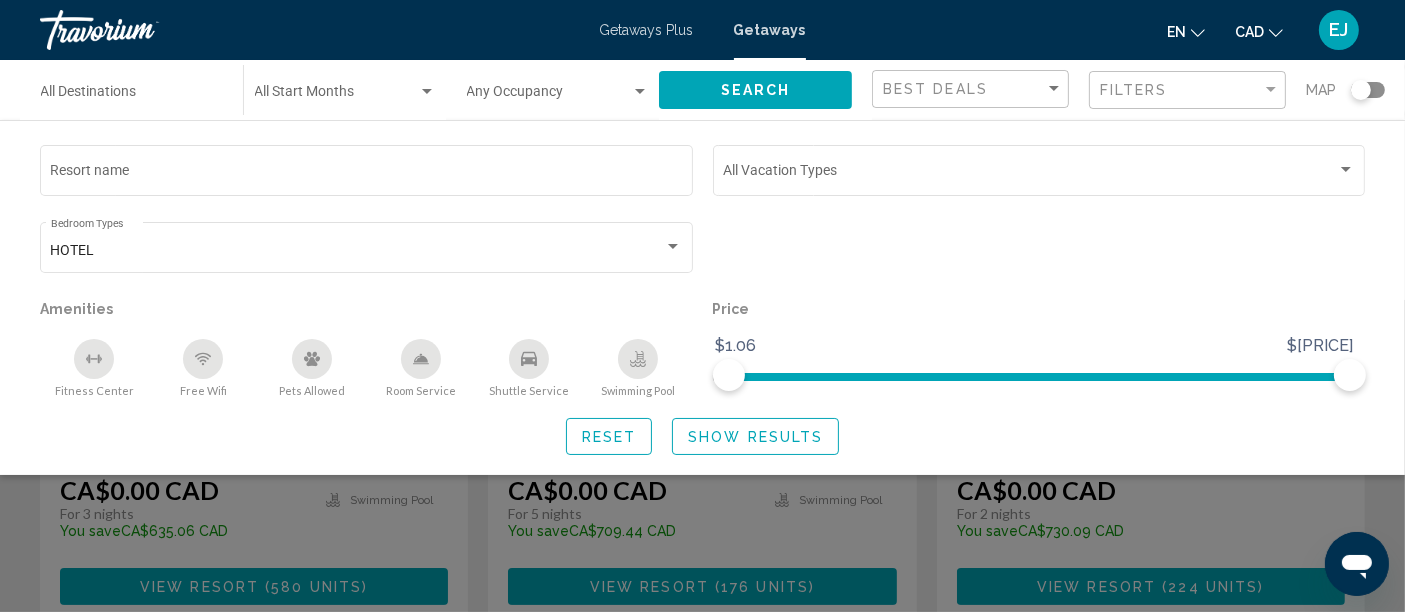 click 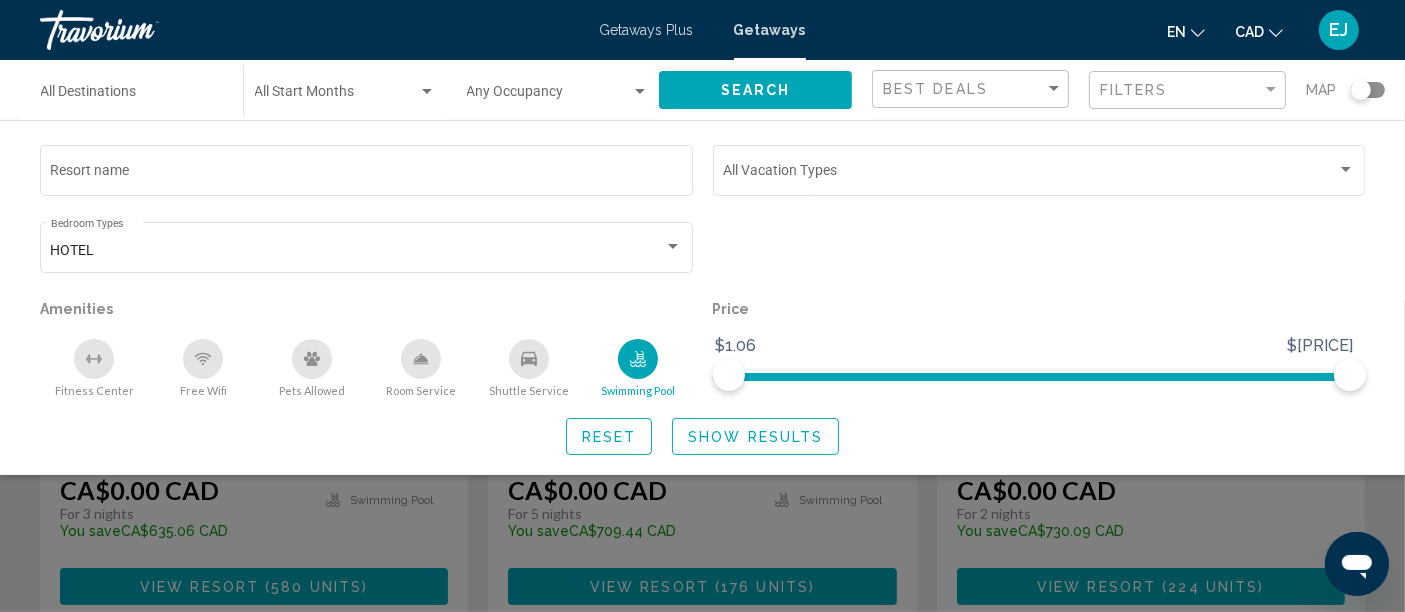 click on "Shuttle Service" 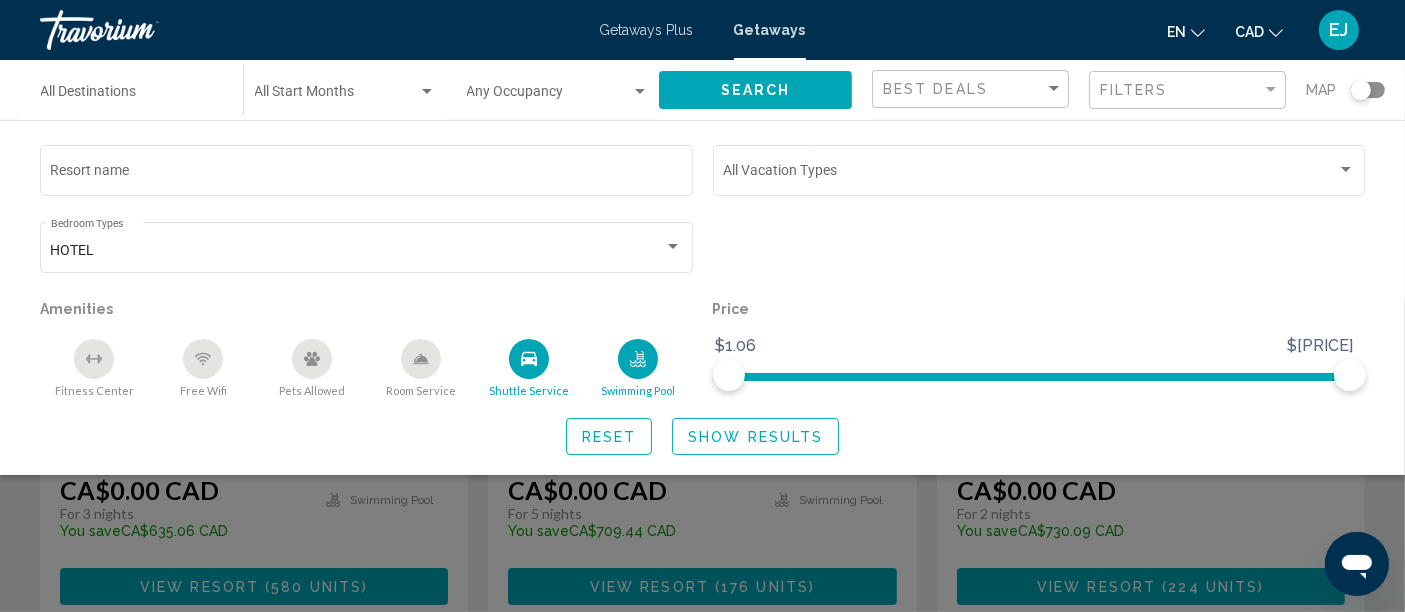 click 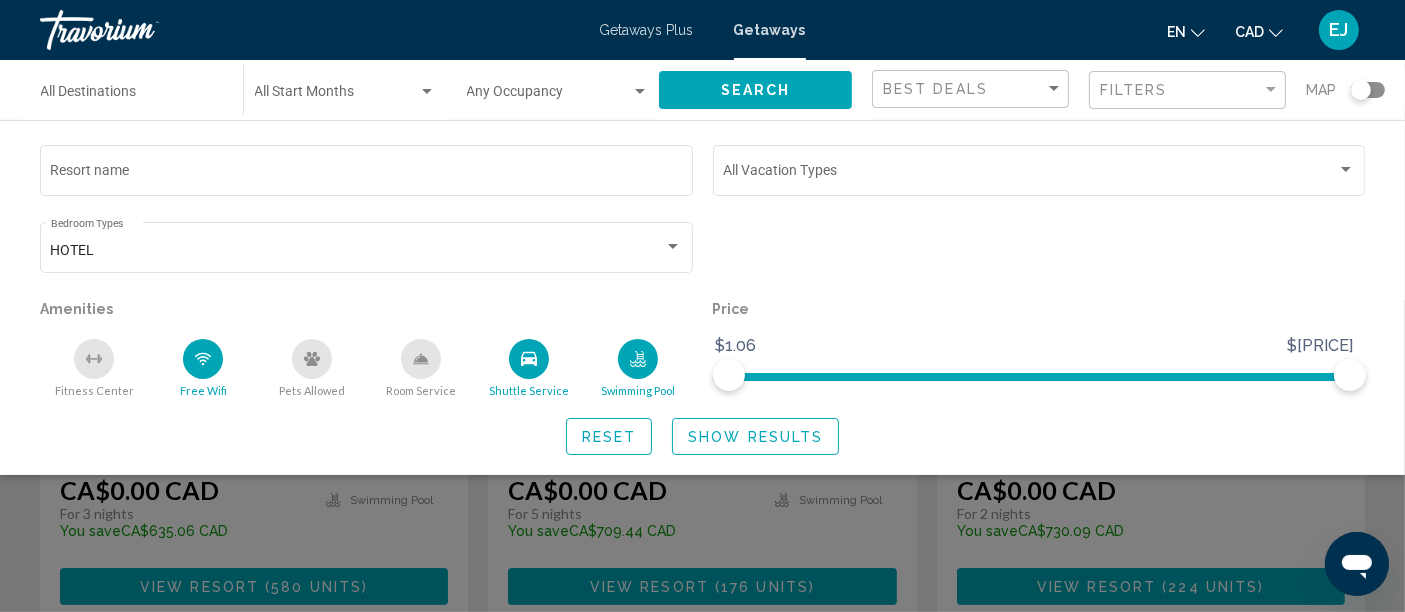 click 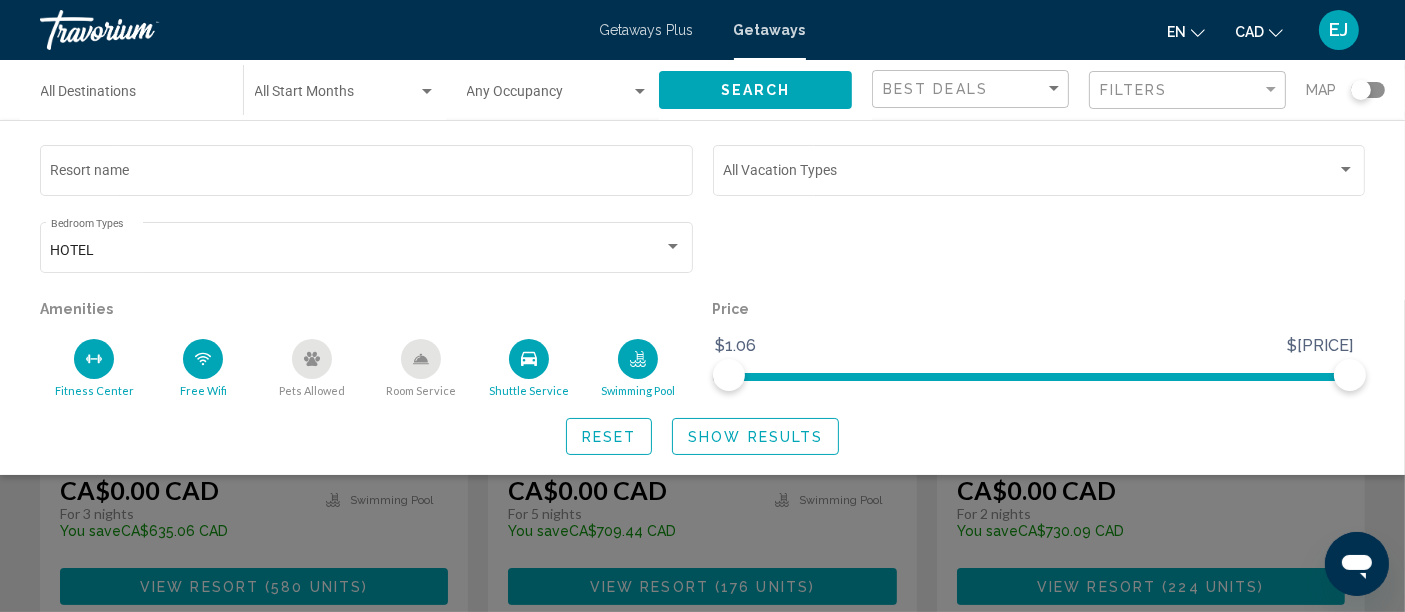 click 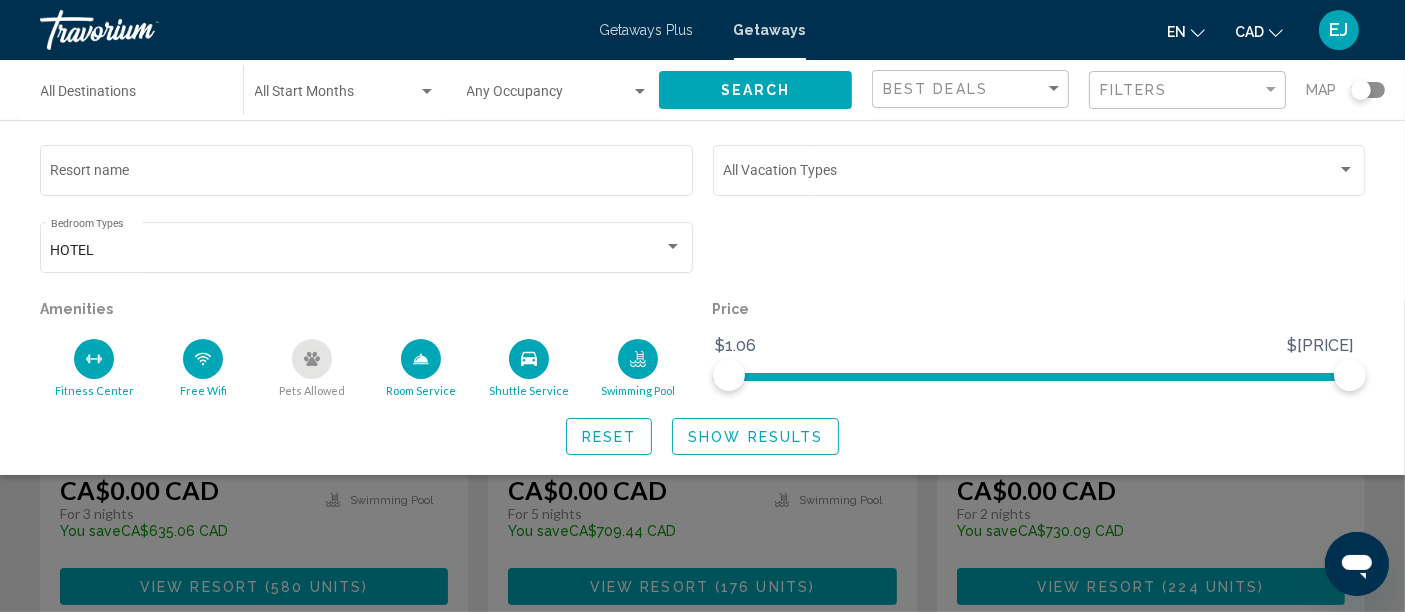 click on "Show Results" 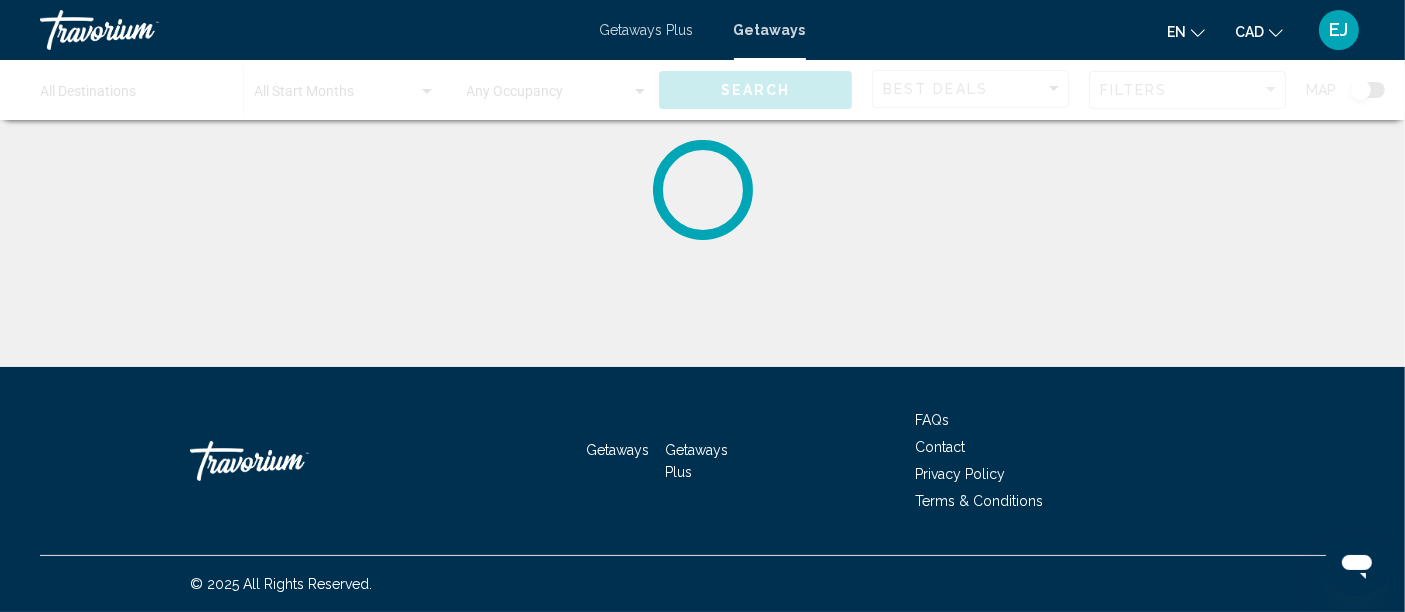 scroll, scrollTop: 0, scrollLeft: 0, axis: both 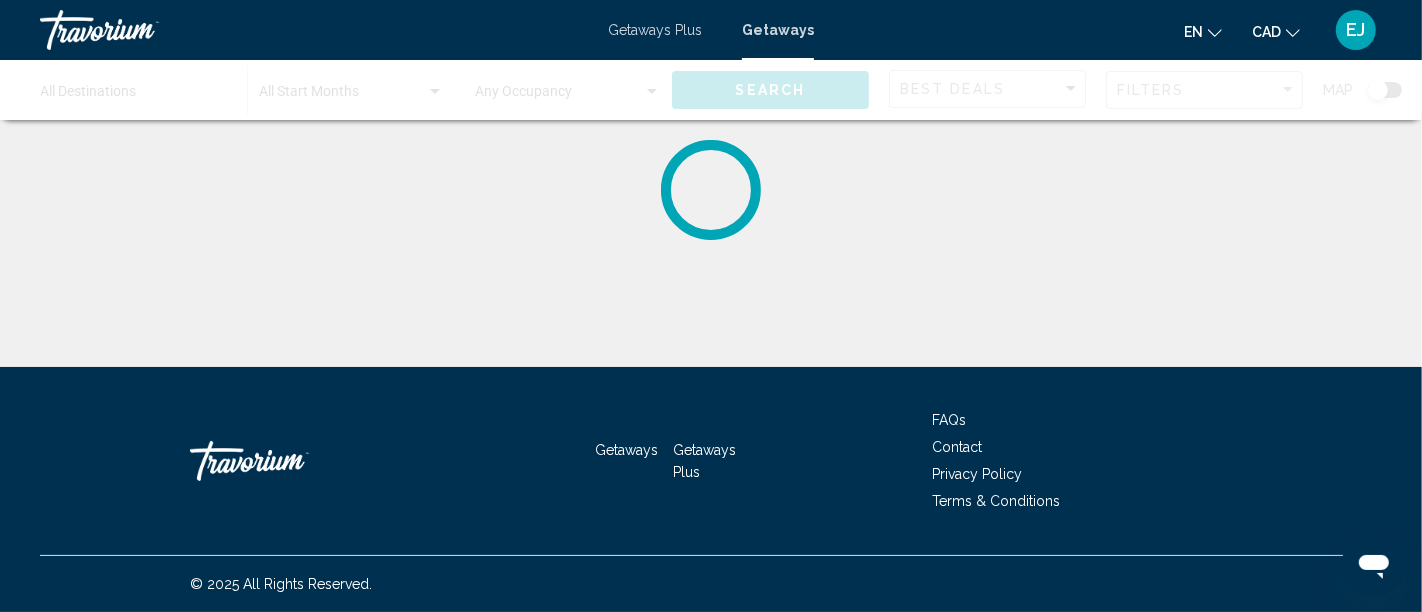 click on "Getaways Plus" at bounding box center [655, 30] 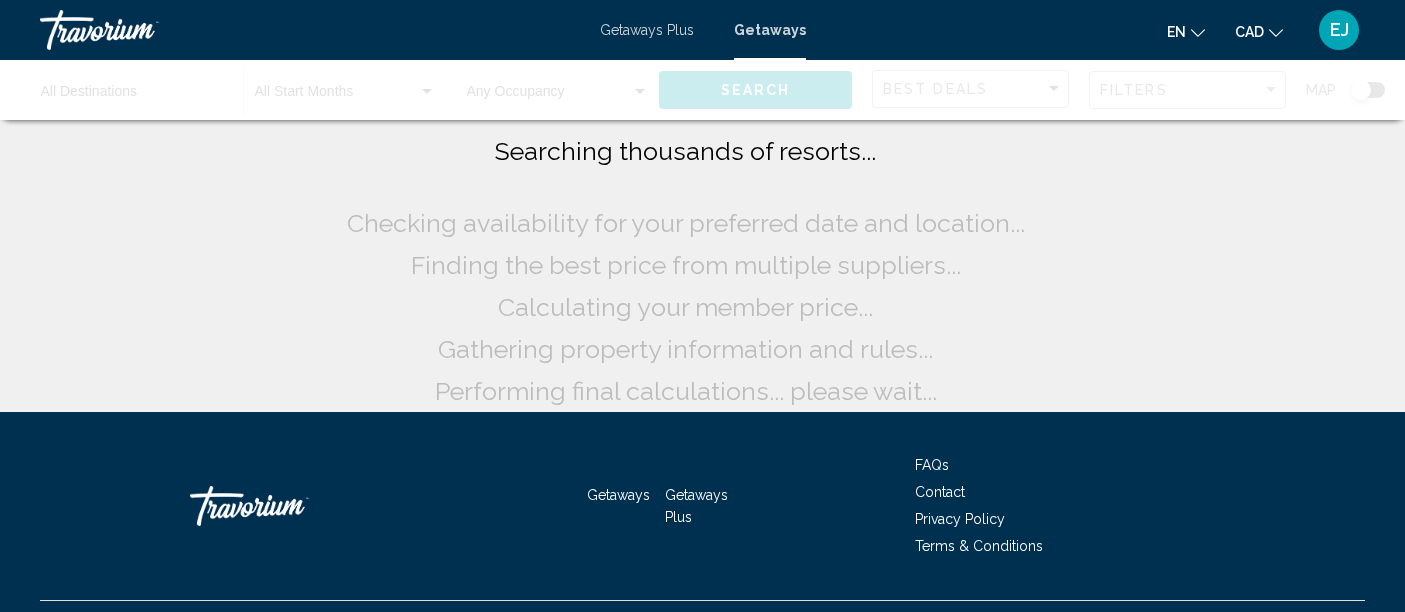 scroll, scrollTop: 0, scrollLeft: 0, axis: both 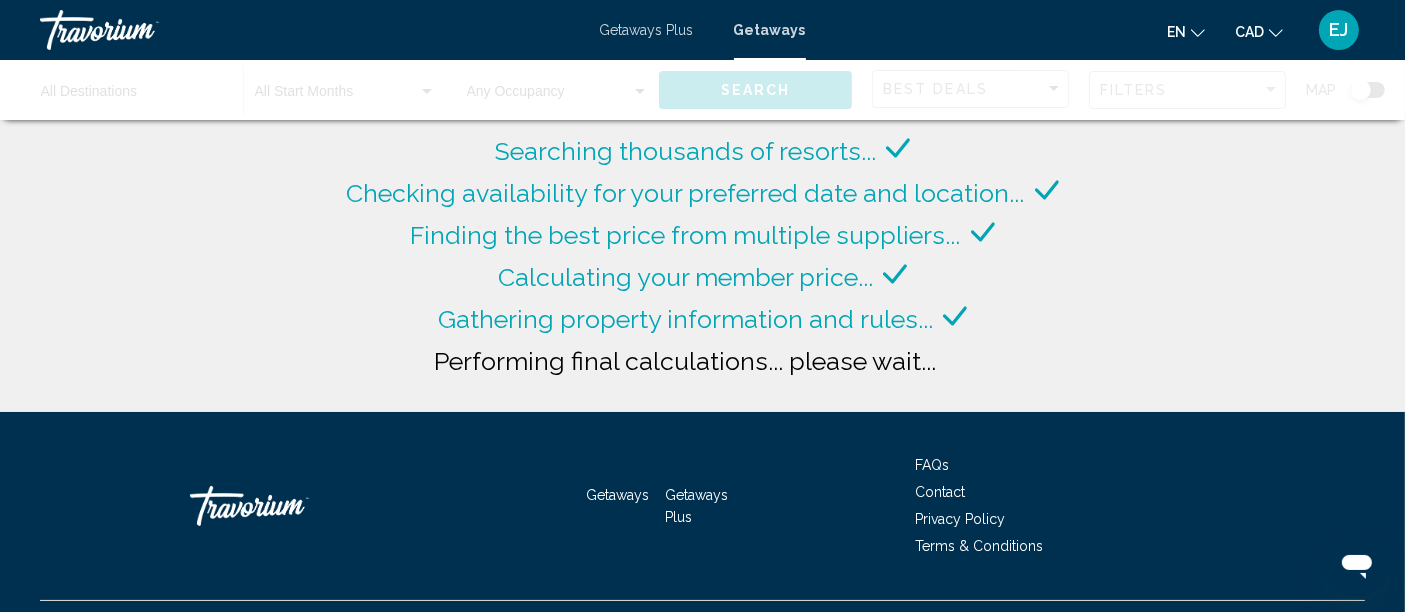 click on "Performing final calculations... please wait..." 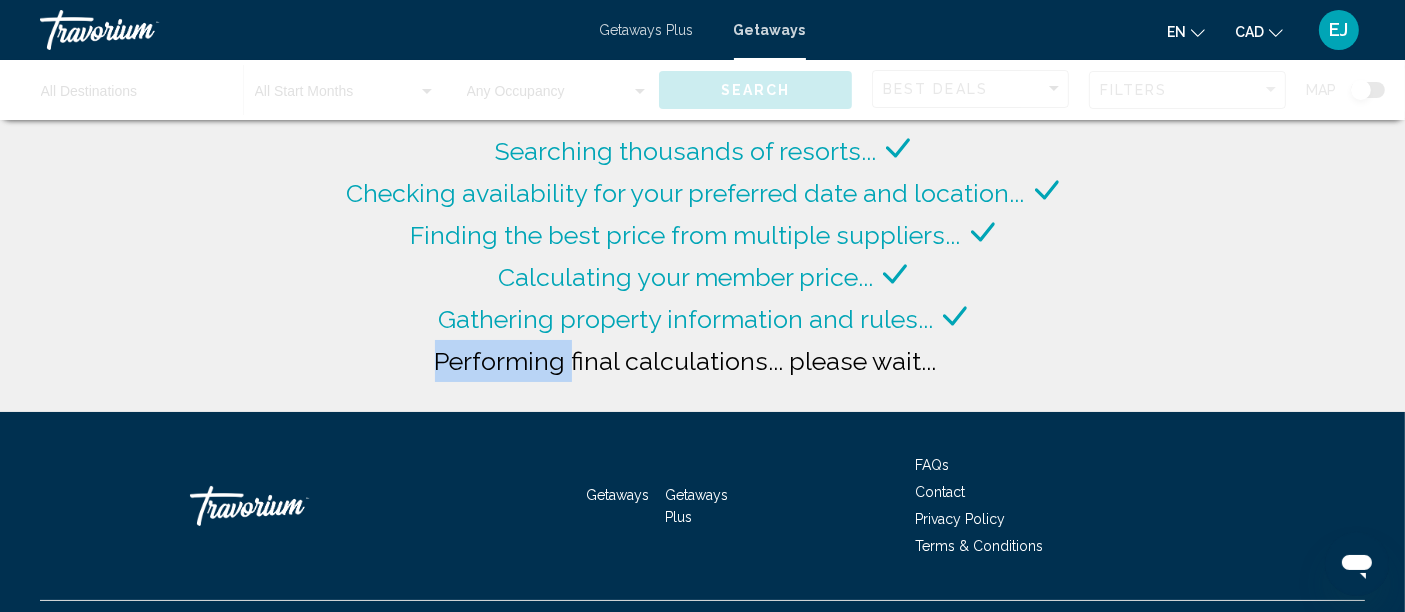 click on "Performing final calculations... please wait..." 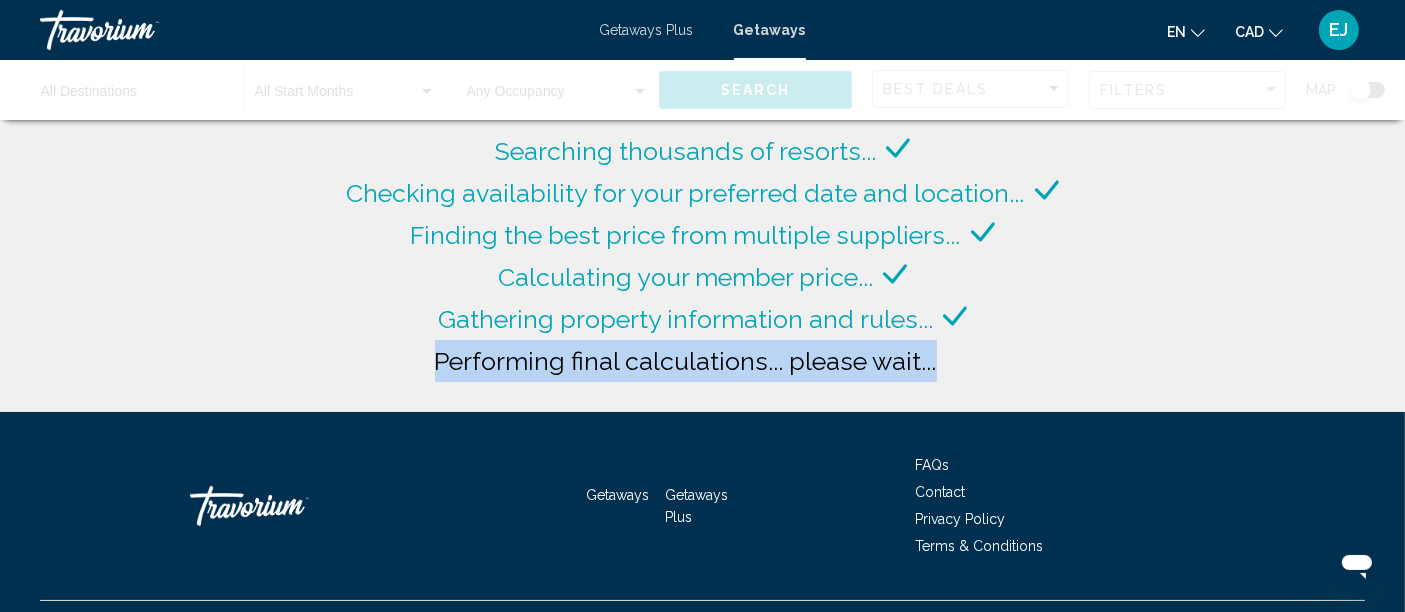 click on "Performing final calculations... please wait..." 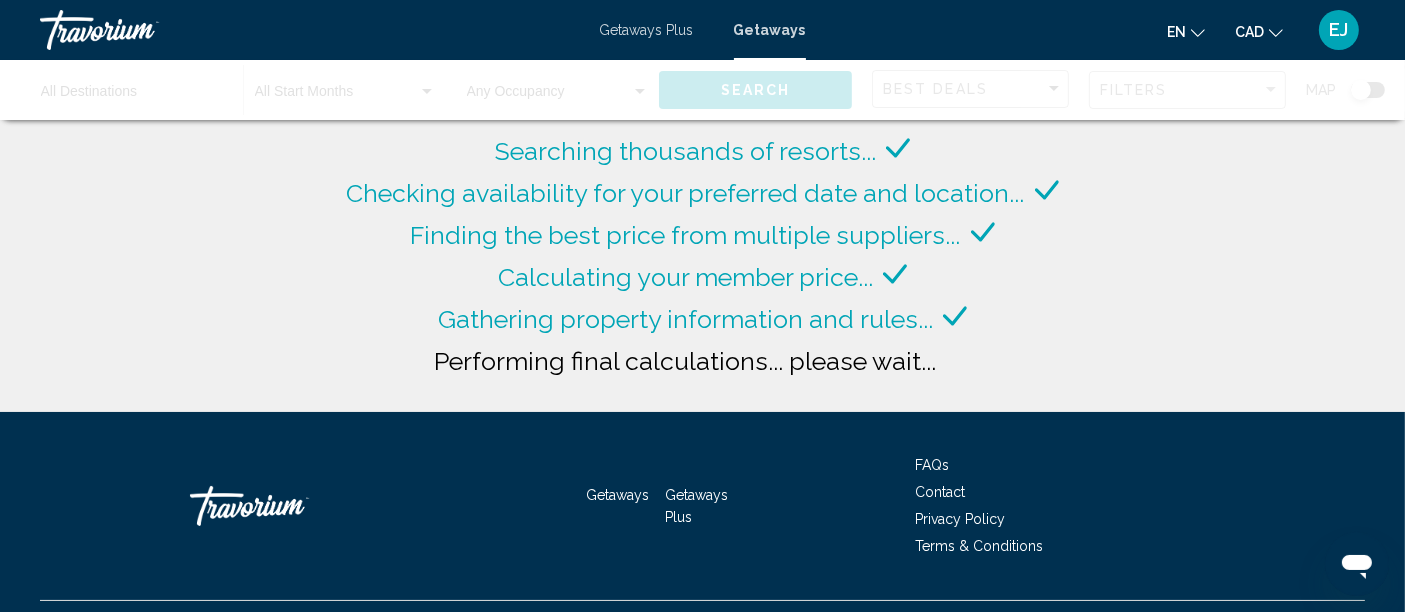 click on "Gathering property information and rules..." 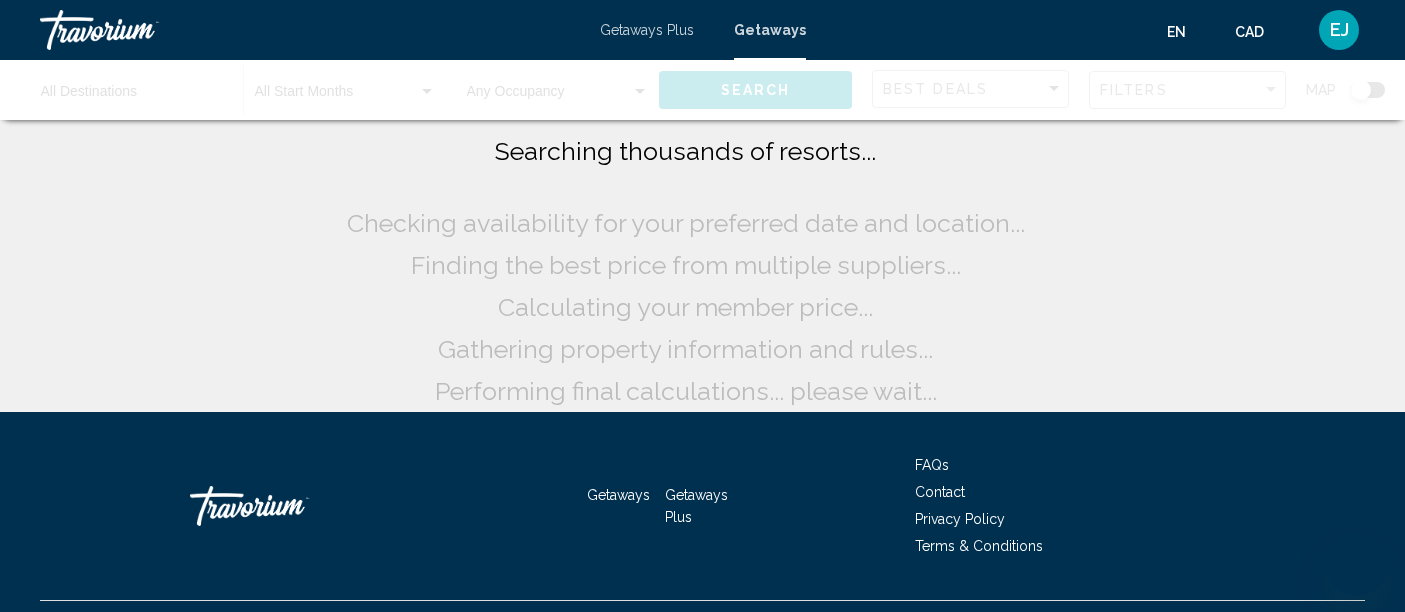 scroll, scrollTop: 0, scrollLeft: 0, axis: both 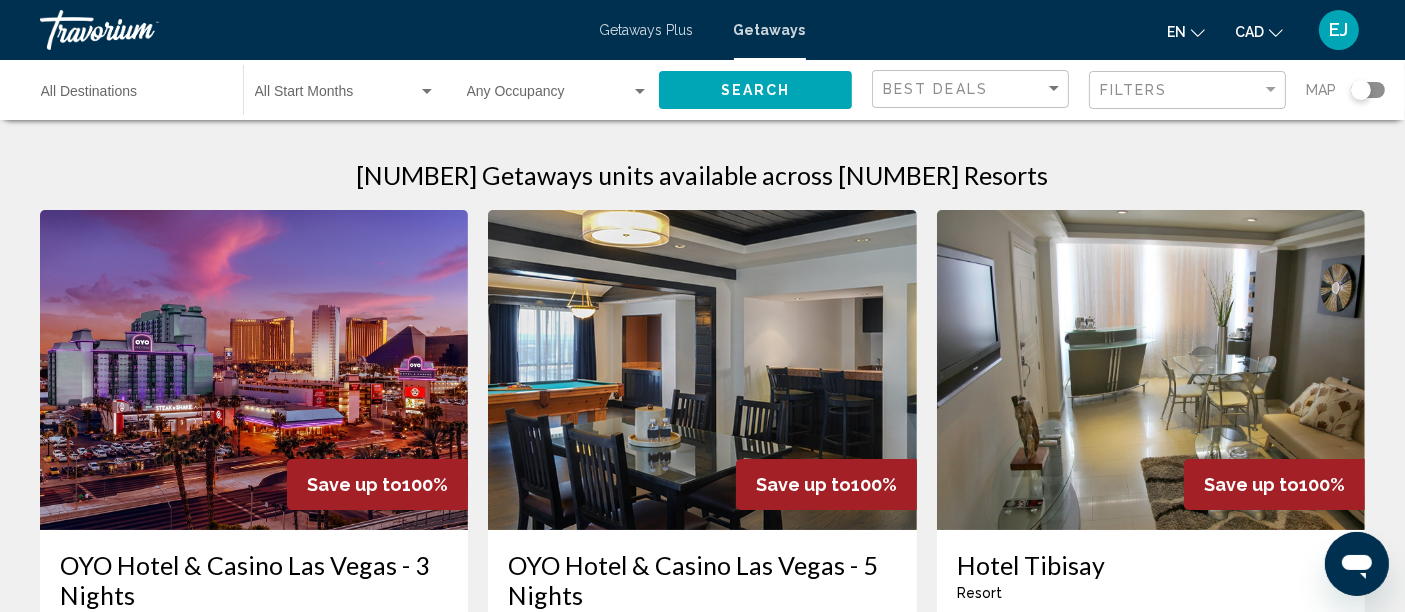 click on "Destination All Destinations" 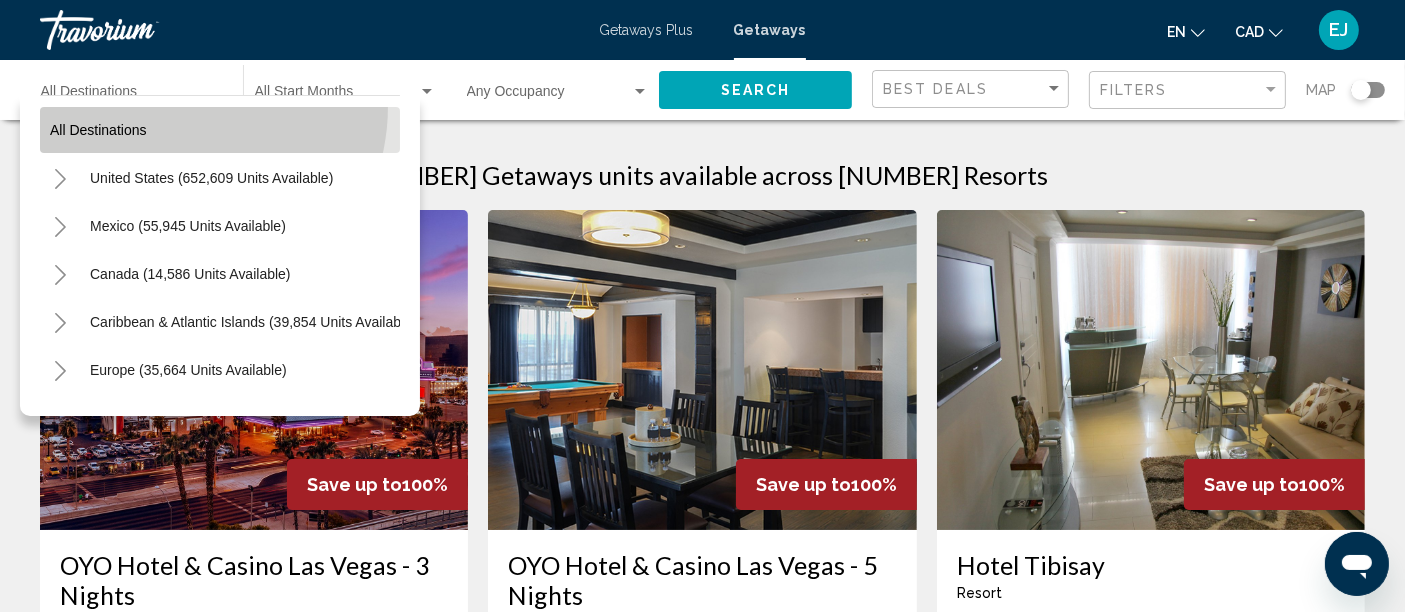 click on "All destinations" at bounding box center (220, 130) 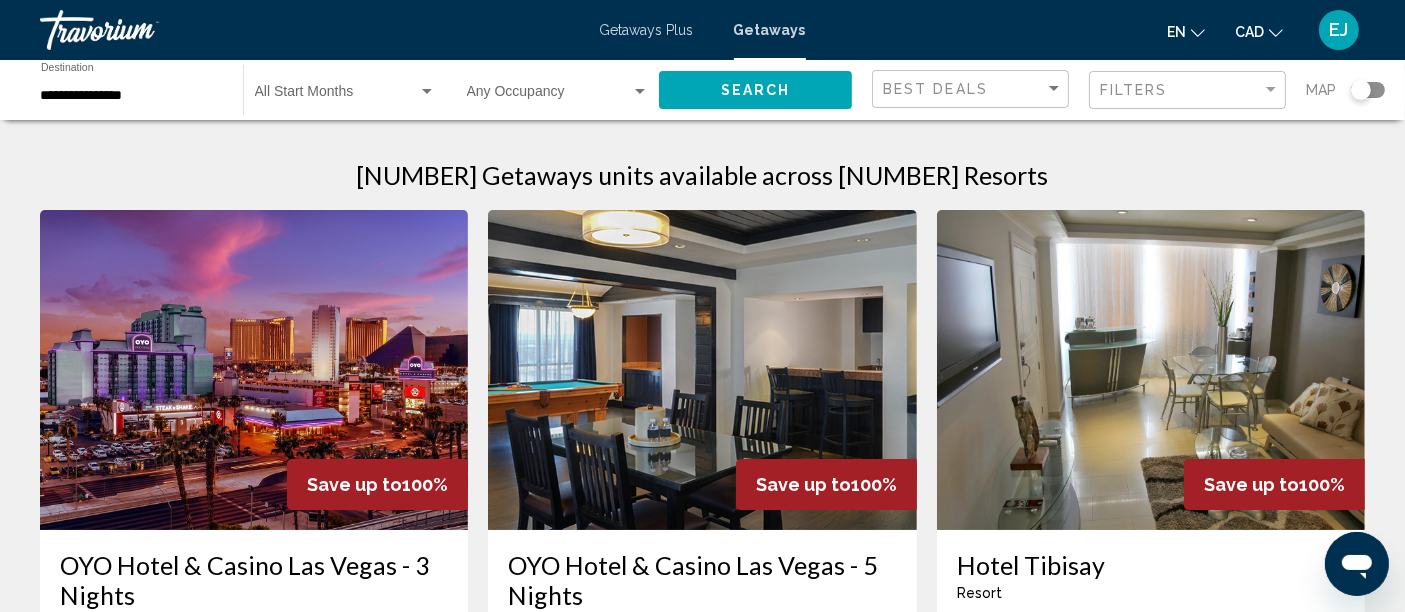 click on "**********" 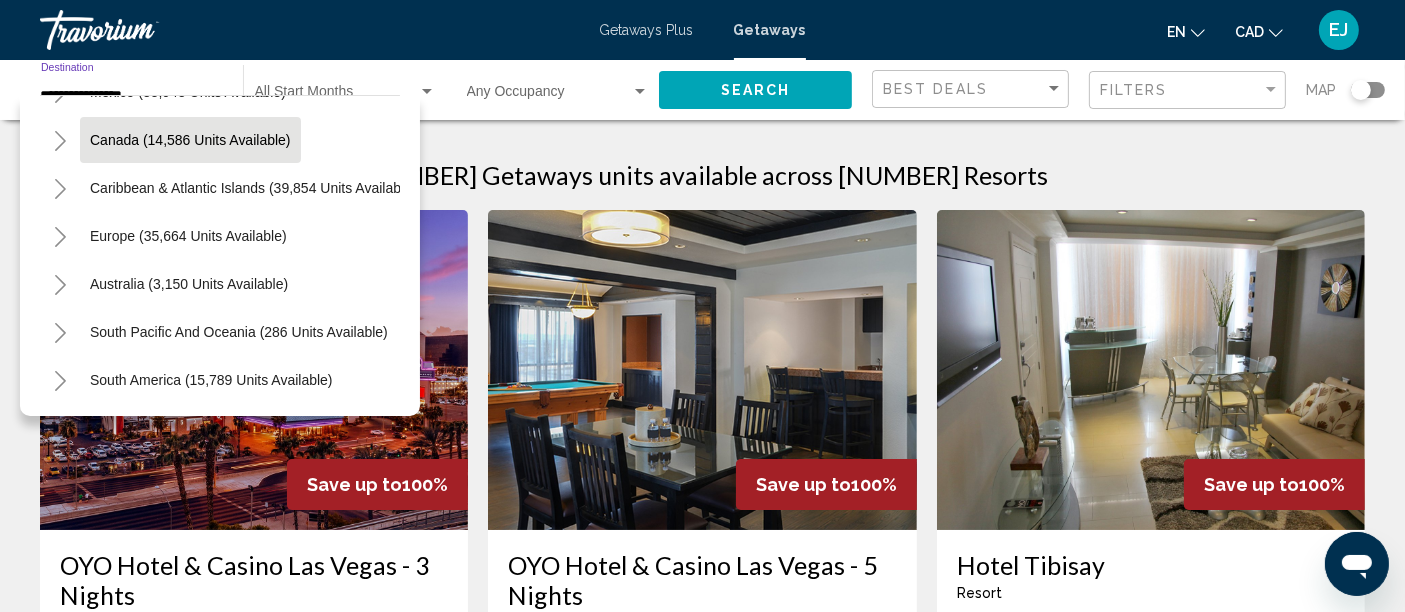 scroll, scrollTop: 173, scrollLeft: 0, axis: vertical 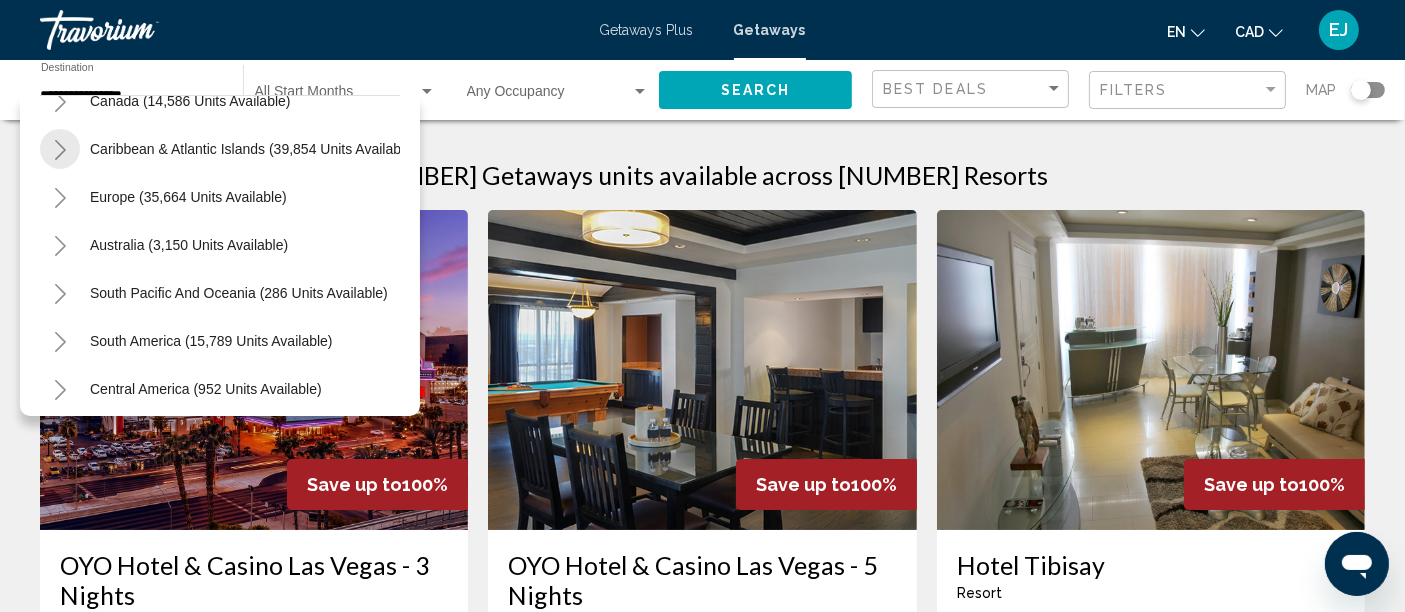 click 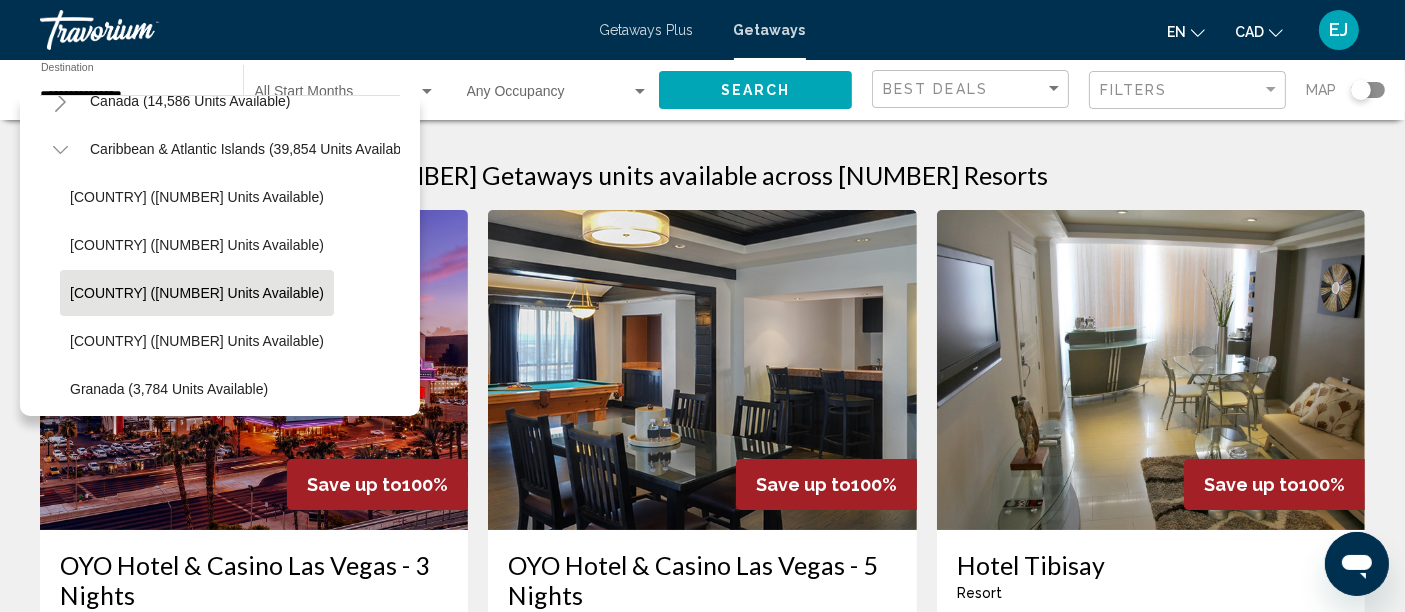 scroll, scrollTop: 211, scrollLeft: 0, axis: vertical 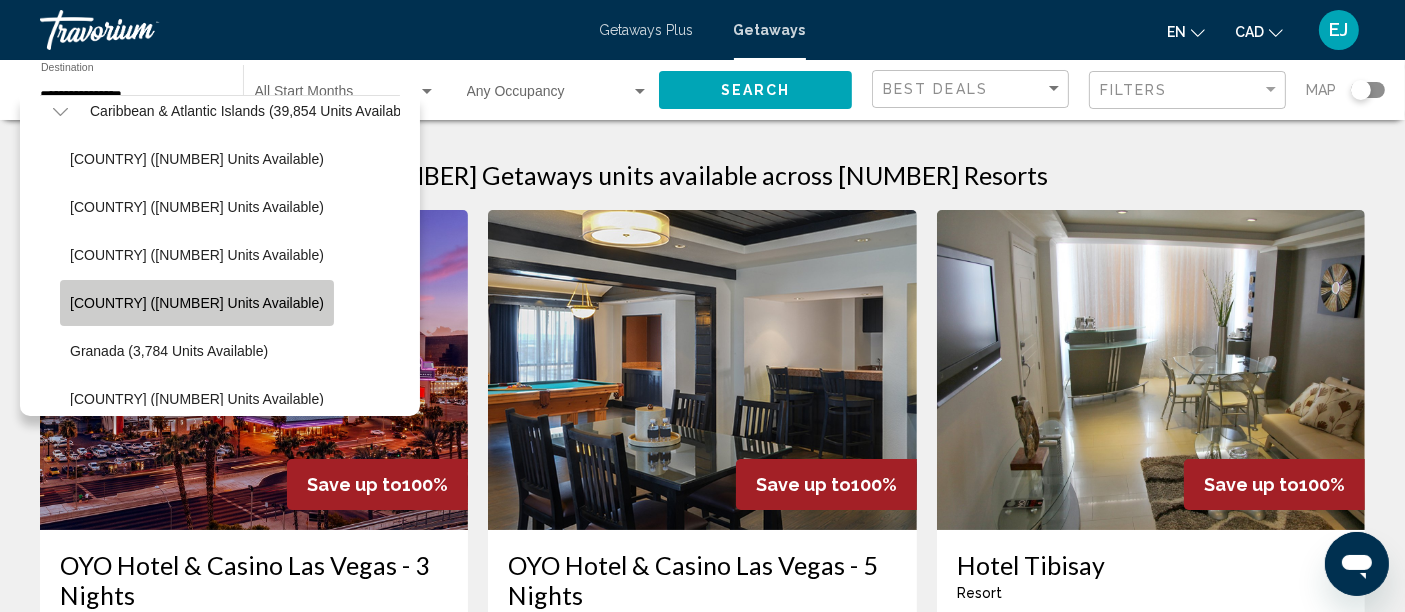 click on "Dominican Republic (1,548 units available)" 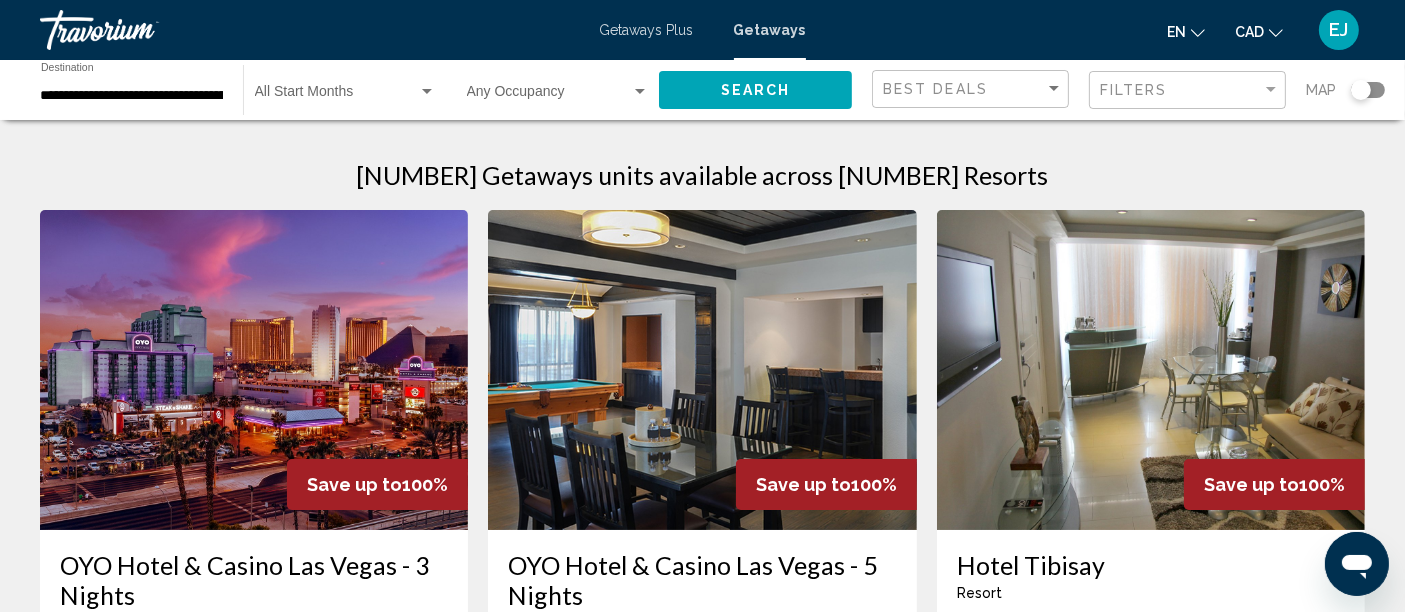 click on "Filters" 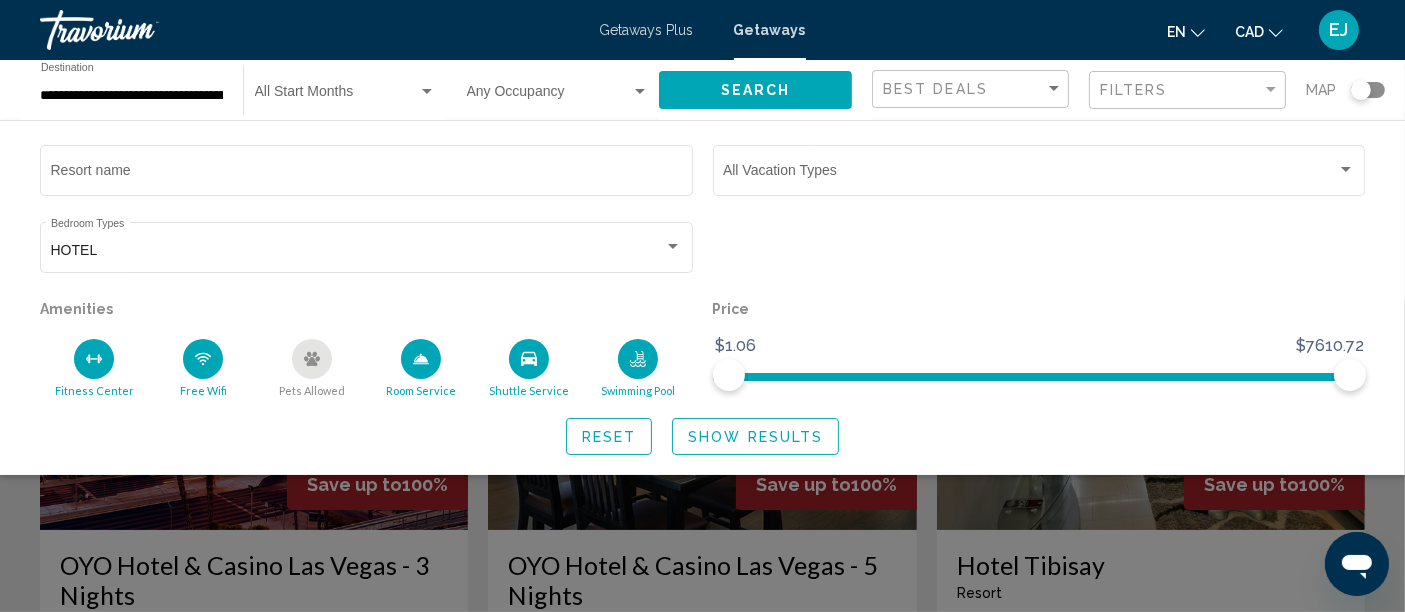 click on "Search" 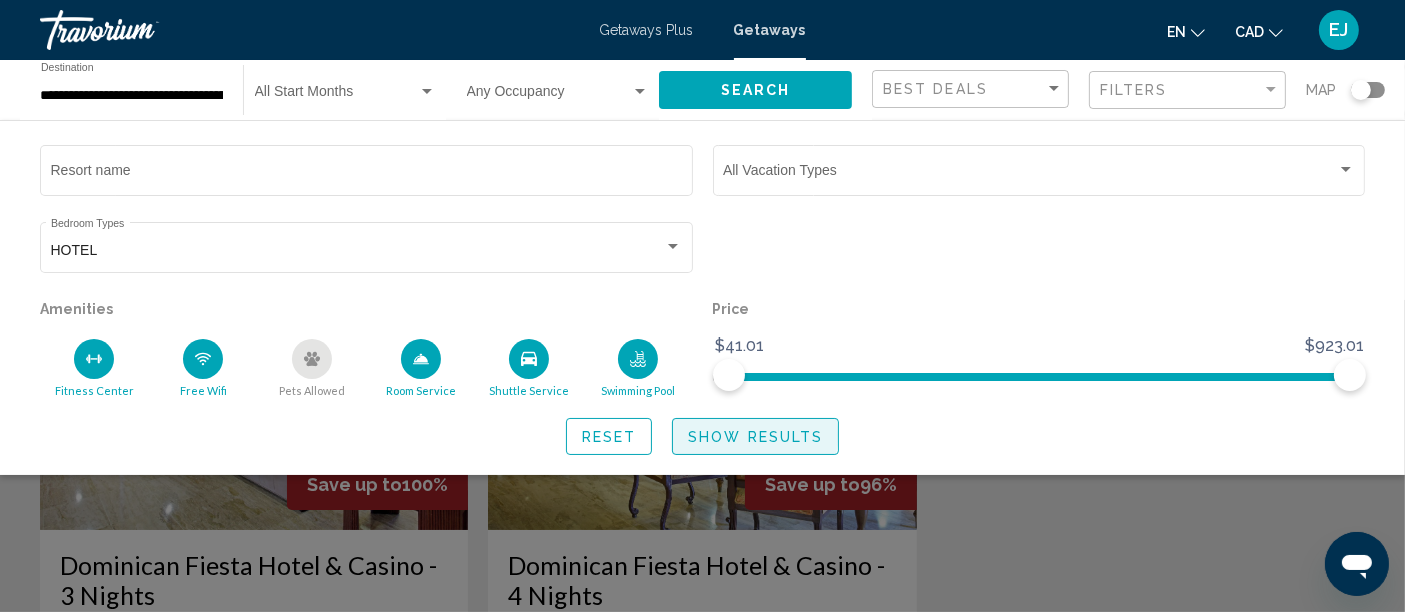 click on "Show Results" 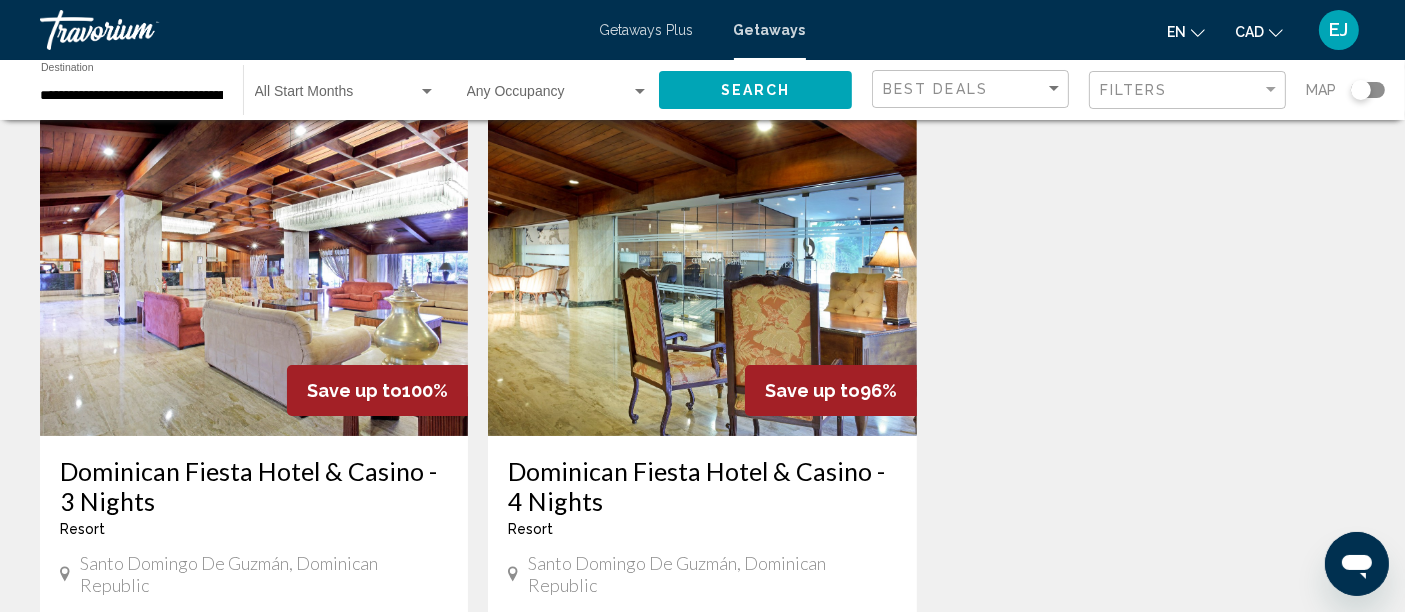 scroll, scrollTop: 0, scrollLeft: 0, axis: both 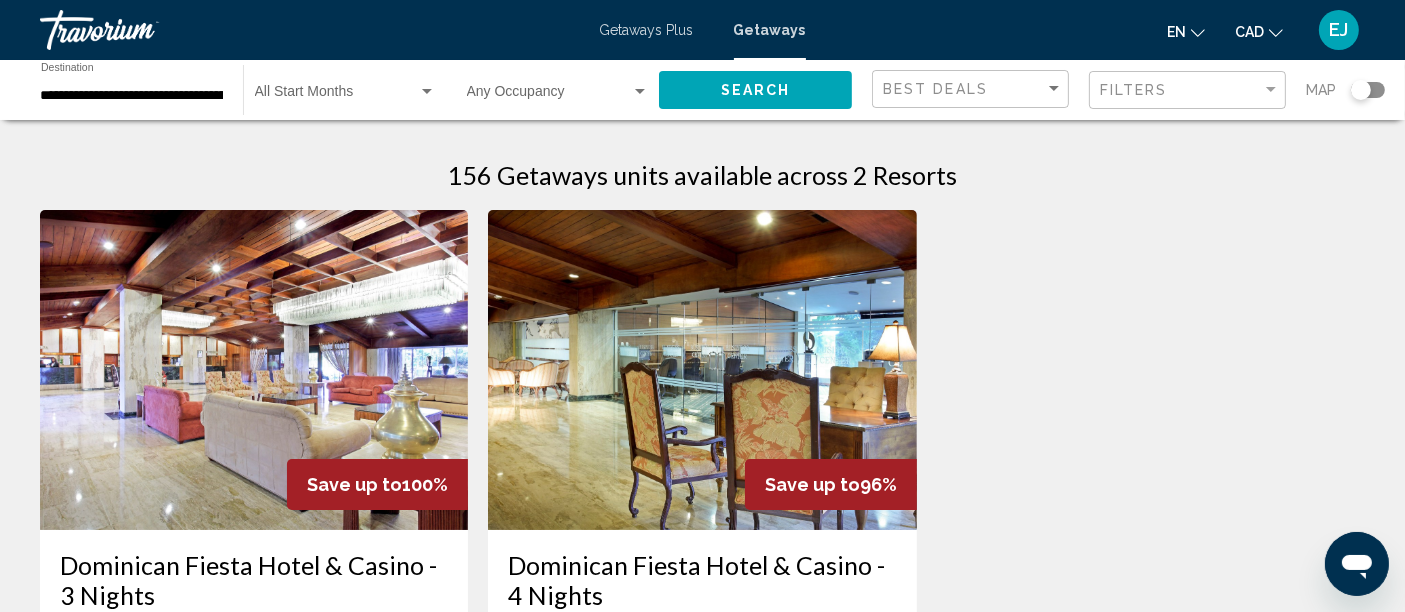click on "**********" 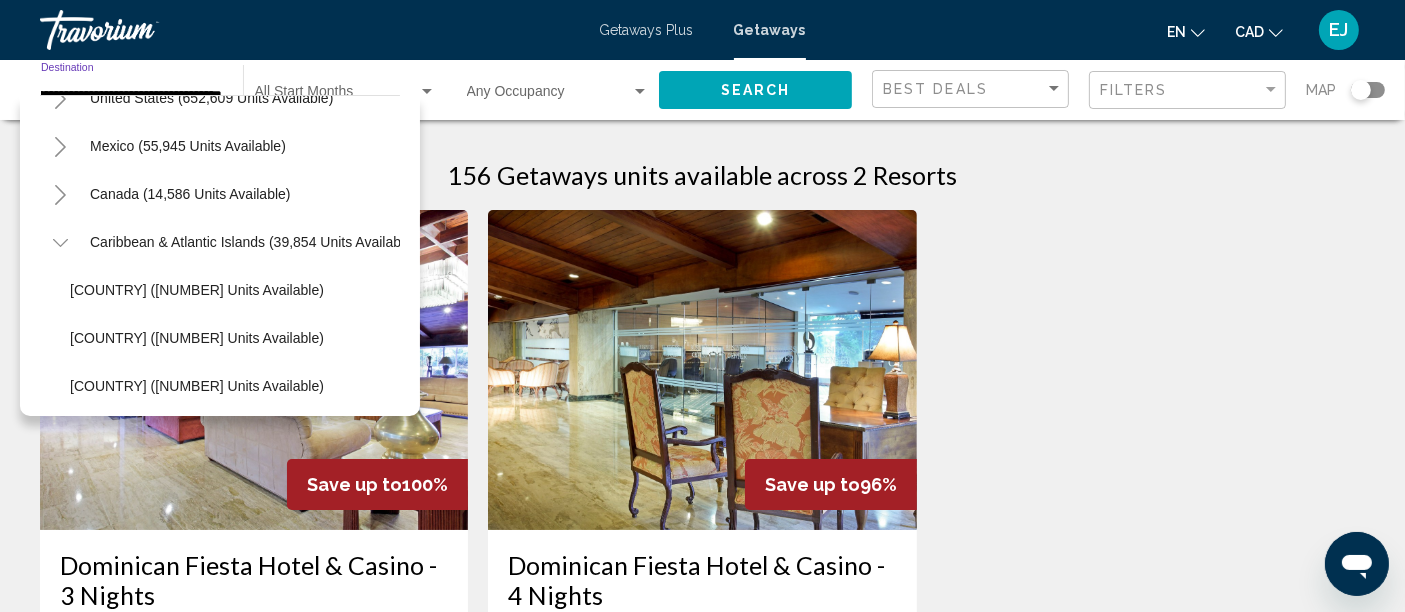 scroll, scrollTop: 55, scrollLeft: 0, axis: vertical 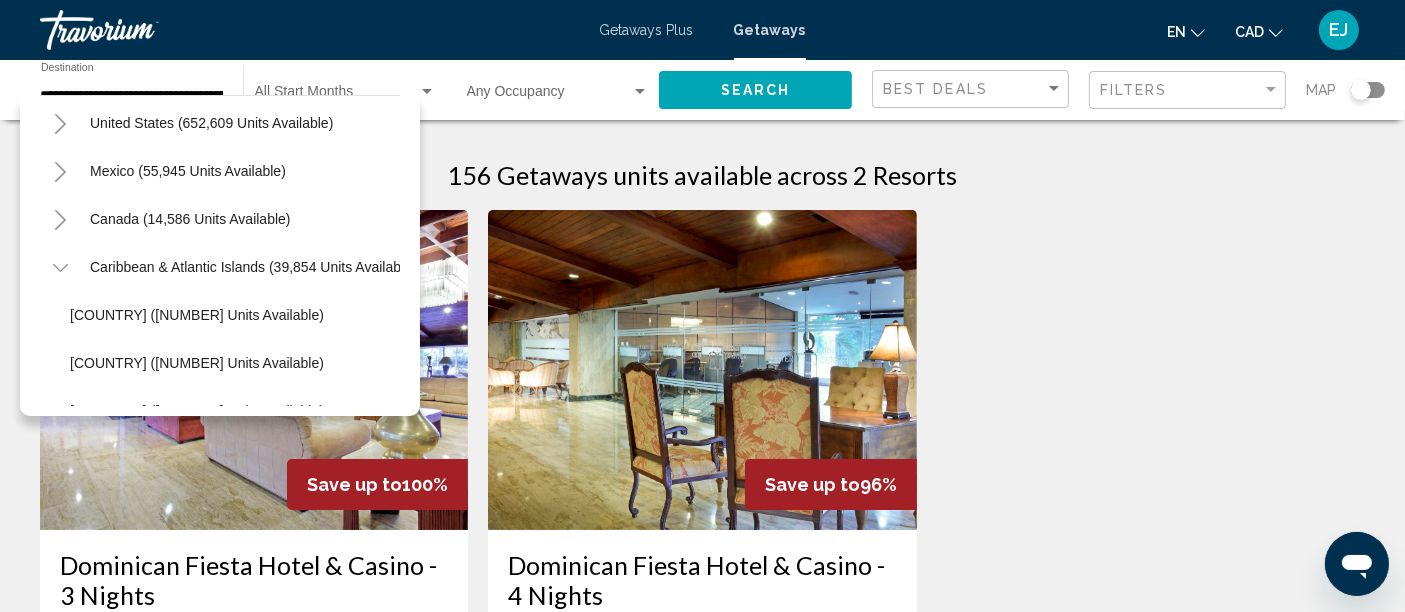 click on "Save up to  100%   Dominican Fiesta Hotel & Casino - 3 Nights  Resort  -  This is an adults only resort
Santo Domingo de Guzmán, Dominican Republic From CA$922.95 CAD CA$0.00 CAD For 3 nights You save  CA$922.95 CAD   temp
Fitness Center
Swimming Pool View Resort    ( 76 units )  Save up to  96%   Dominican Fiesta Hotel & Casino - 4 Nights  Resort  -  This is an adults only resort
Santo Domingo de Guzmán, Dominican Republic From CA$1,074.48 CAD CA$41.01 CAD For 4 nights You save  CA$1,033.47 CAD   temp
Fitness Center
Swimming Pool View Resort    ( 80 units )  No results based on your filters." at bounding box center [702, 576] 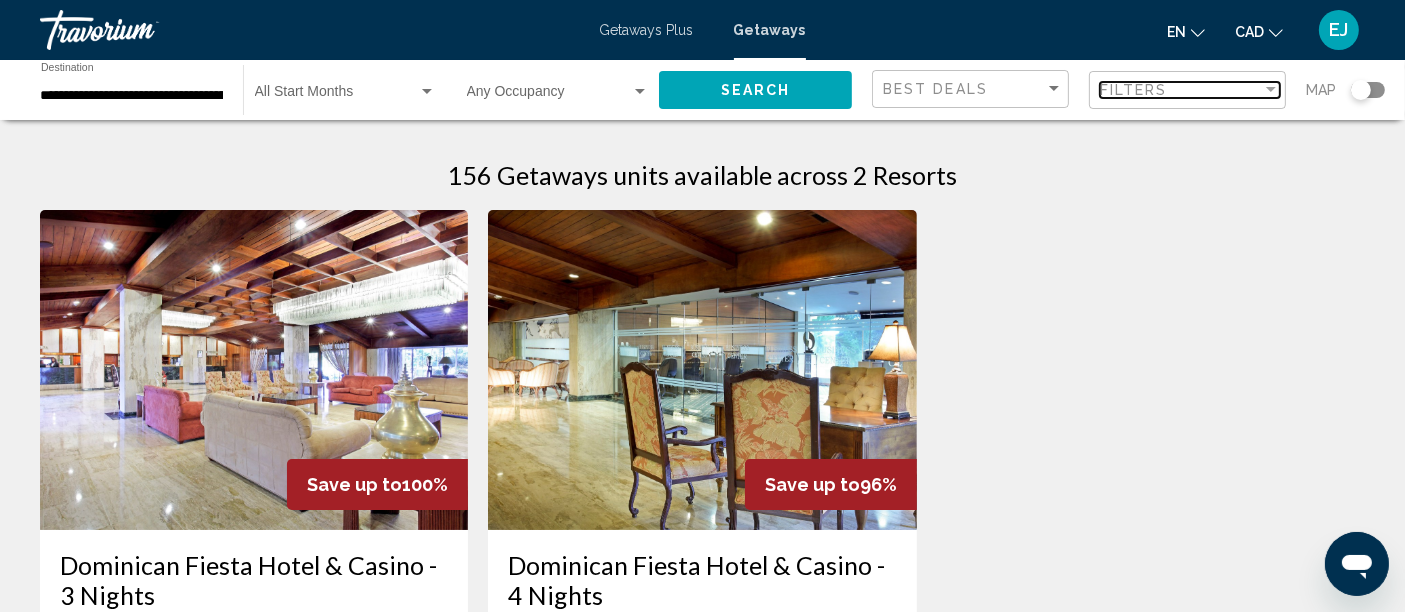 click on "Filters" at bounding box center [1181, 90] 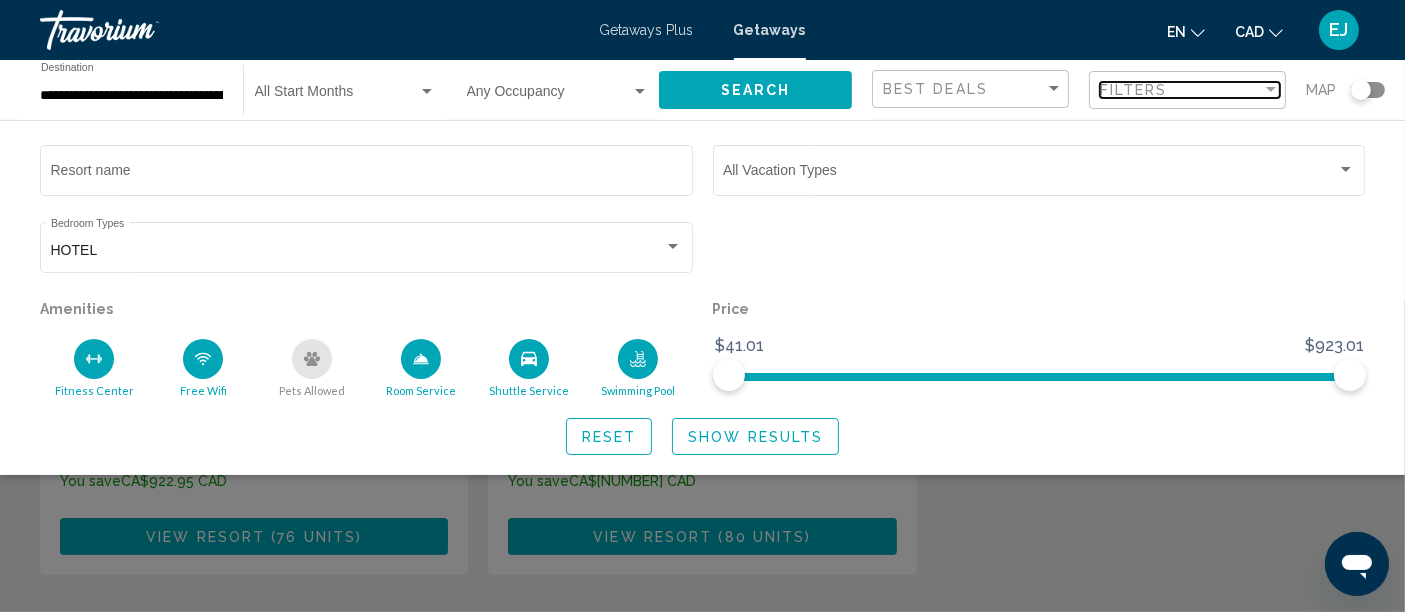 scroll, scrollTop: 0, scrollLeft: 0, axis: both 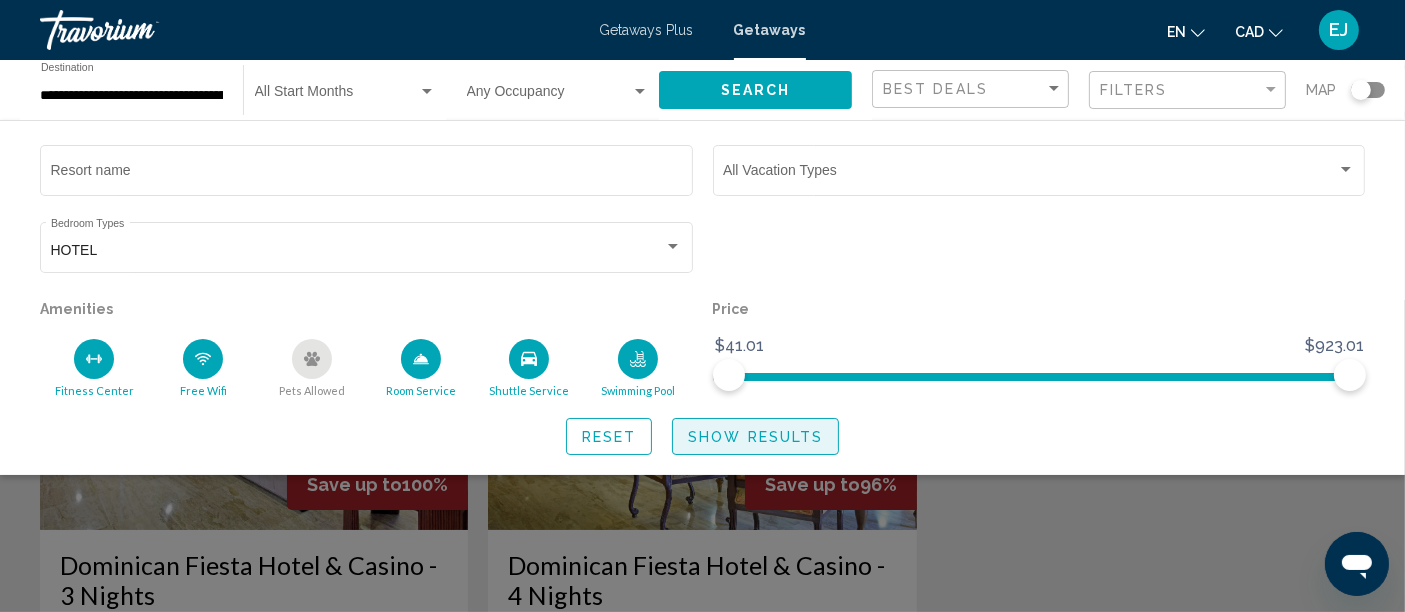 click on "Show Results" 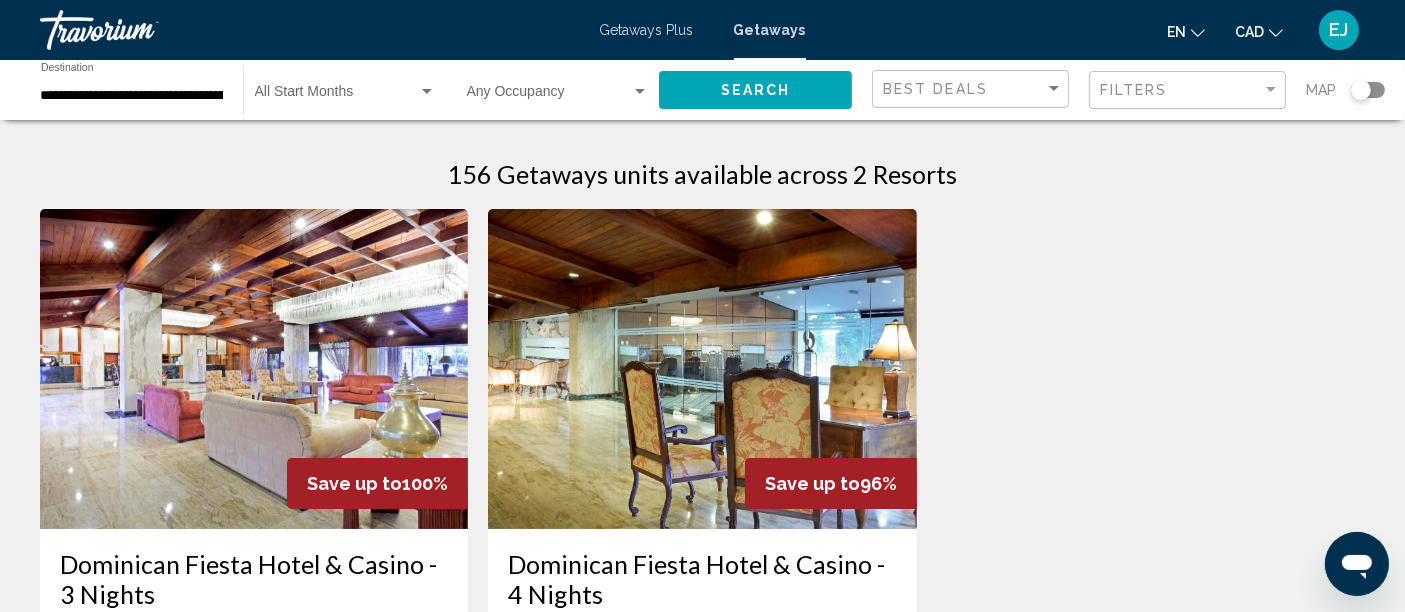 scroll, scrollTop: 0, scrollLeft: 0, axis: both 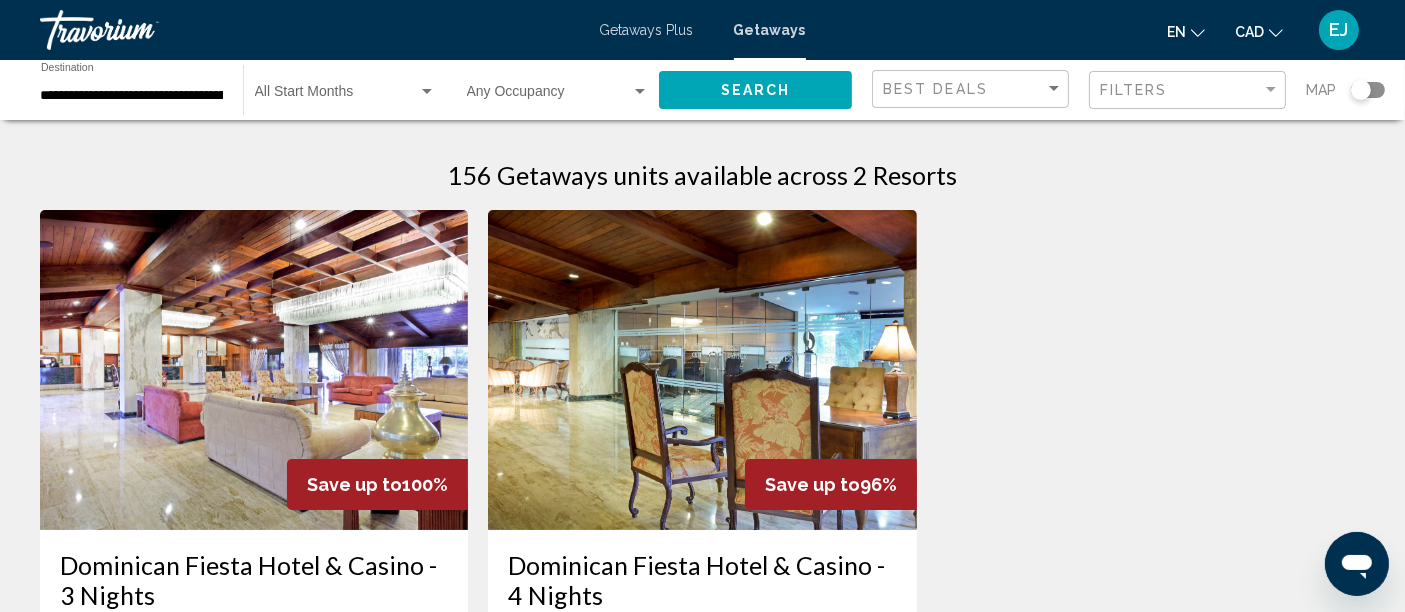 click on "Getaways Plus" at bounding box center (647, 30) 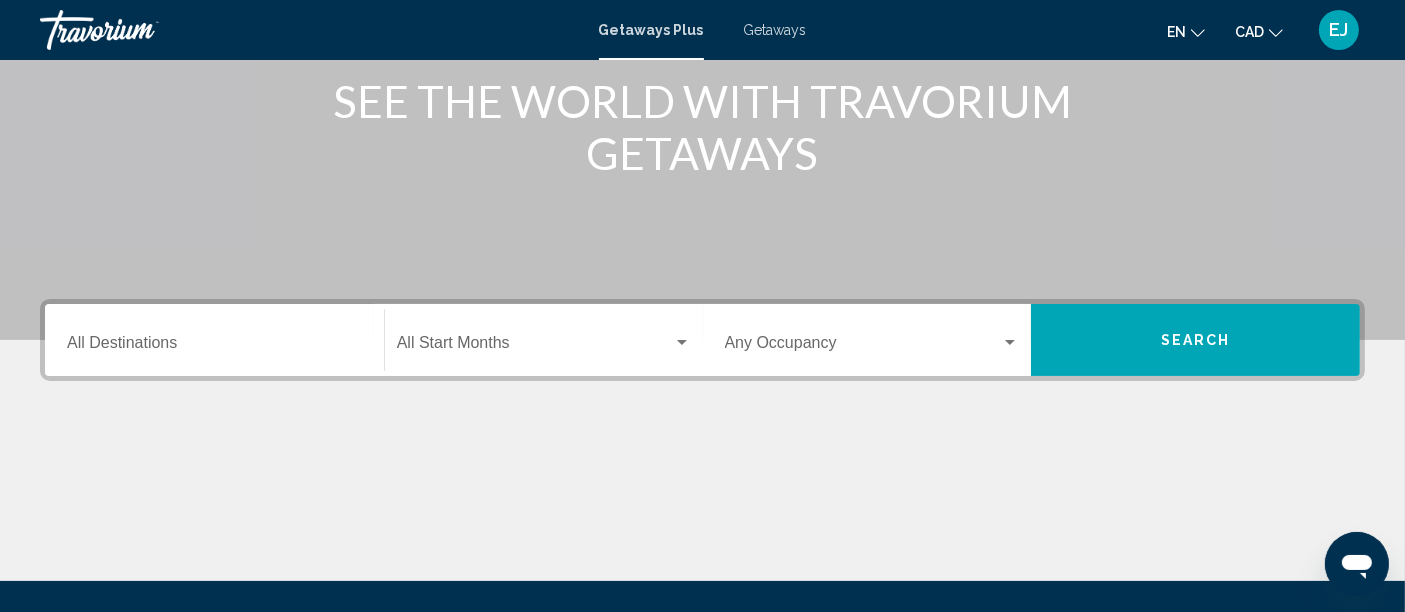 scroll, scrollTop: 262, scrollLeft: 0, axis: vertical 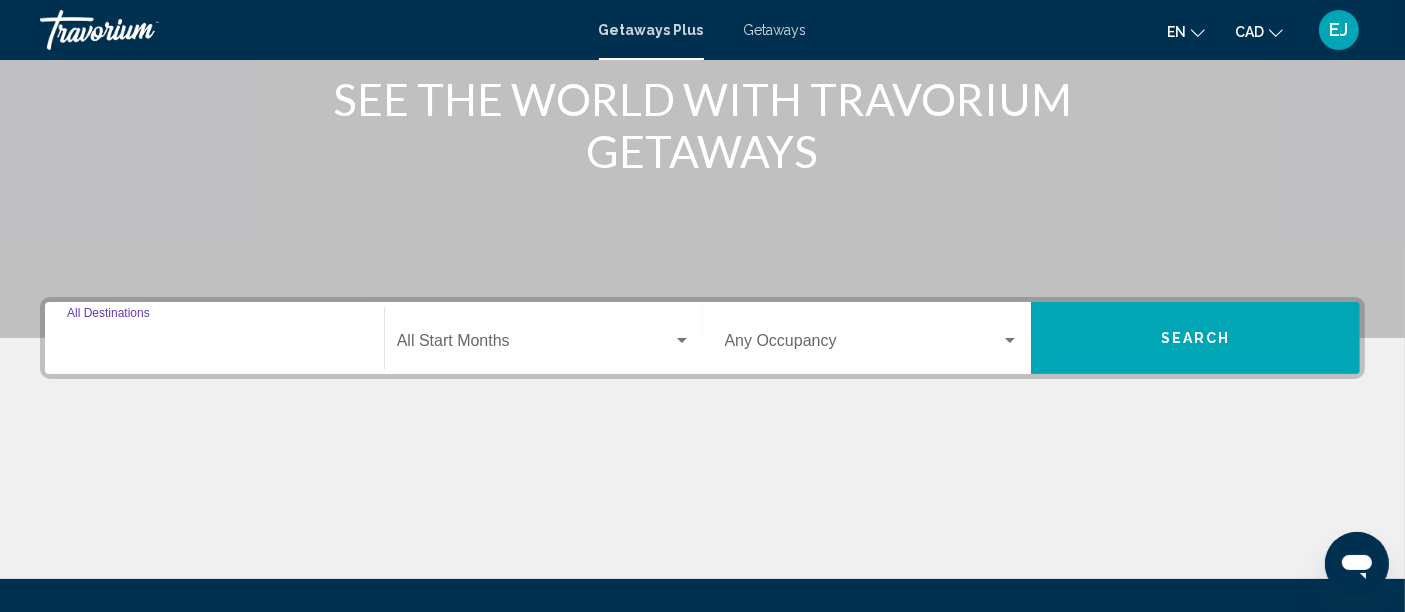 click on "Destination All Destinations" at bounding box center (214, 345) 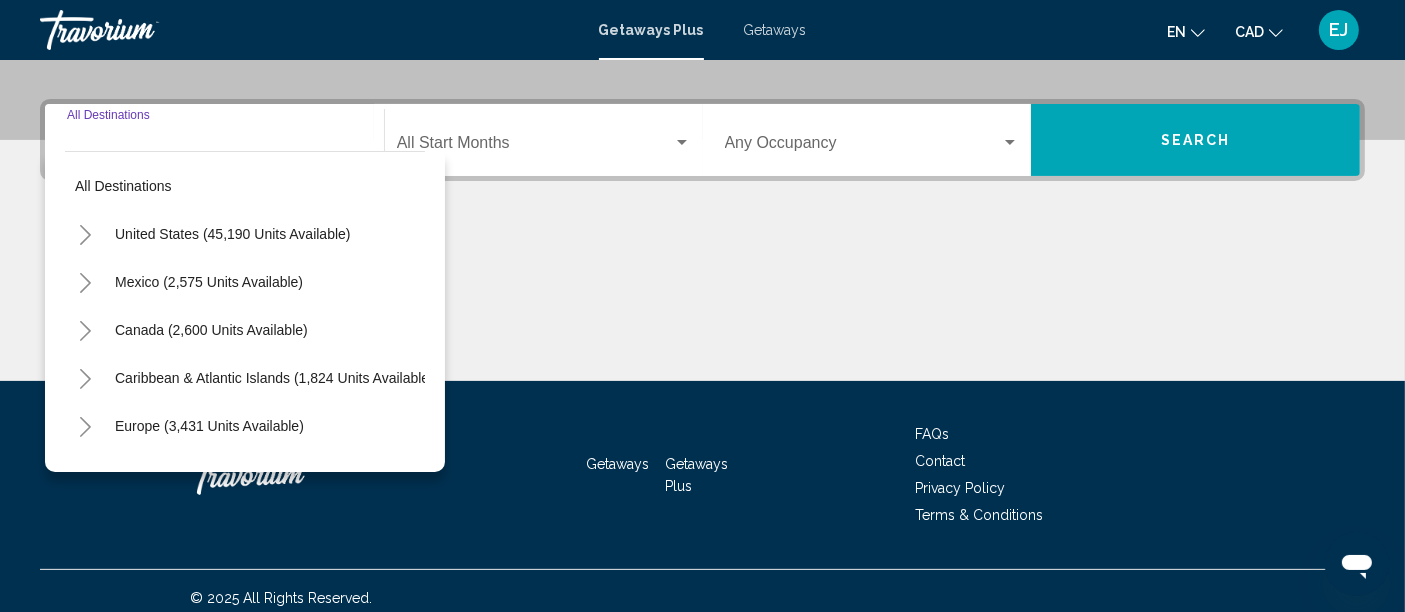 scroll, scrollTop: 471, scrollLeft: 0, axis: vertical 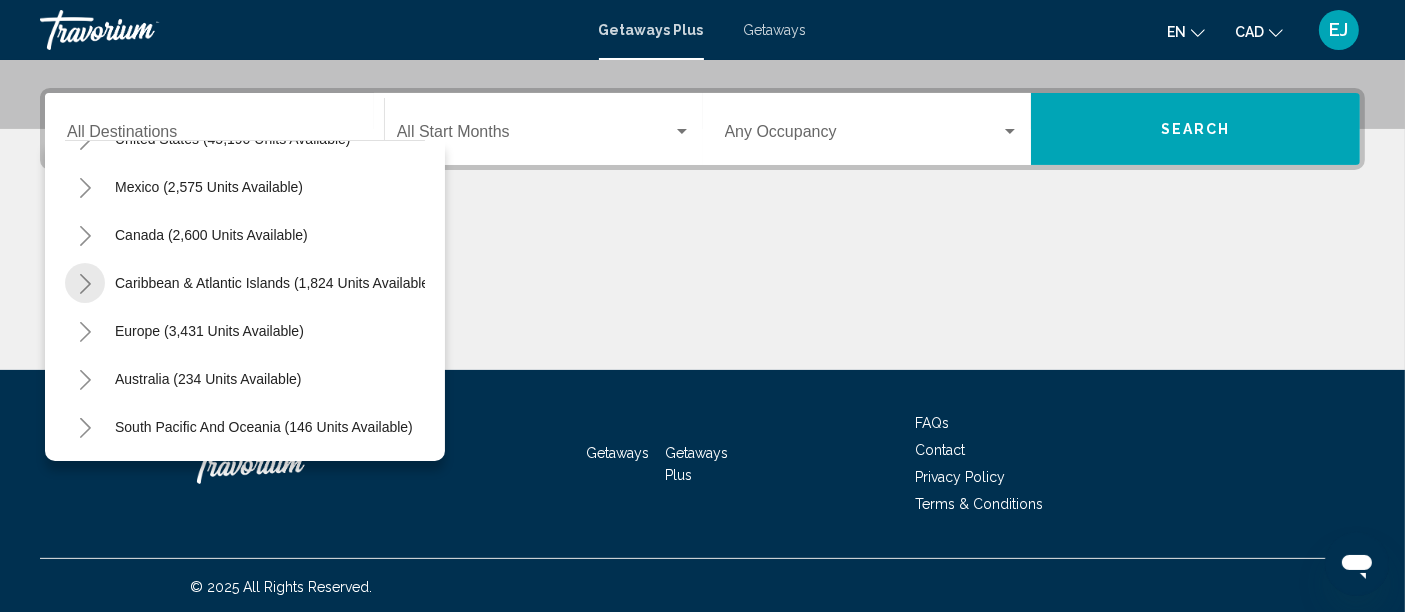 click 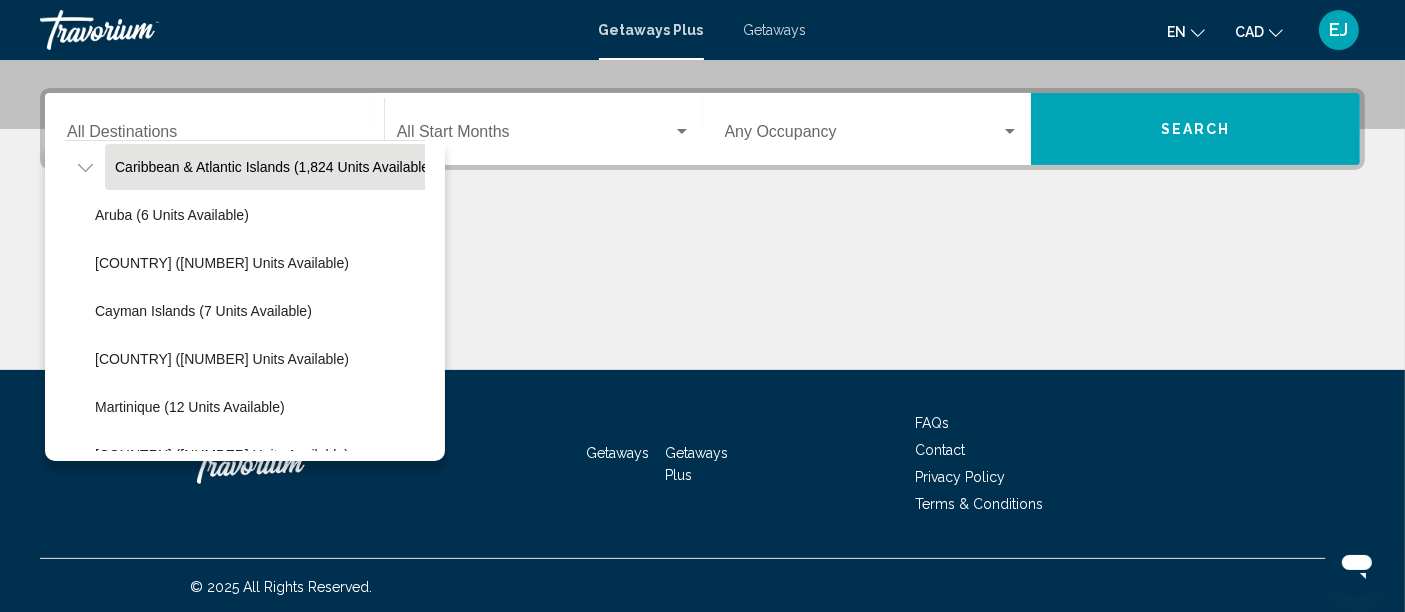 scroll, scrollTop: 203, scrollLeft: 0, axis: vertical 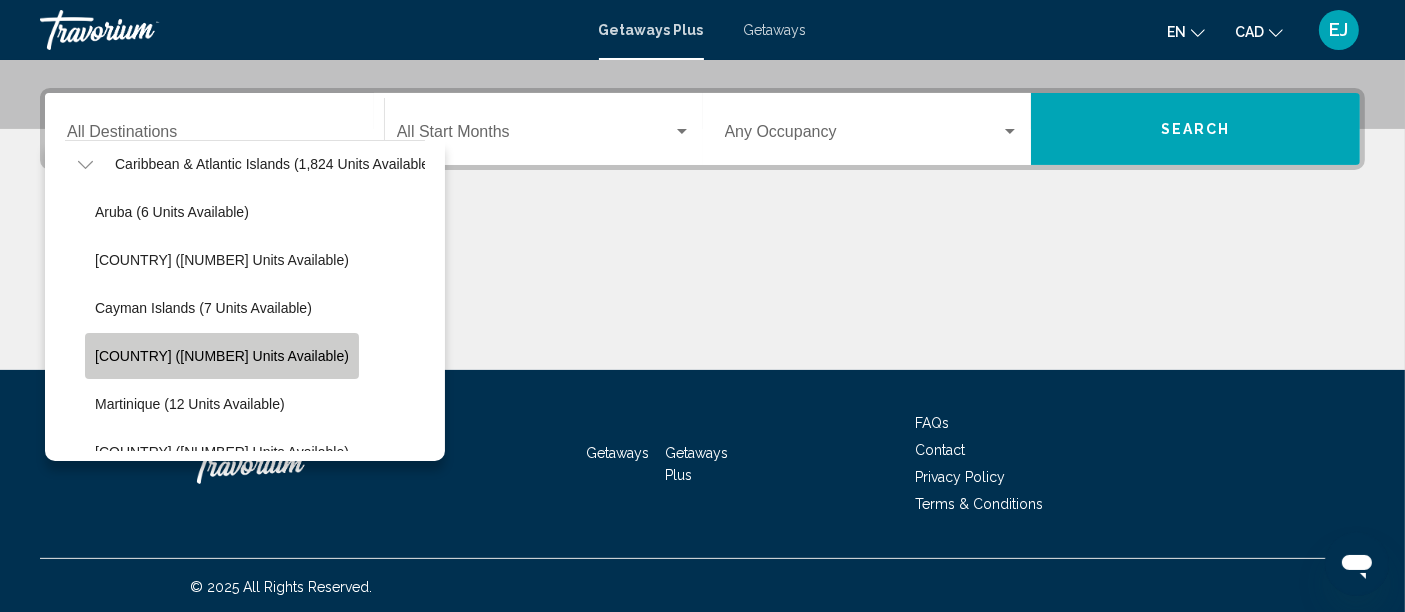 click on "Dominican Republic ([NUMBER] units available)" 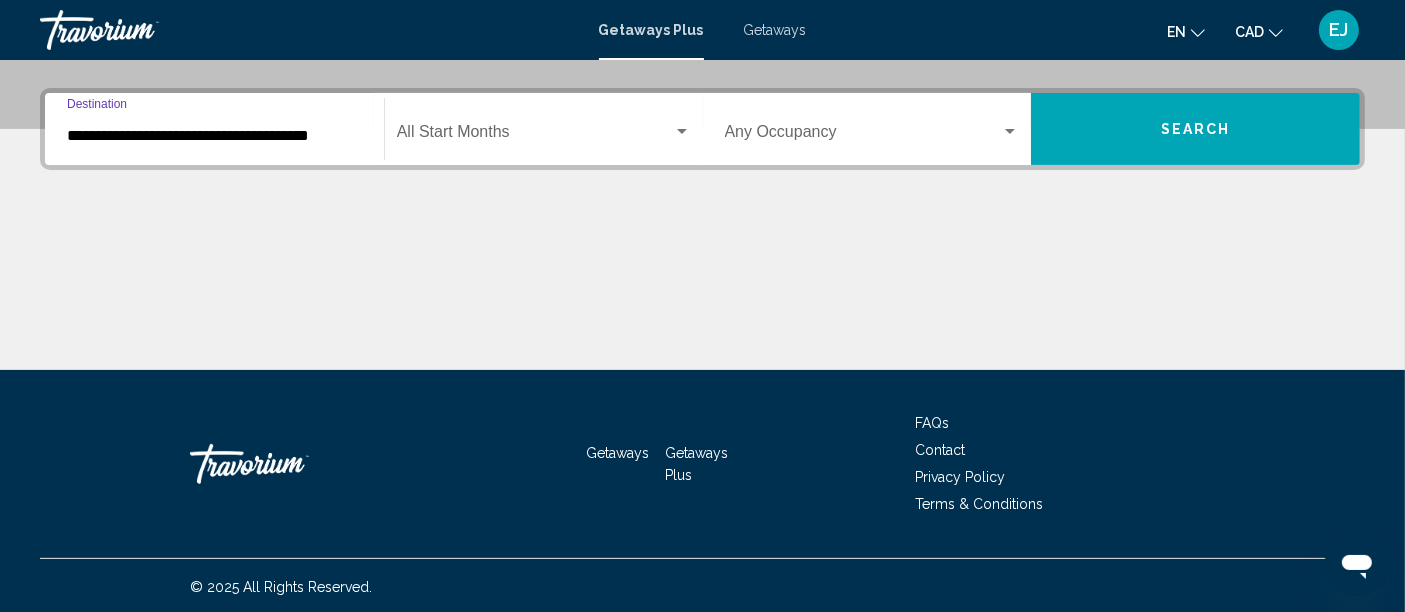 click at bounding box center (863, 136) 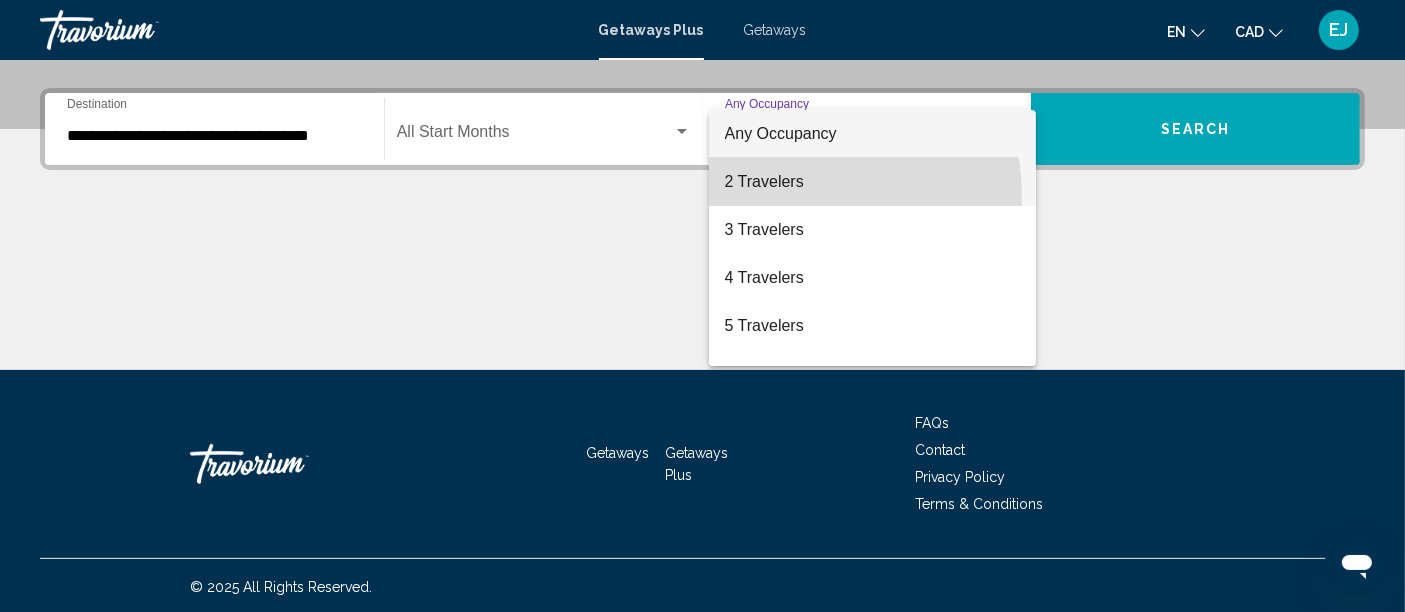 click on "2 Travelers" at bounding box center [872, 182] 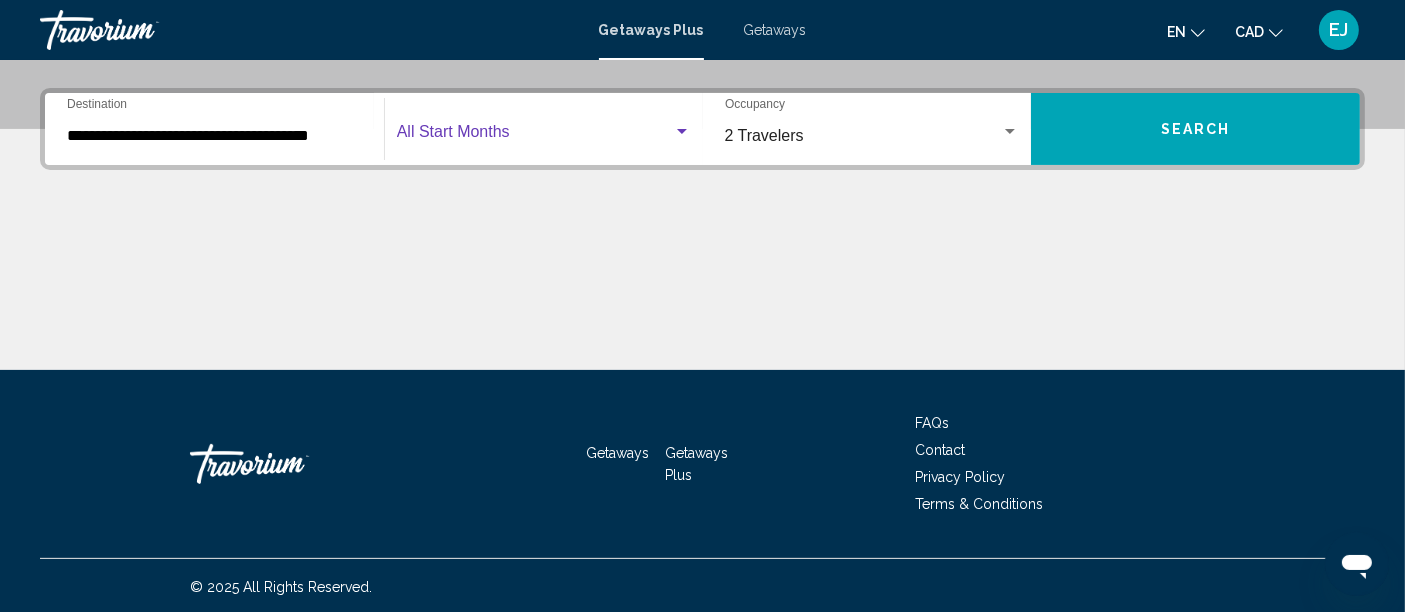 click at bounding box center (535, 136) 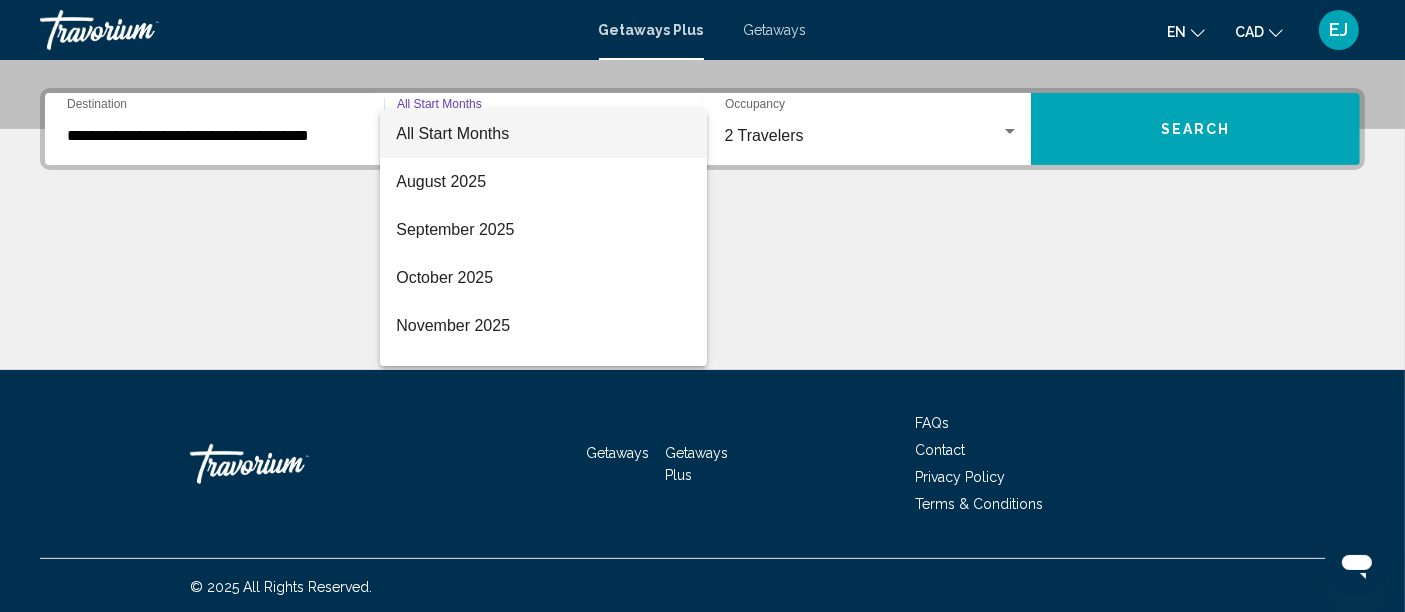 click at bounding box center (702, 306) 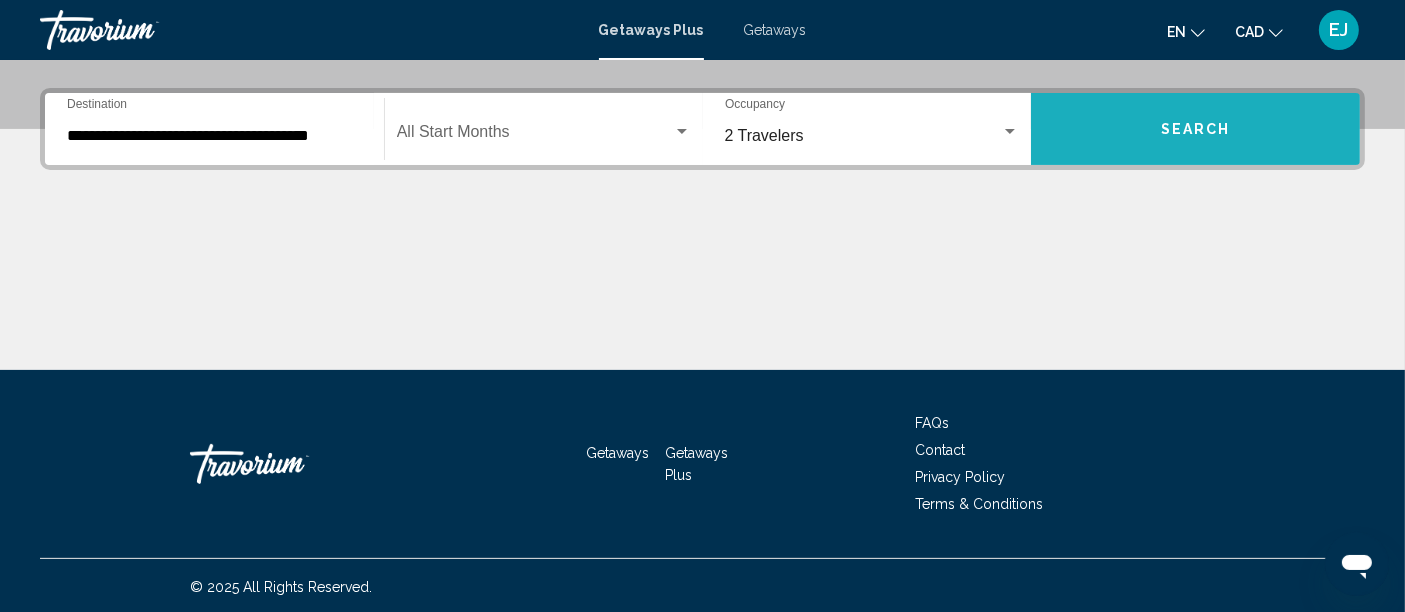 click on "Search" at bounding box center (1196, 130) 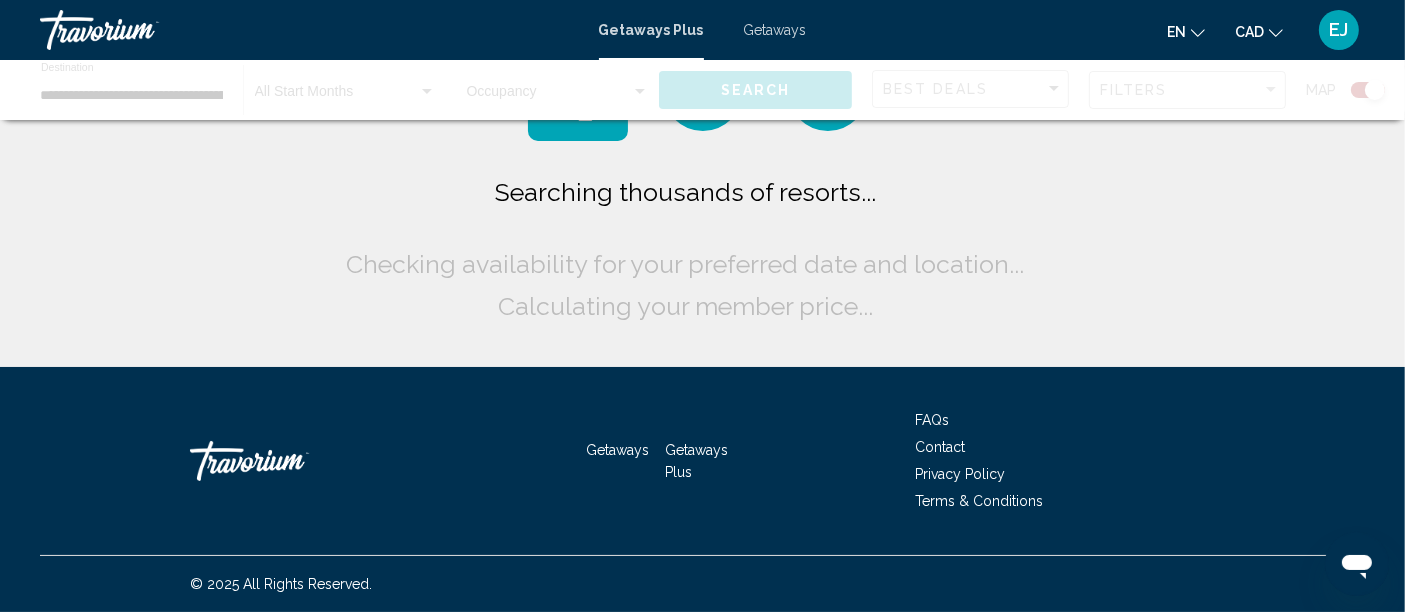 scroll, scrollTop: 0, scrollLeft: 0, axis: both 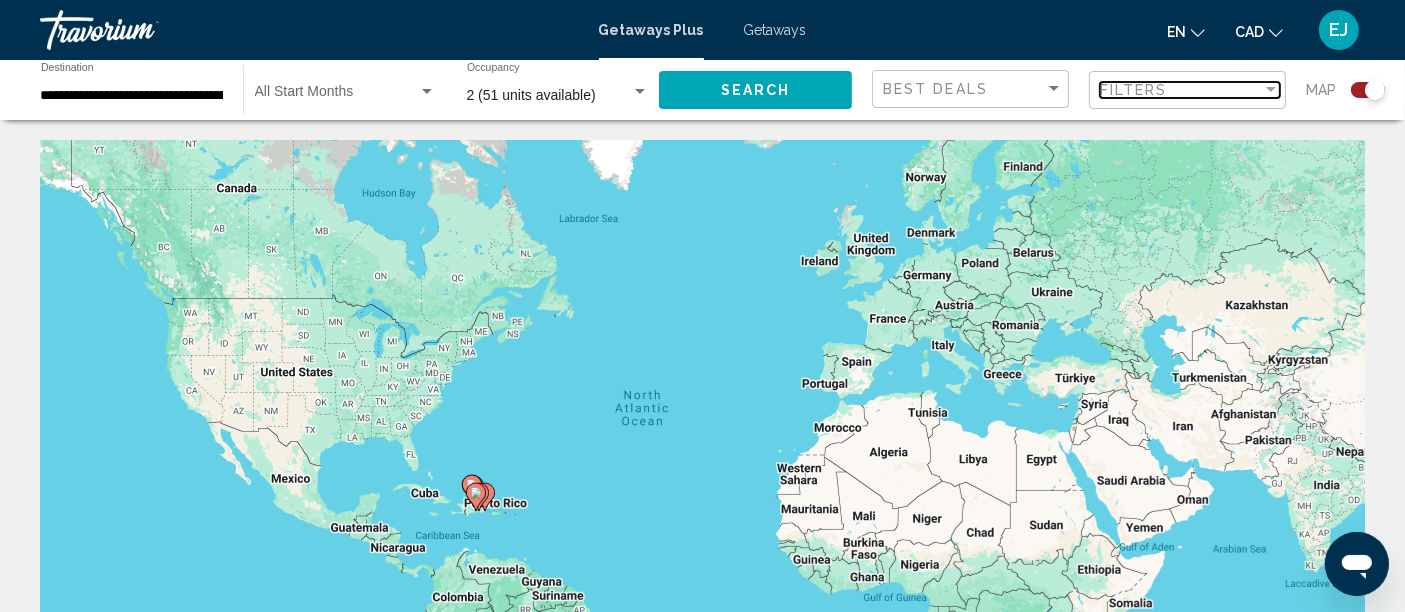 click on "Filters" at bounding box center (1134, 90) 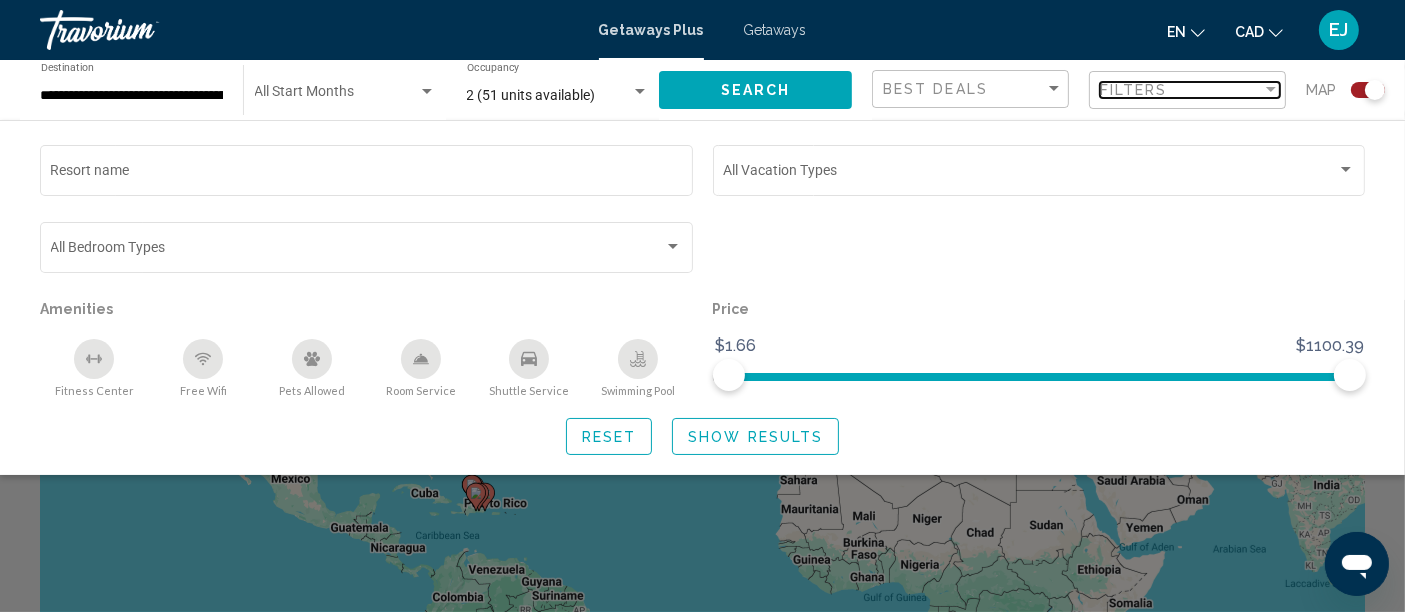 scroll, scrollTop: 34, scrollLeft: 0, axis: vertical 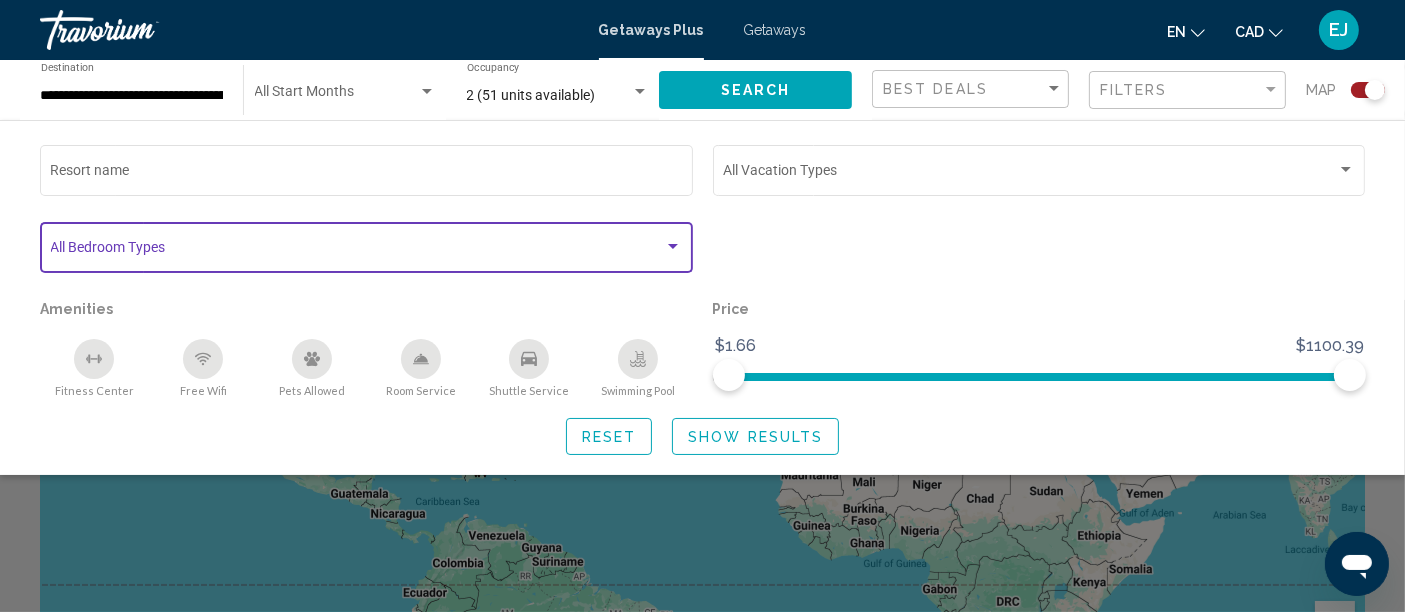 click at bounding box center [358, 251] 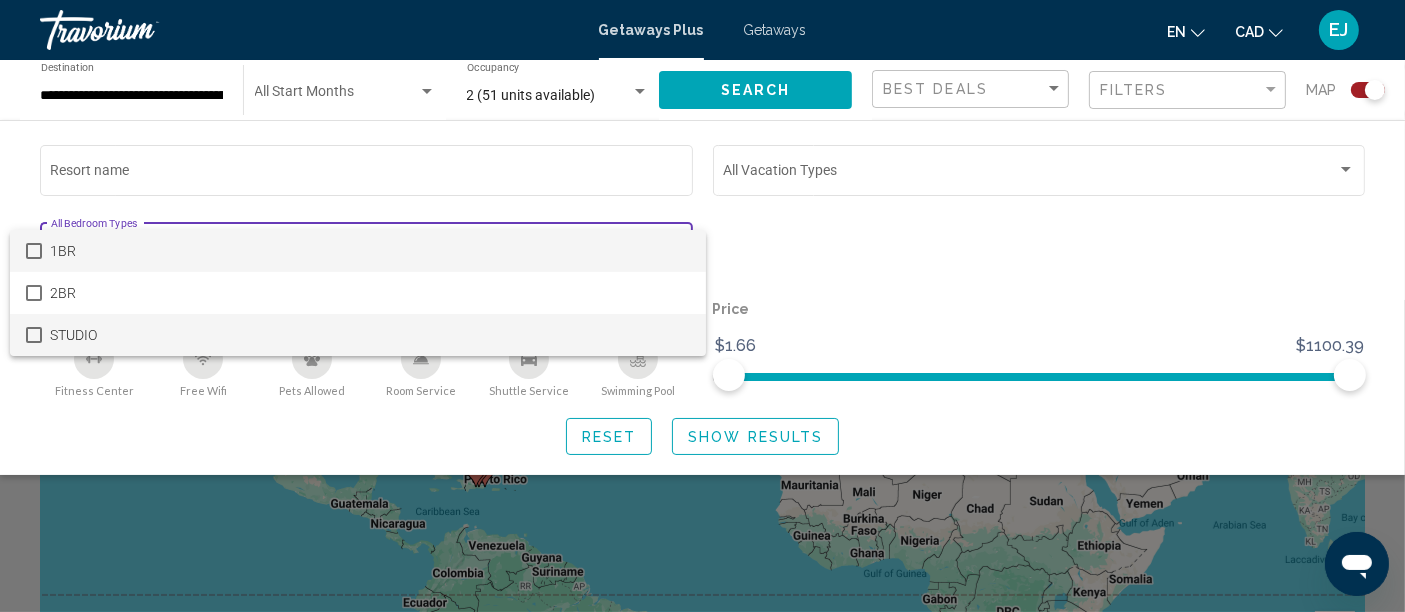 scroll, scrollTop: 22, scrollLeft: 0, axis: vertical 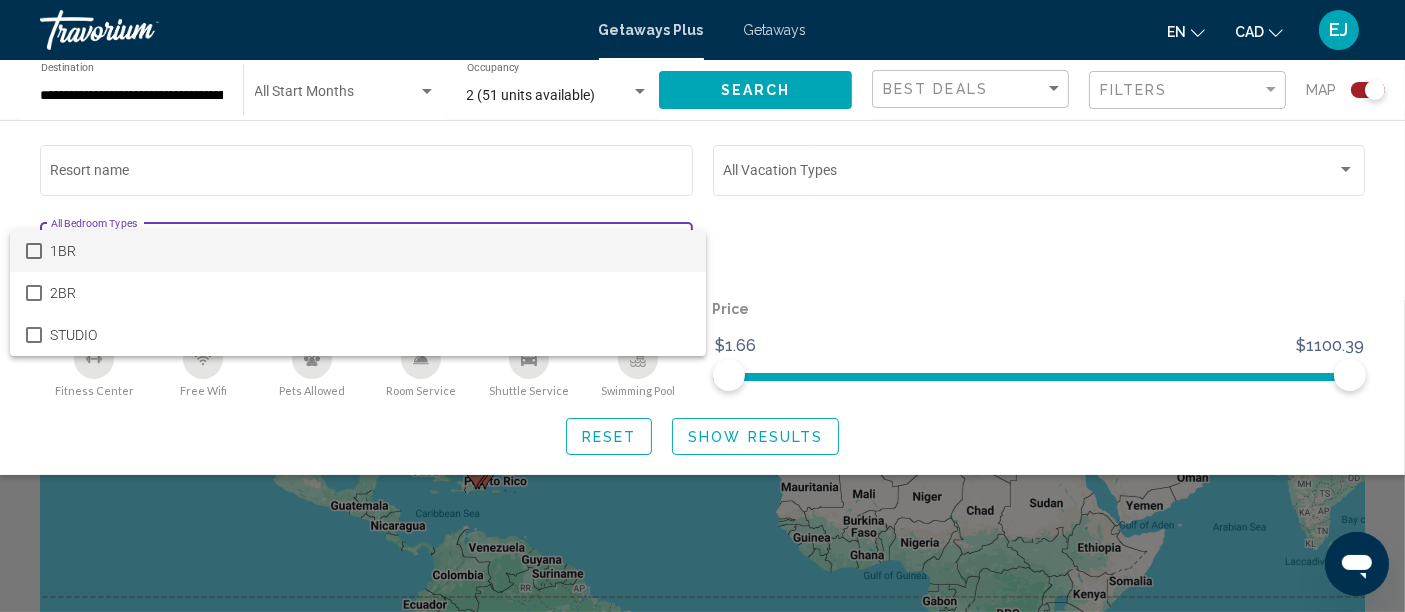 click at bounding box center [702, 306] 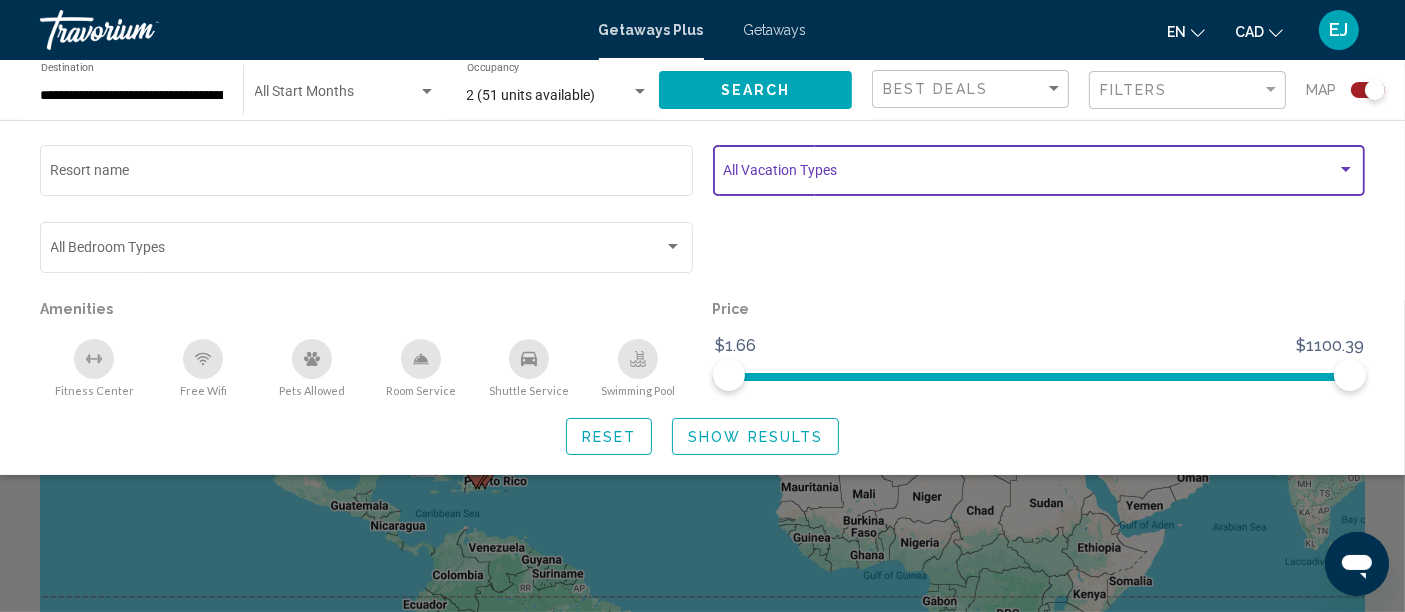 click at bounding box center (1030, 174) 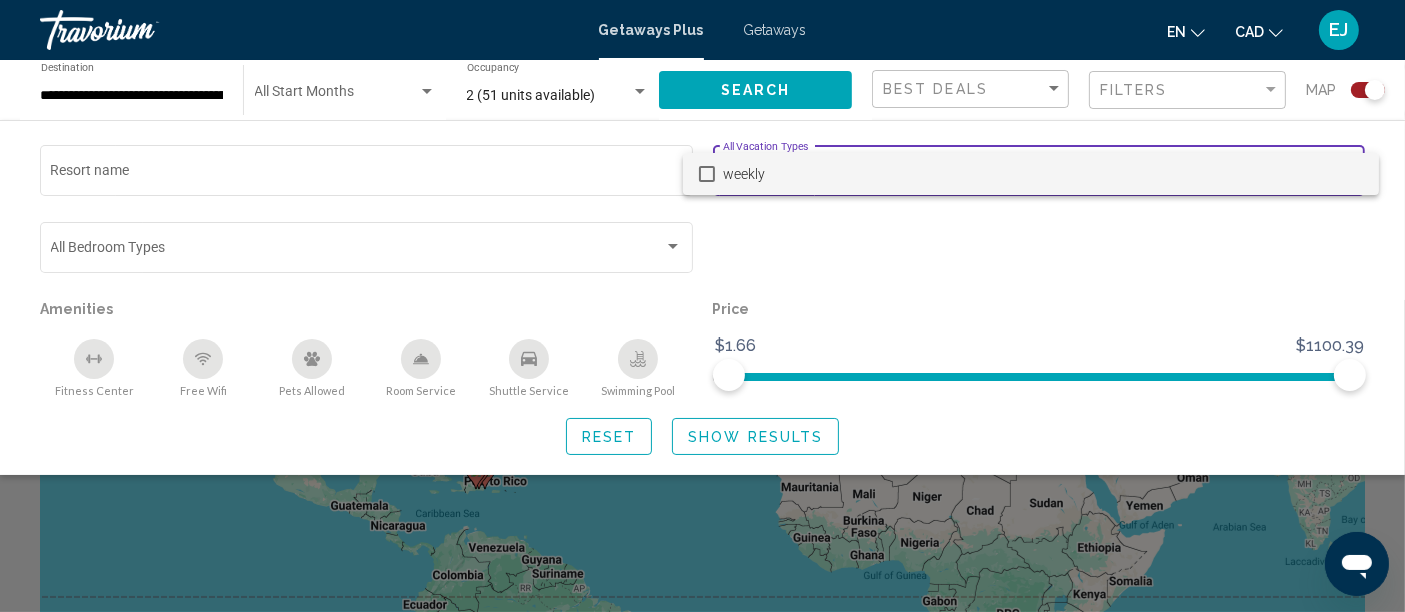 click at bounding box center [702, 306] 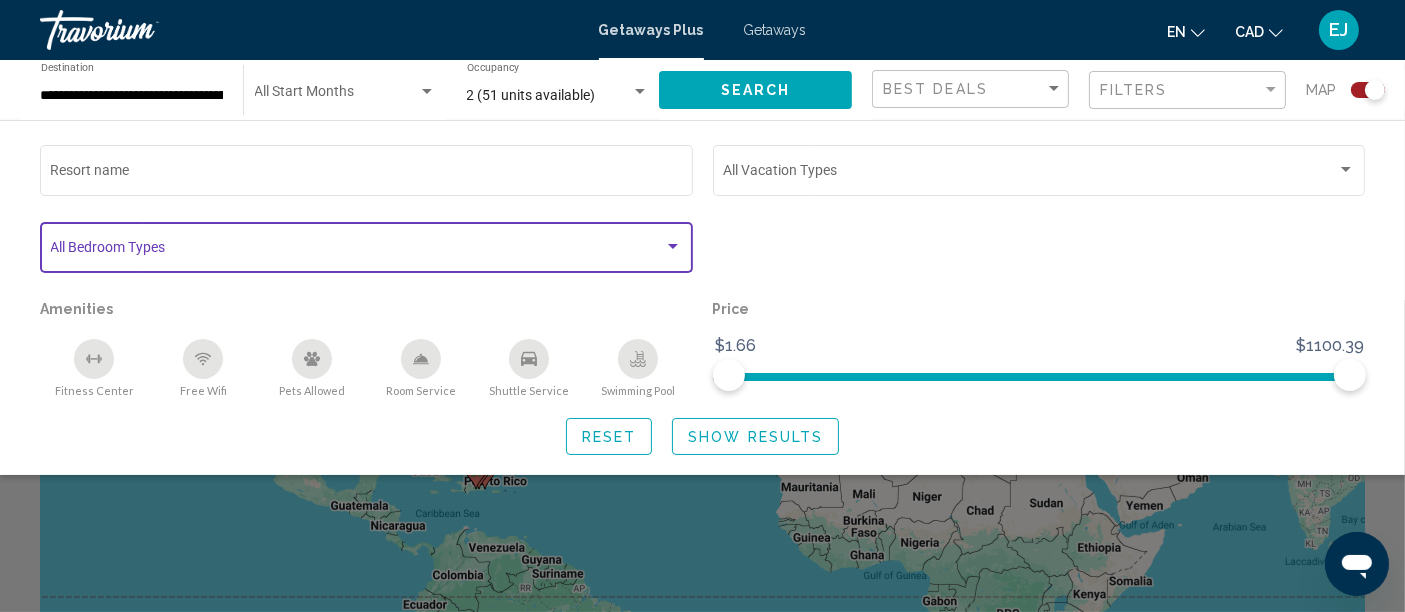 click at bounding box center (358, 251) 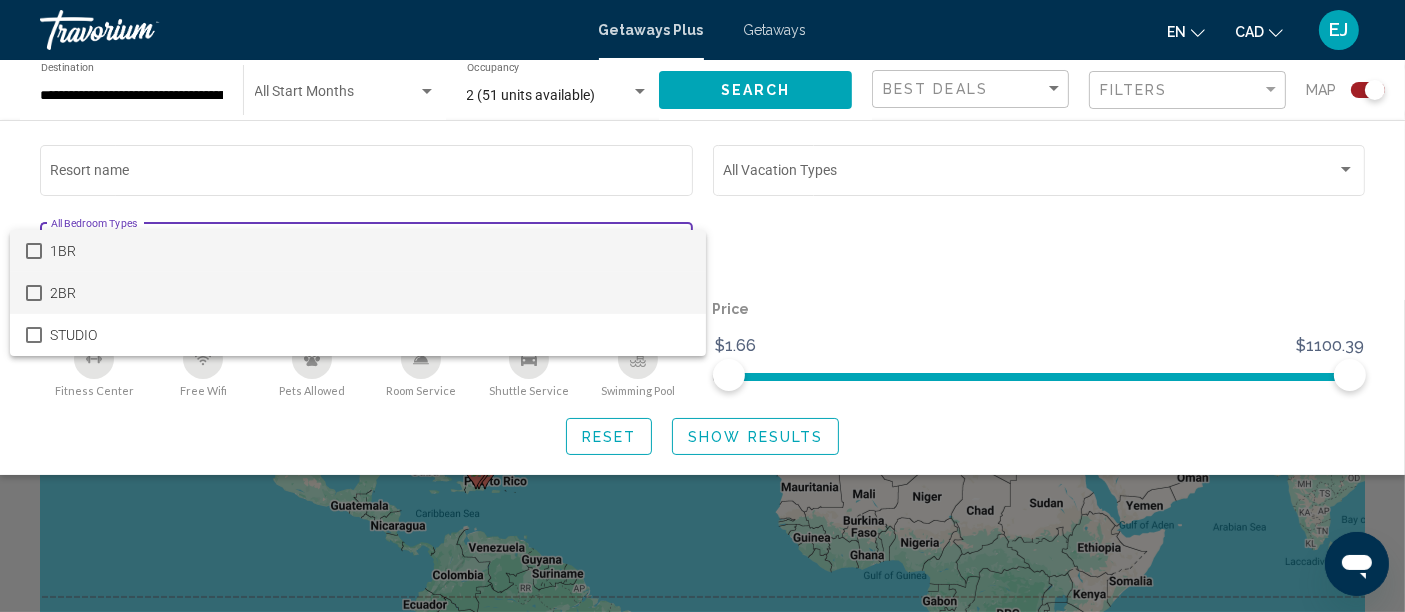 scroll, scrollTop: 45, scrollLeft: 0, axis: vertical 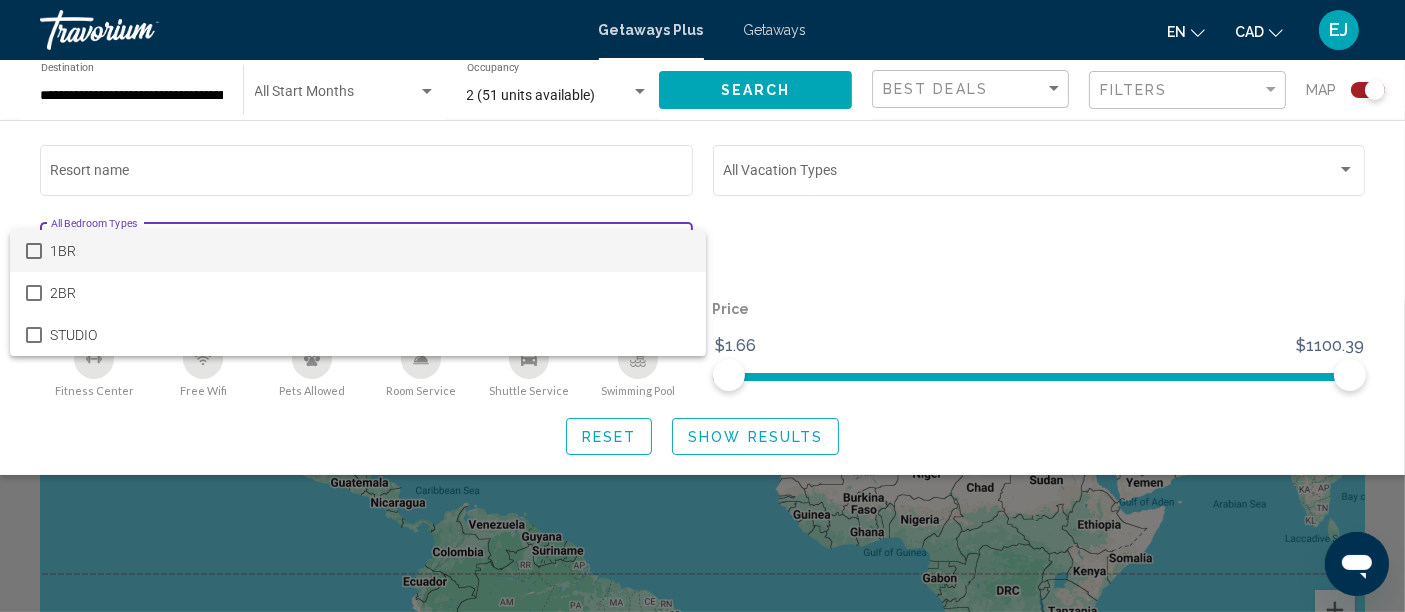 click at bounding box center (702, 306) 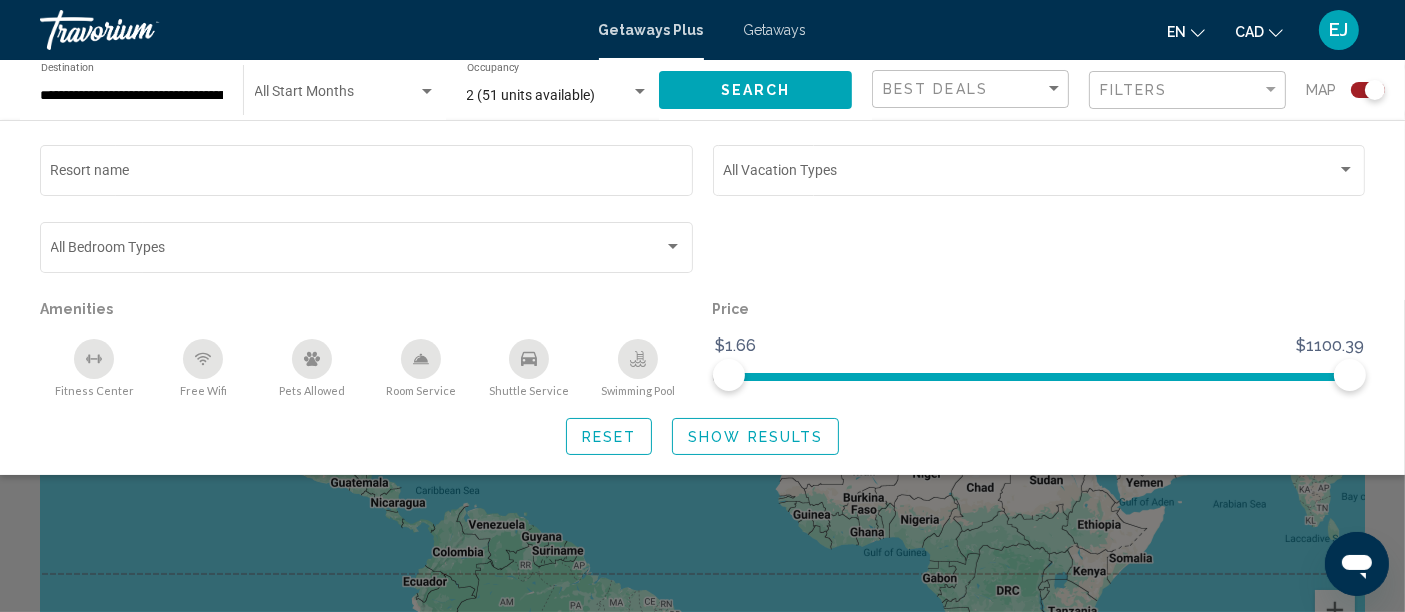 click 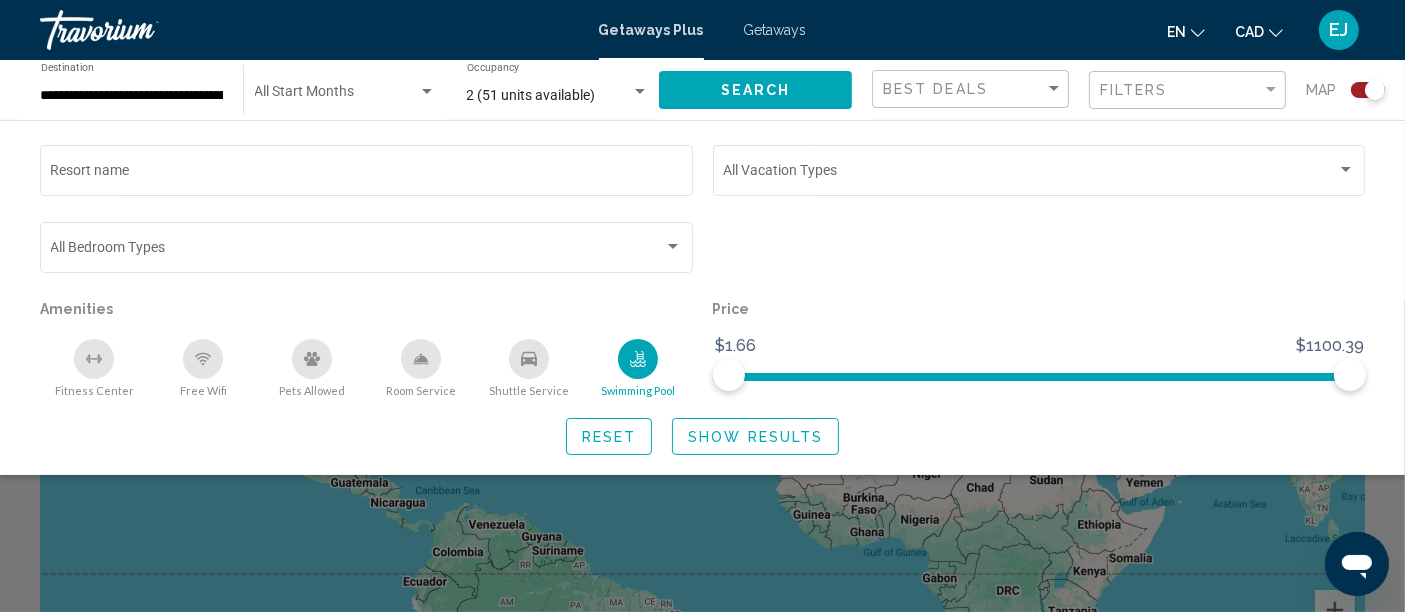 click 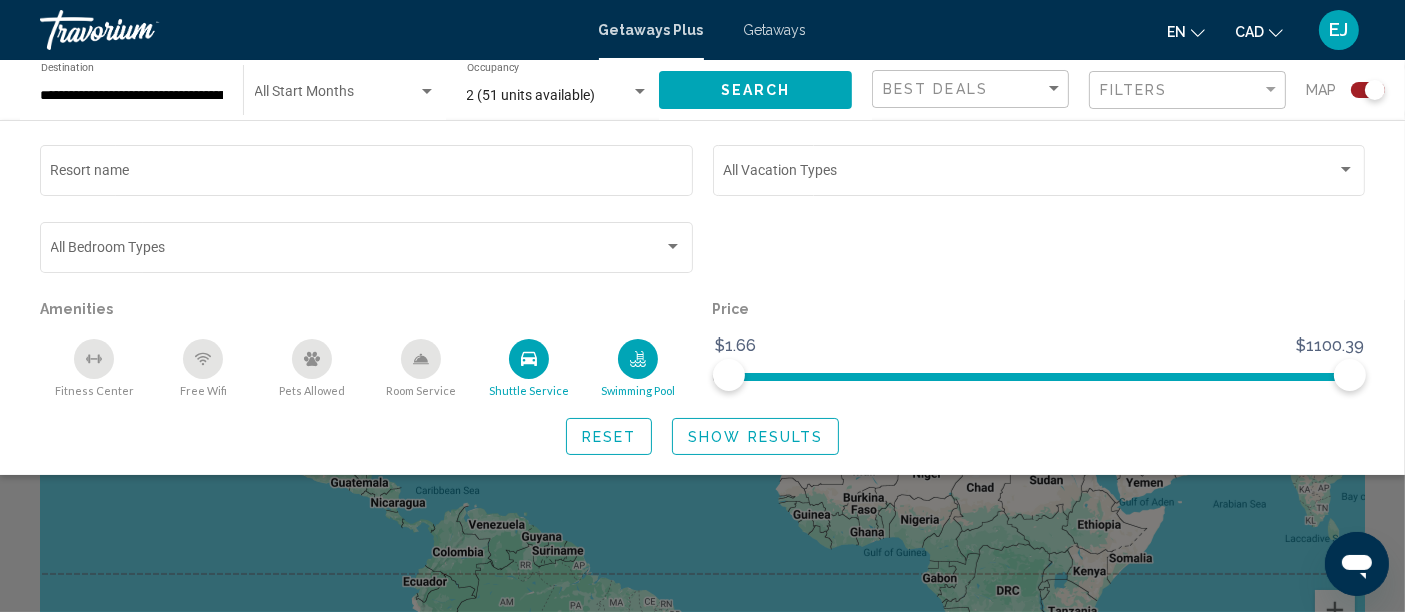 click 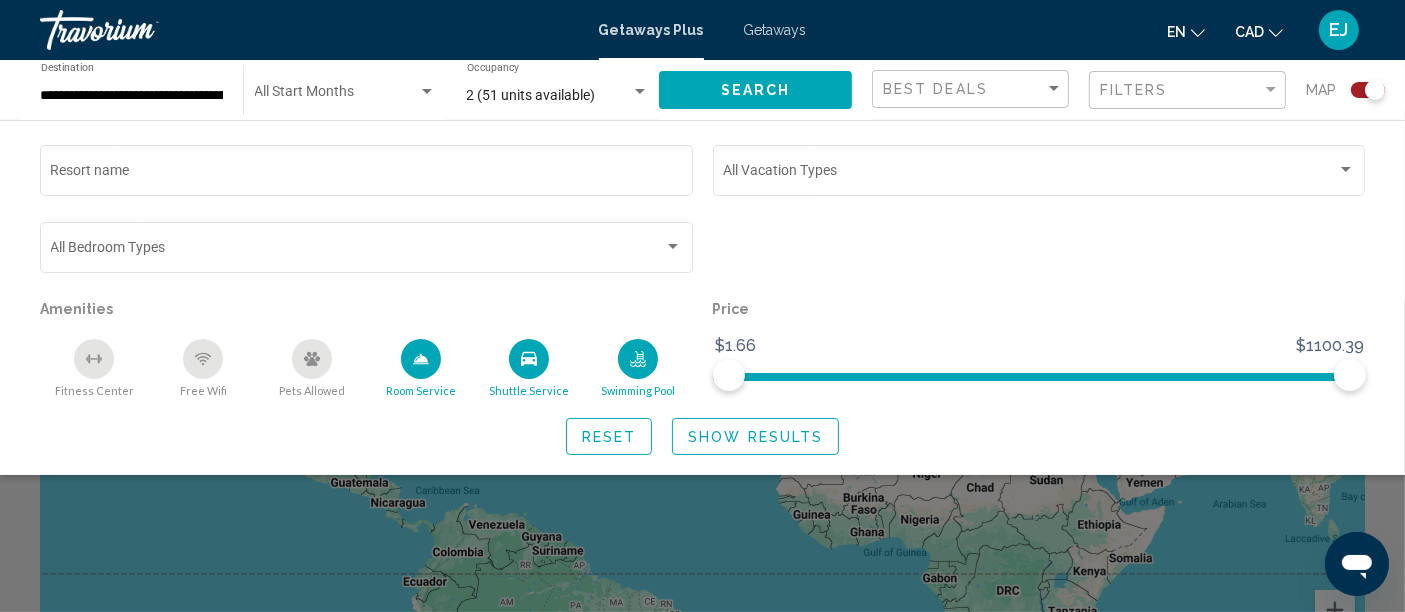 click 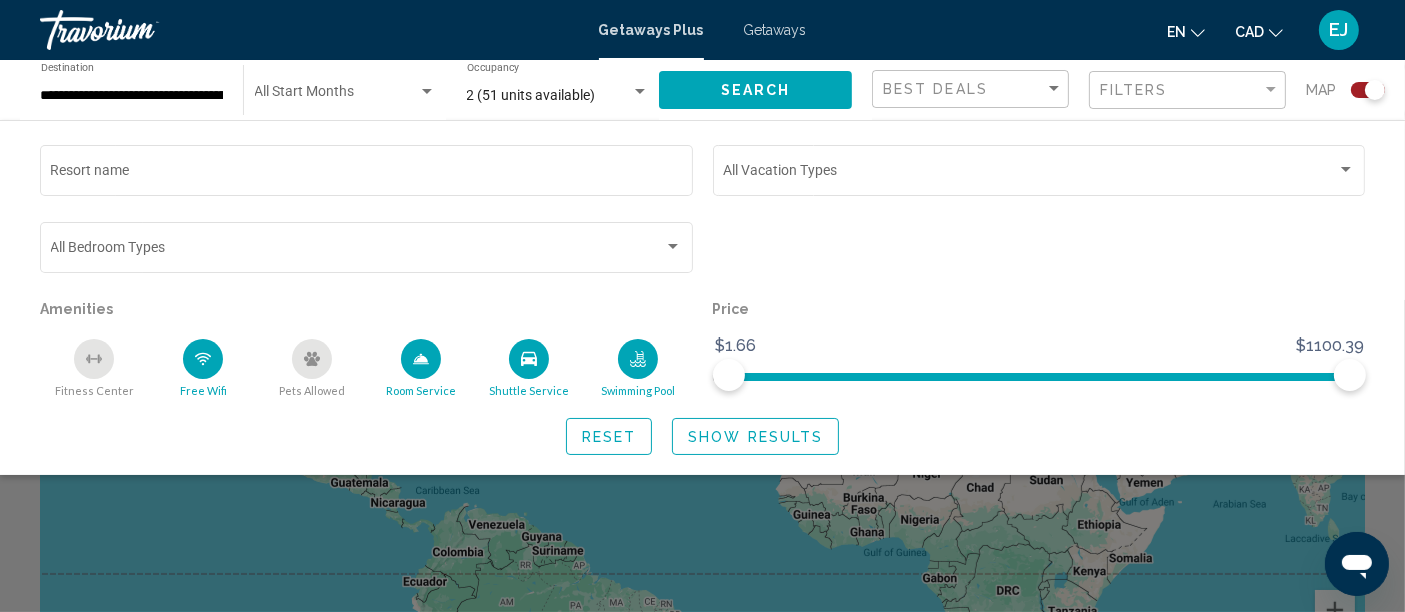 click 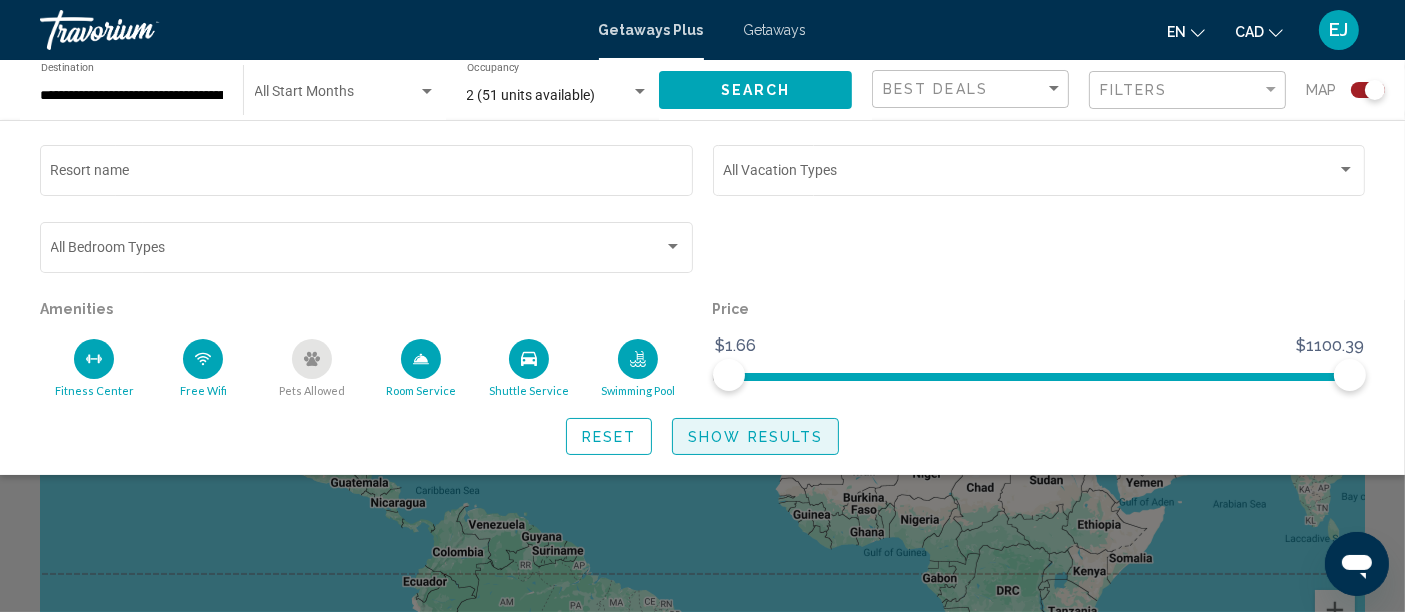 click on "Show Results" 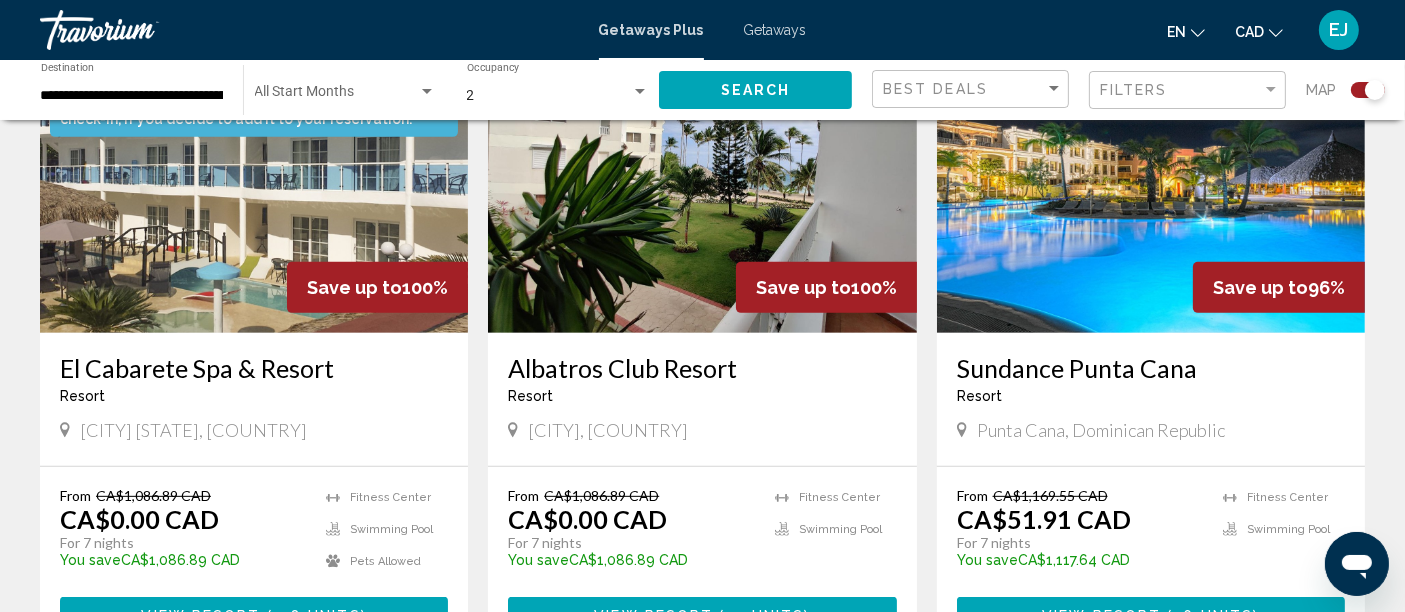 scroll, scrollTop: 816, scrollLeft: 0, axis: vertical 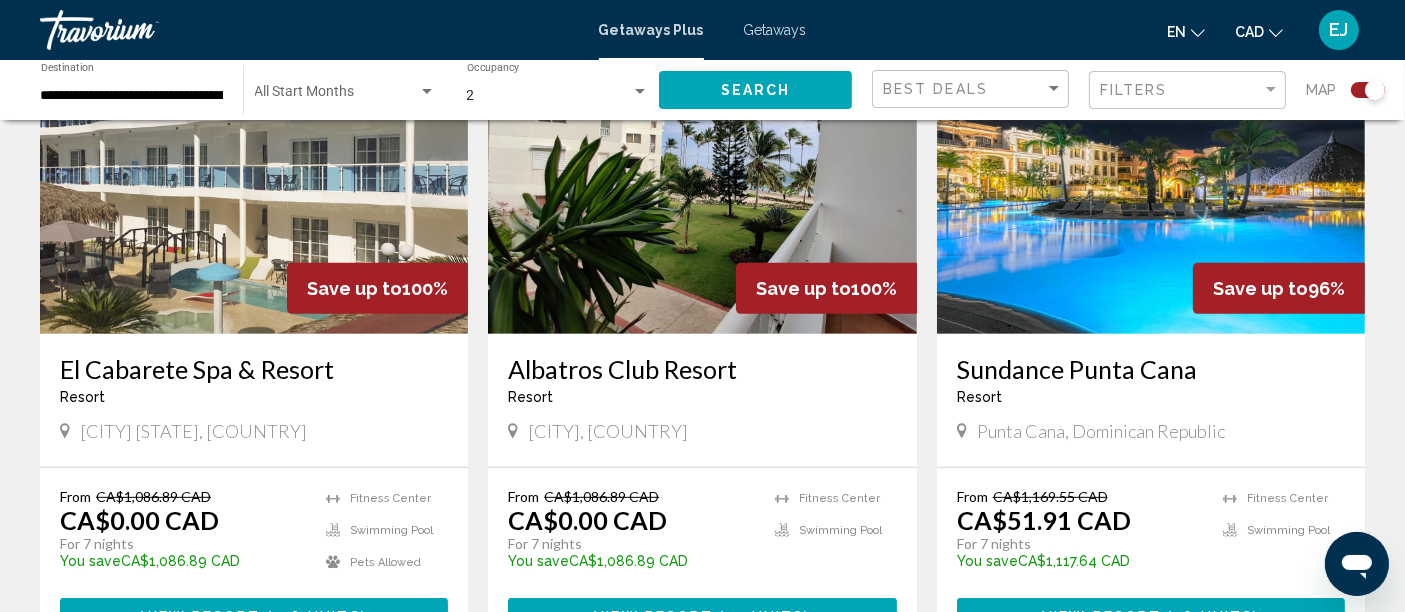 click on "Getaways" at bounding box center (775, 30) 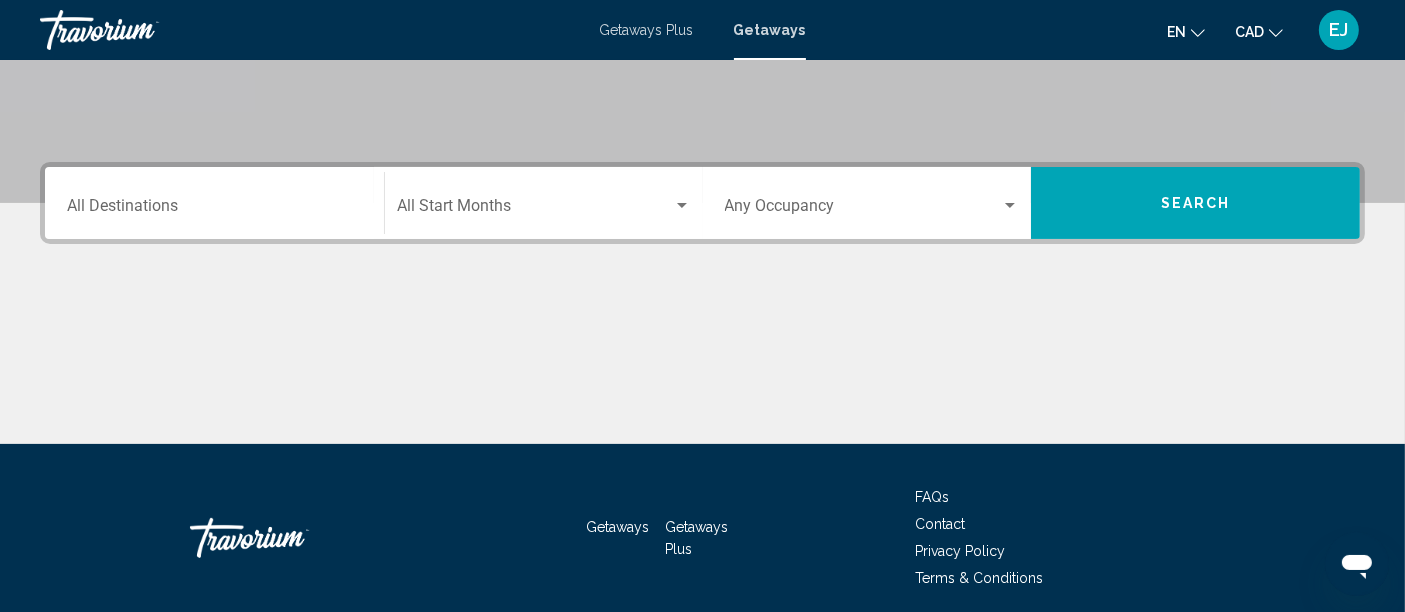 scroll, scrollTop: 411, scrollLeft: 0, axis: vertical 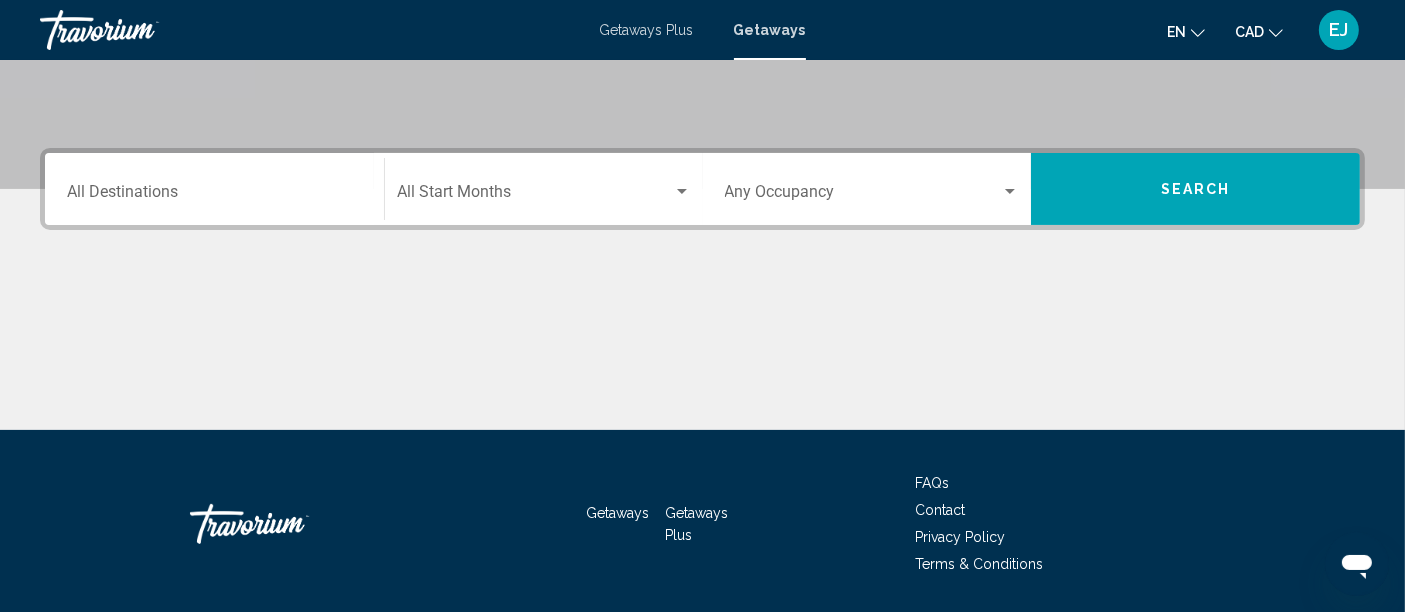 click on "Destination All Destinations" at bounding box center [214, 189] 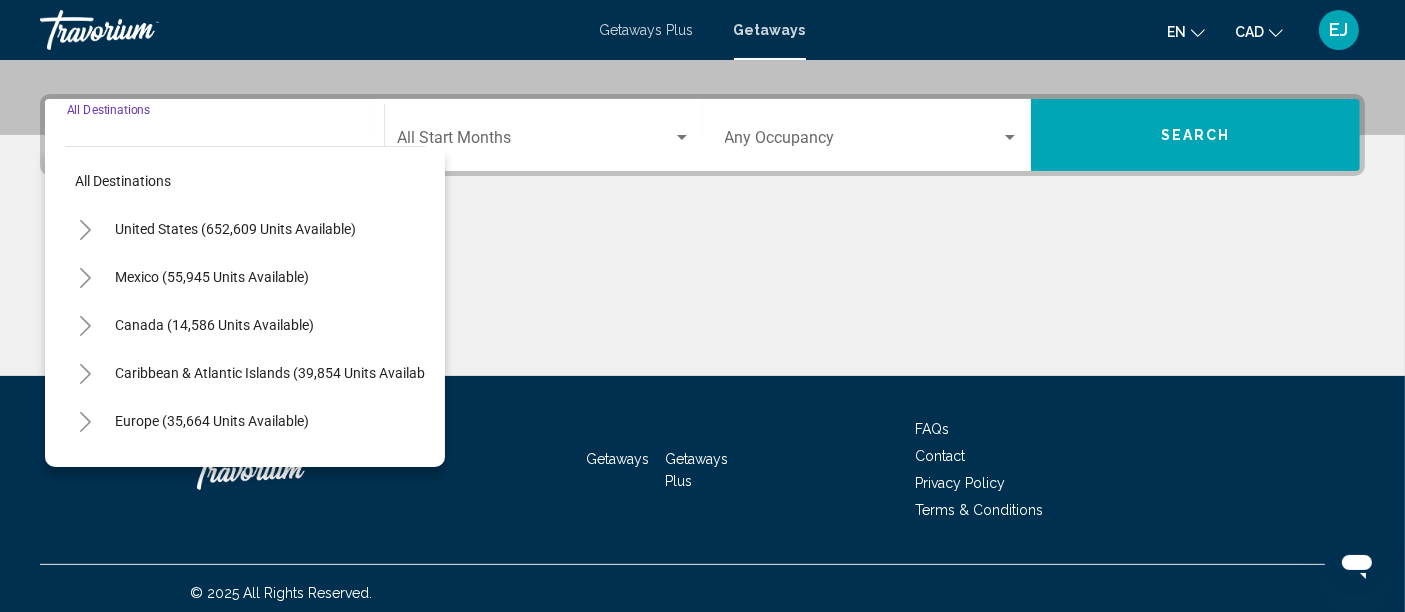 scroll, scrollTop: 471, scrollLeft: 0, axis: vertical 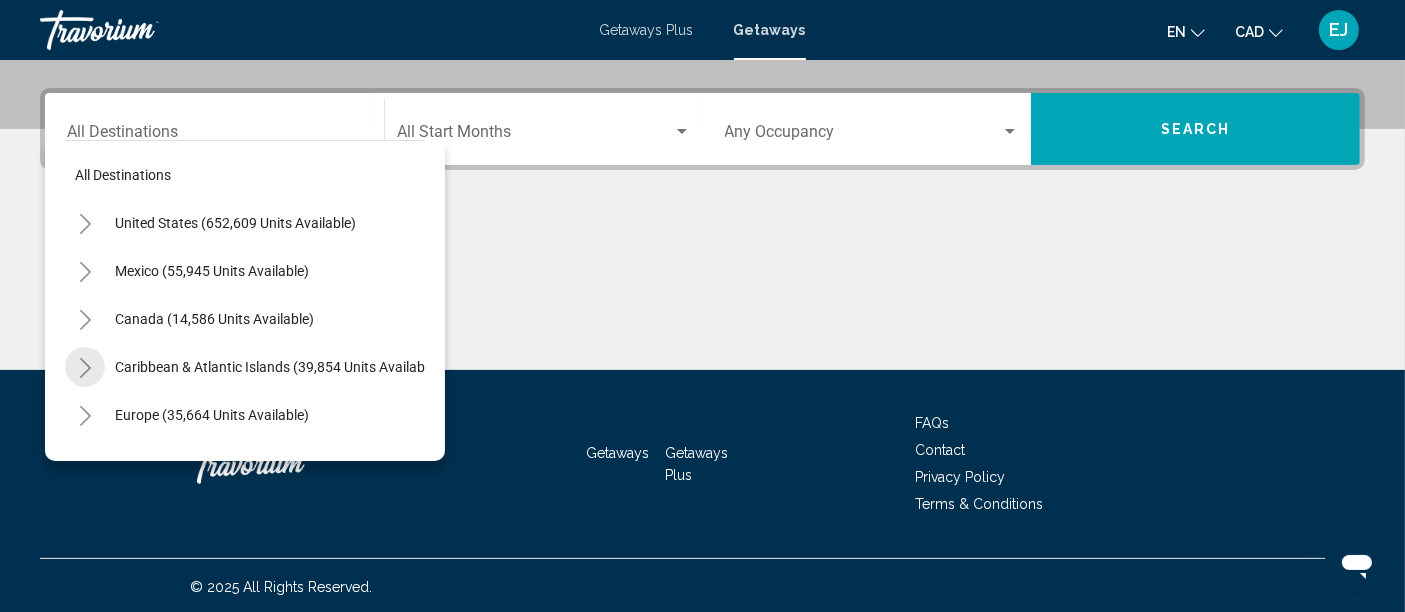 click 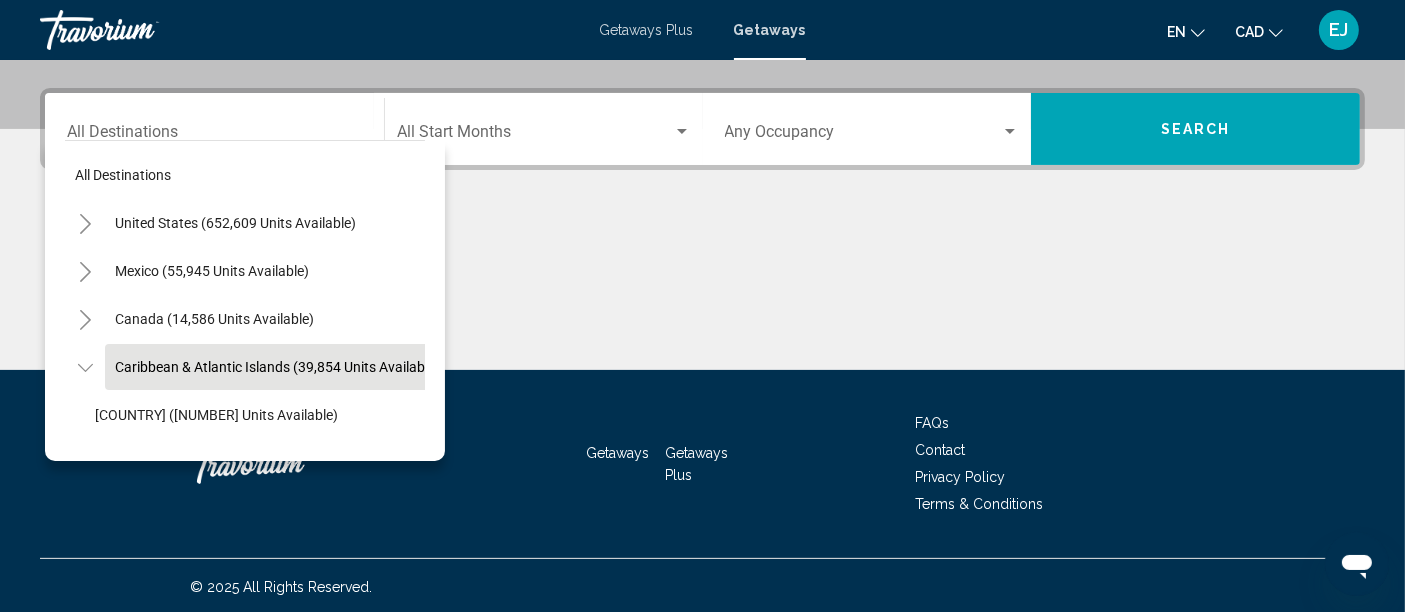 click on "Caribbean & Atlantic Islands (39,854 units available)" at bounding box center [212, 1039] 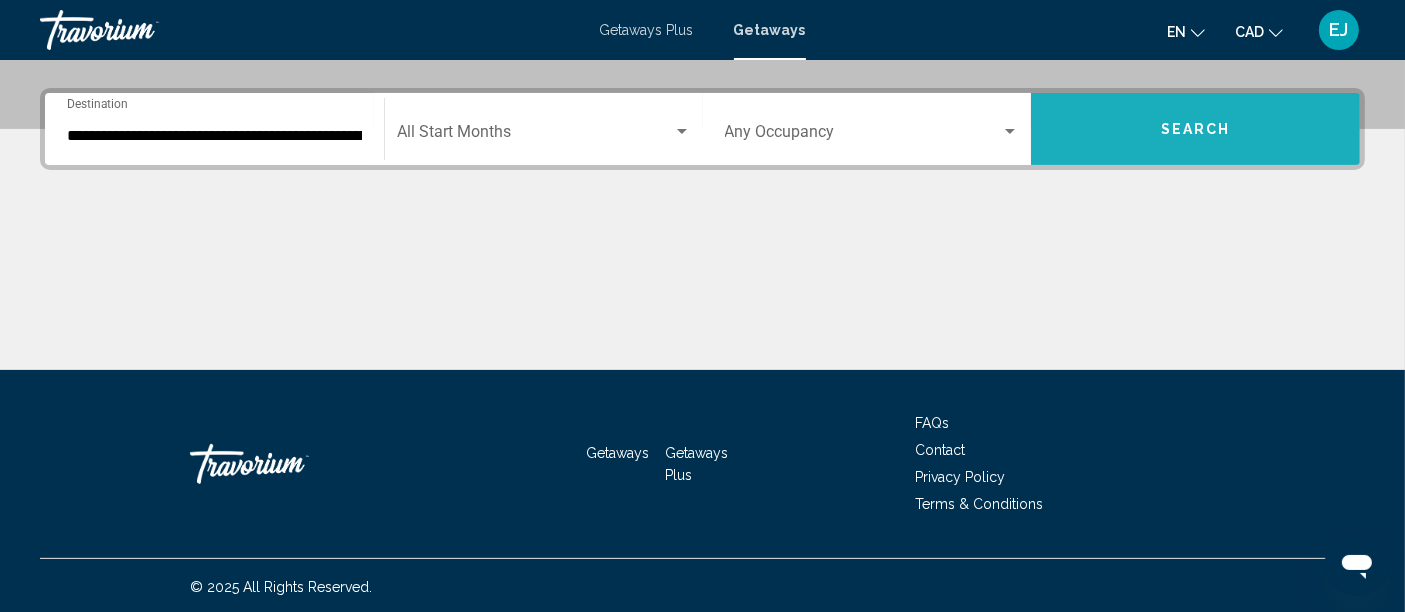 click on "Search" at bounding box center (1195, 129) 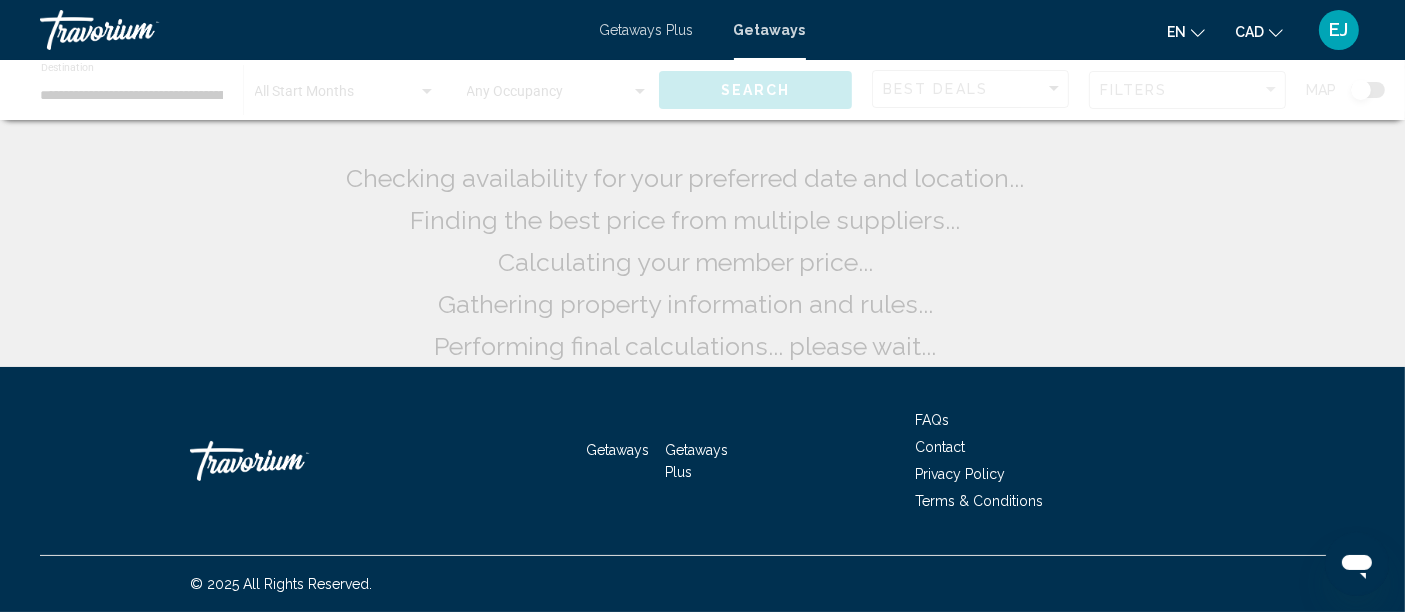 scroll, scrollTop: 0, scrollLeft: 0, axis: both 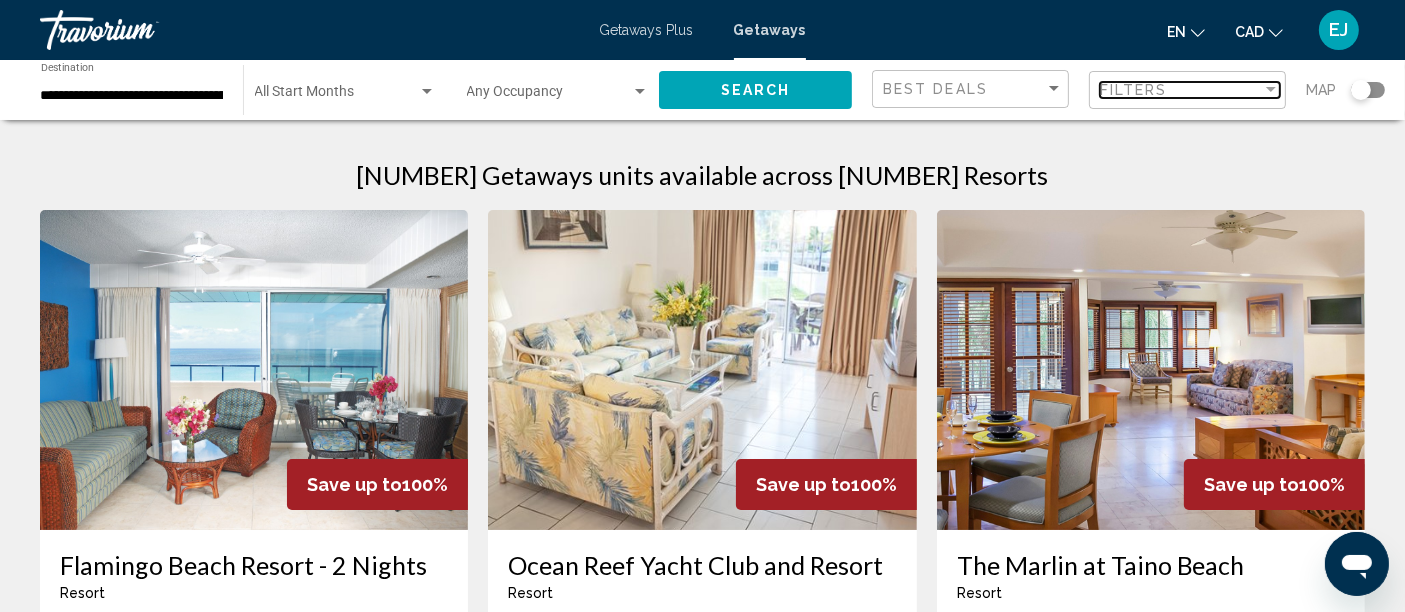 click on "Filters" at bounding box center (1134, 90) 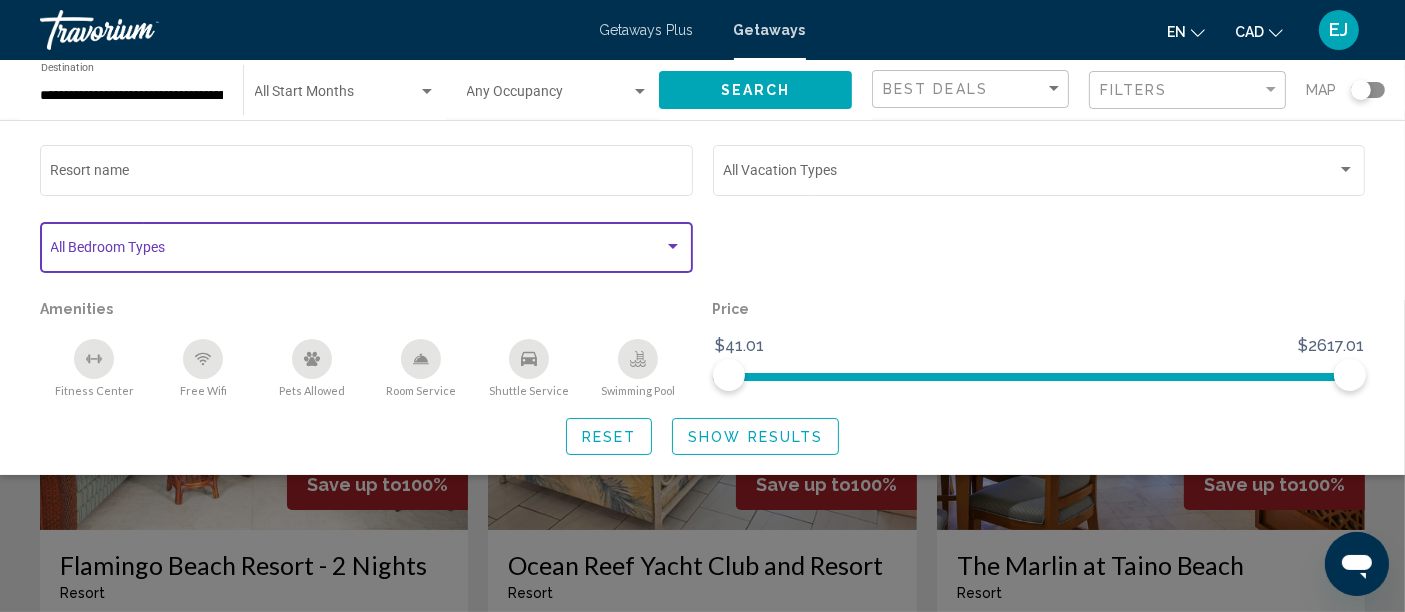 click at bounding box center [358, 251] 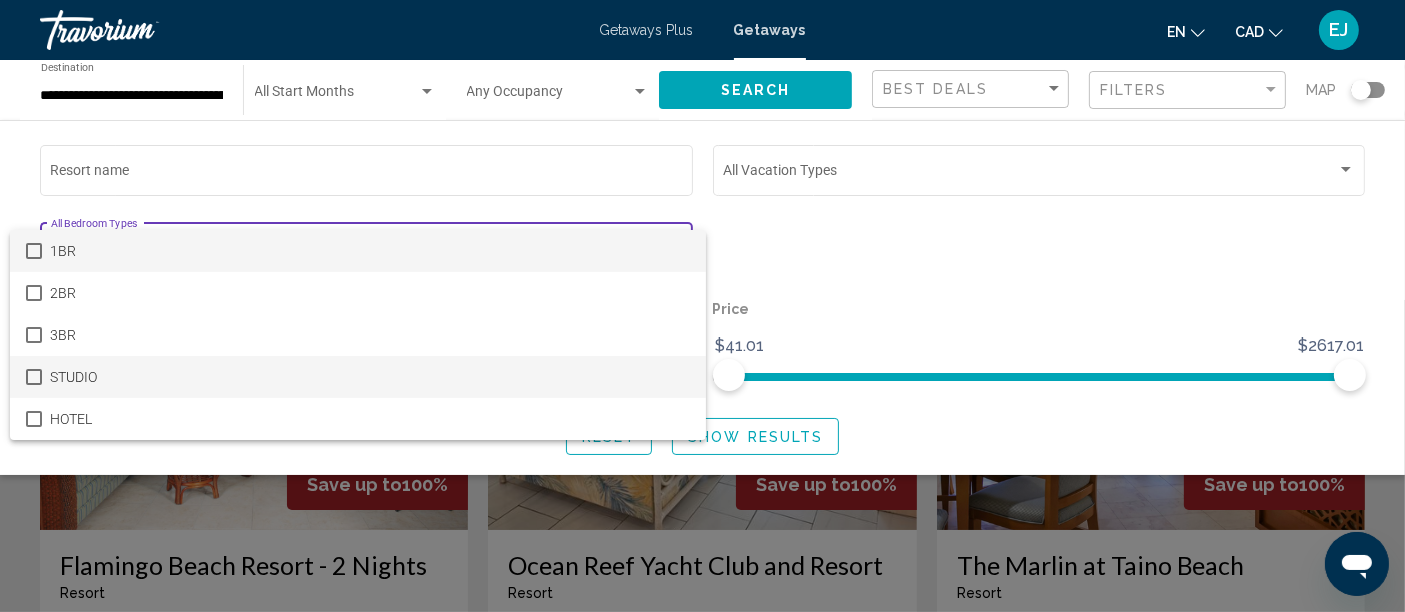 scroll, scrollTop: 48, scrollLeft: 0, axis: vertical 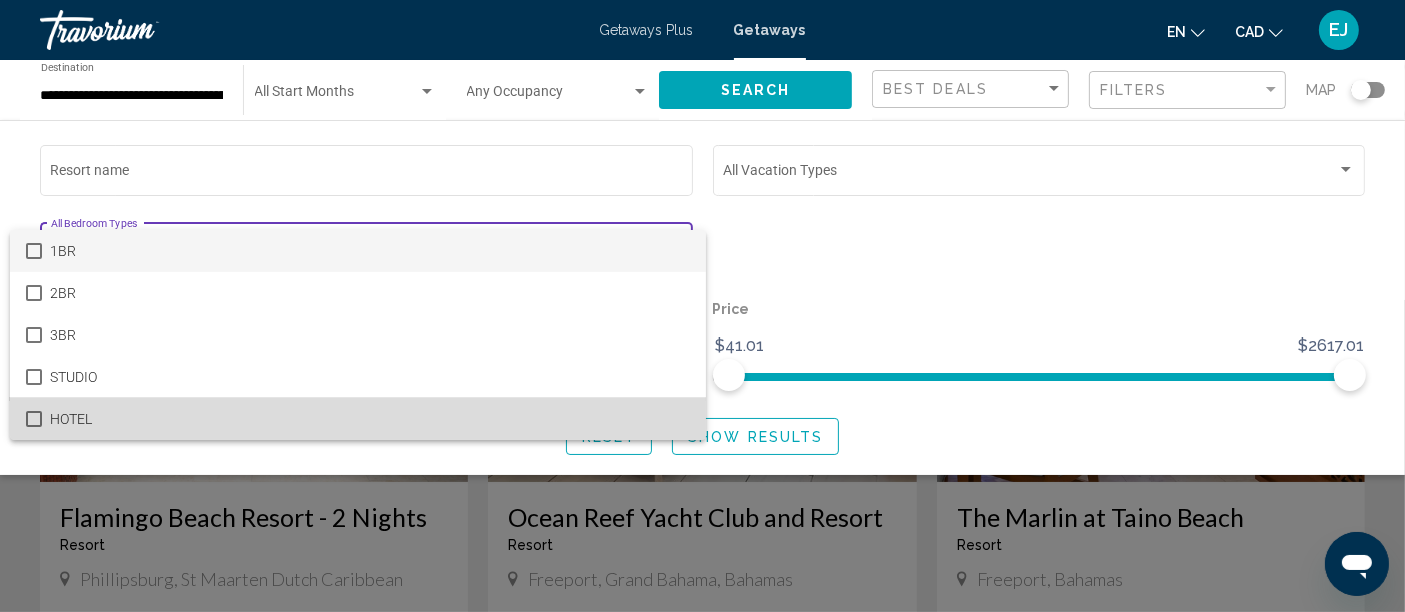 click on "HOTEL" at bounding box center (370, 419) 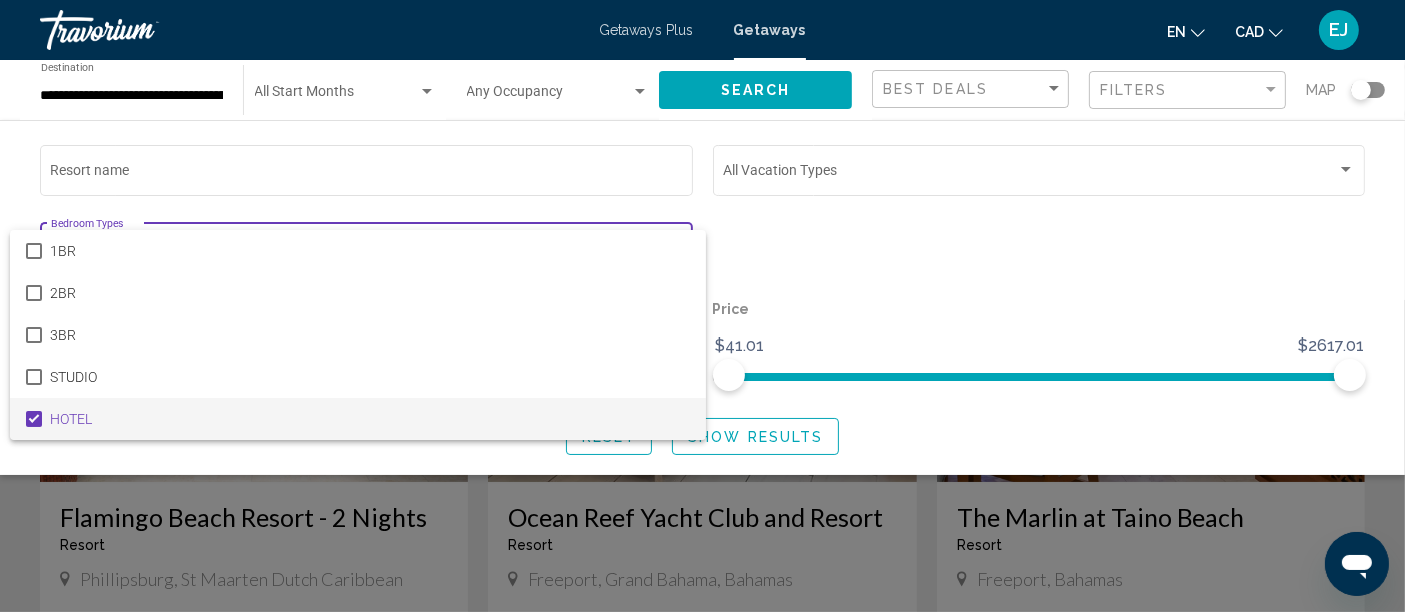 click at bounding box center (702, 306) 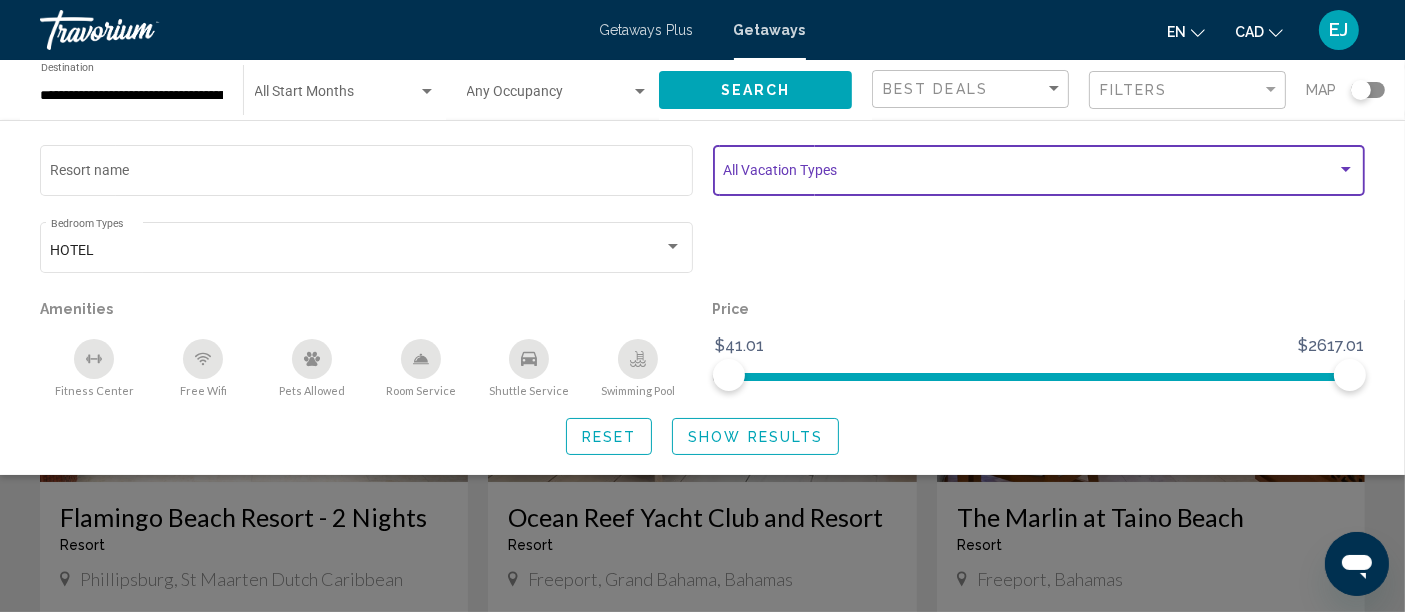 click at bounding box center [1030, 174] 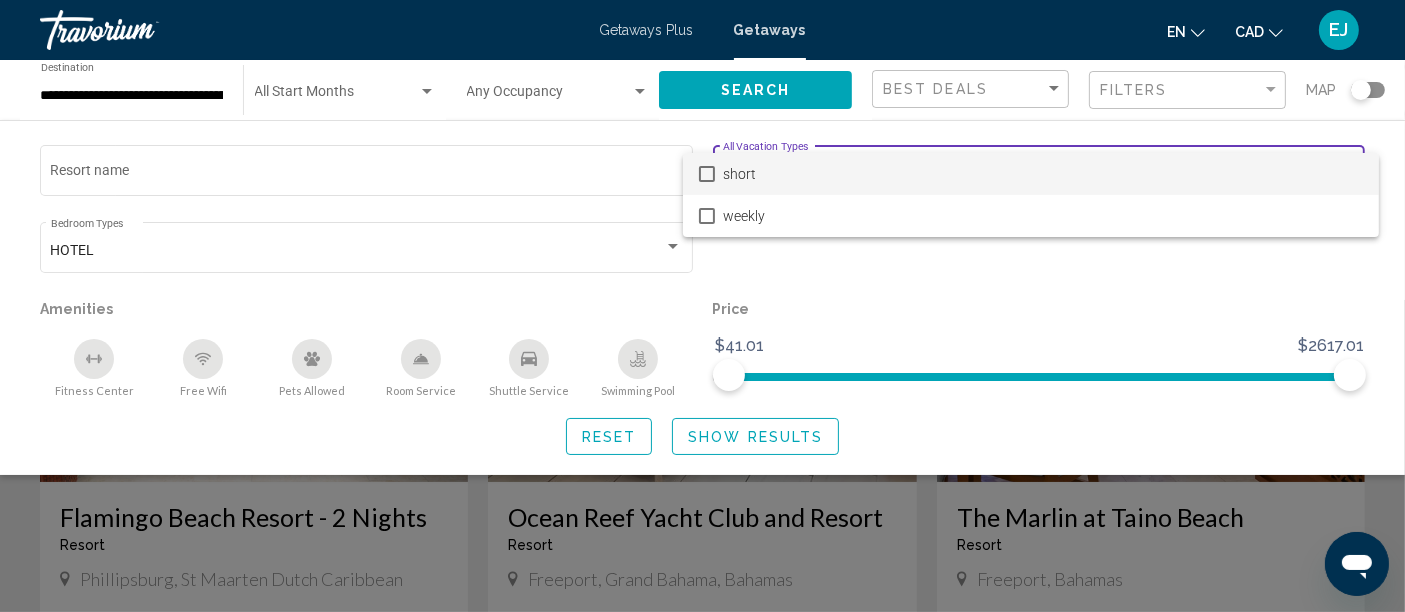 click at bounding box center (702, 306) 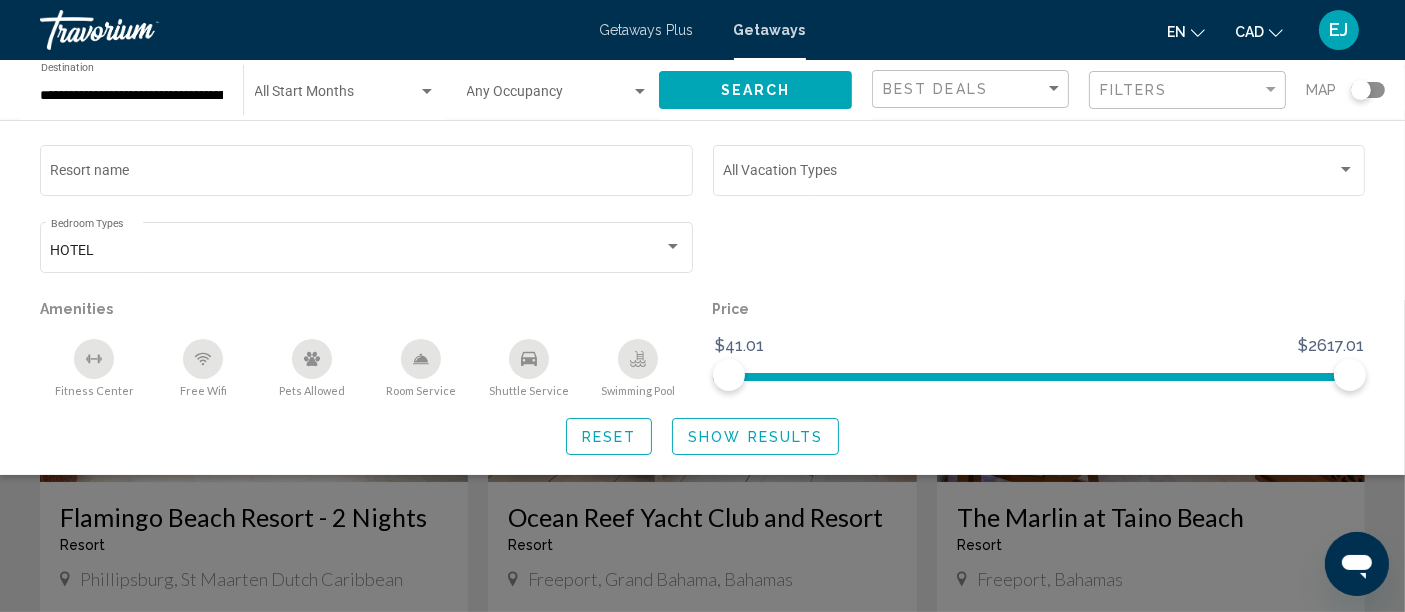 click 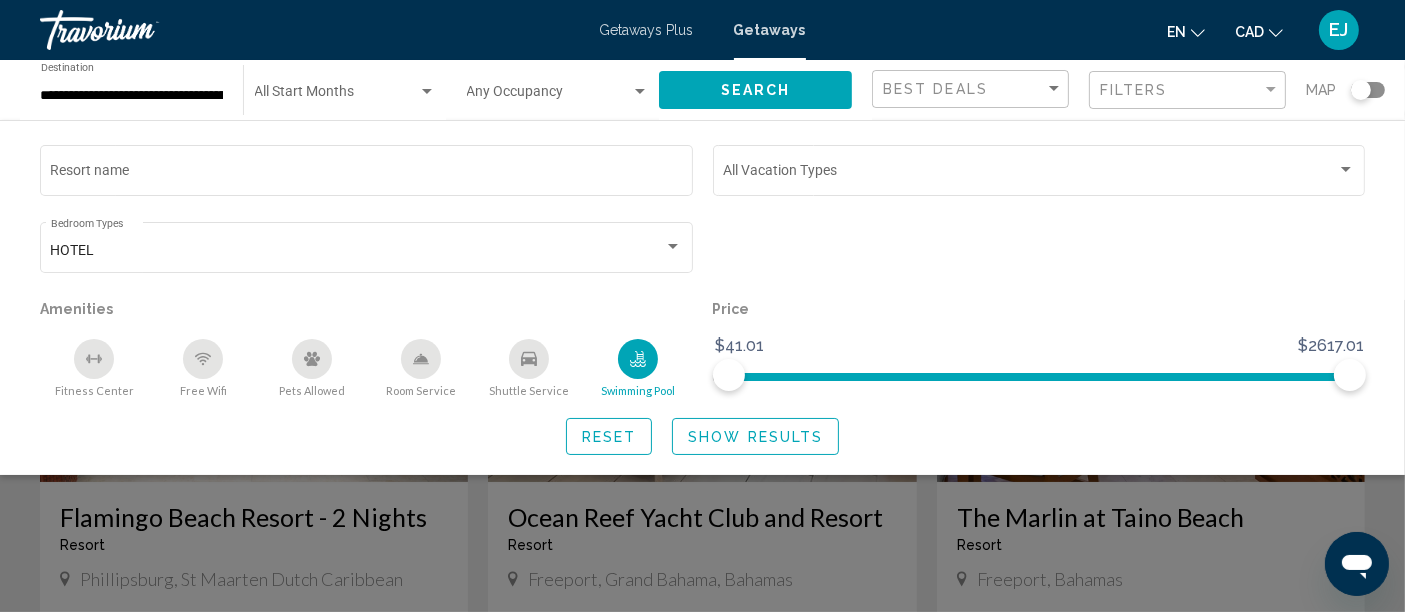 click on "Fitness Center" 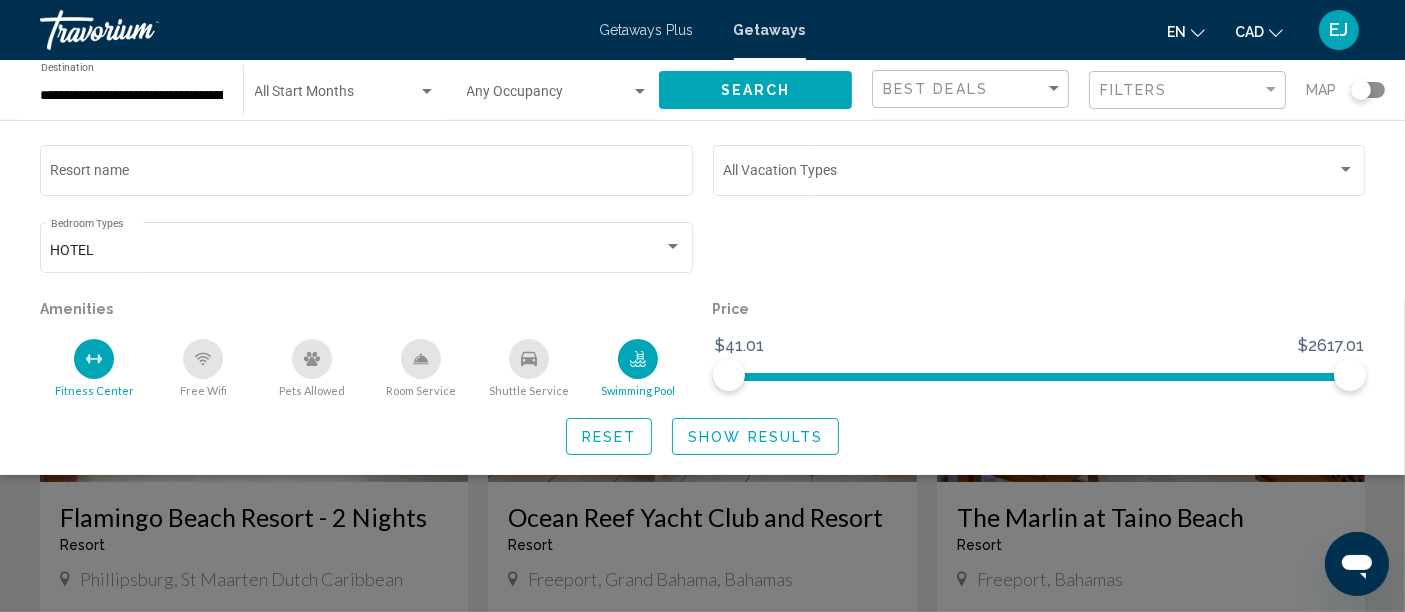 click 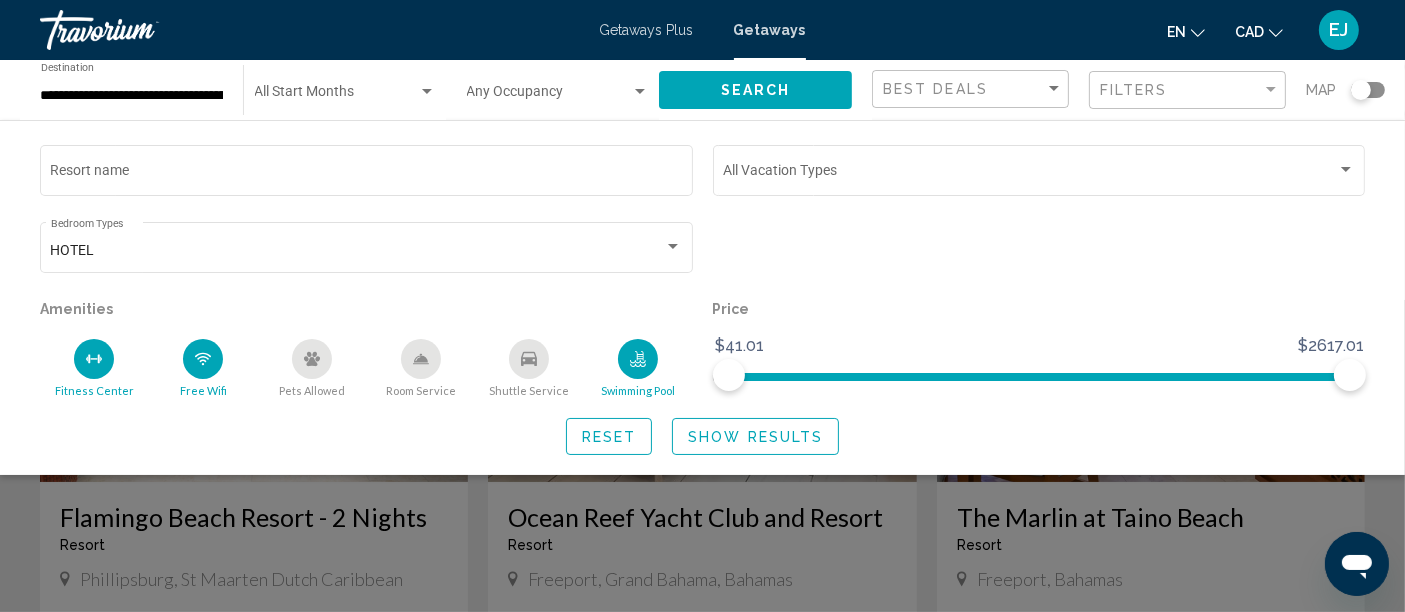 click on "Room Service" 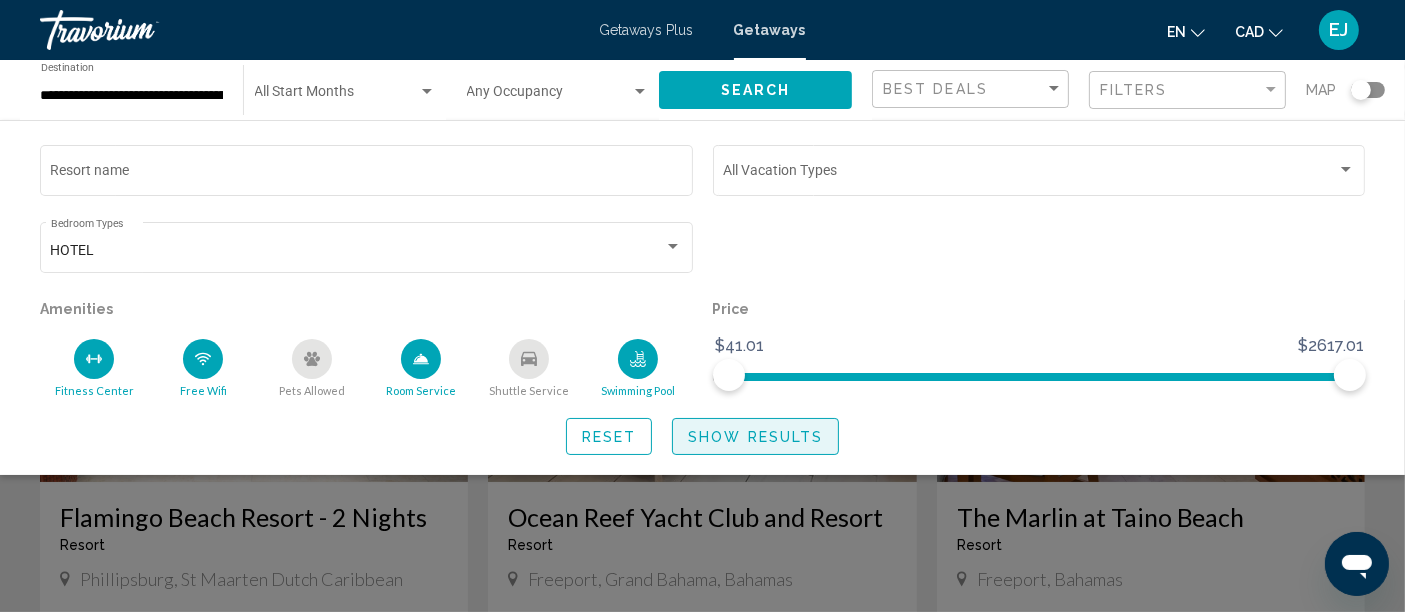 click on "Show Results" 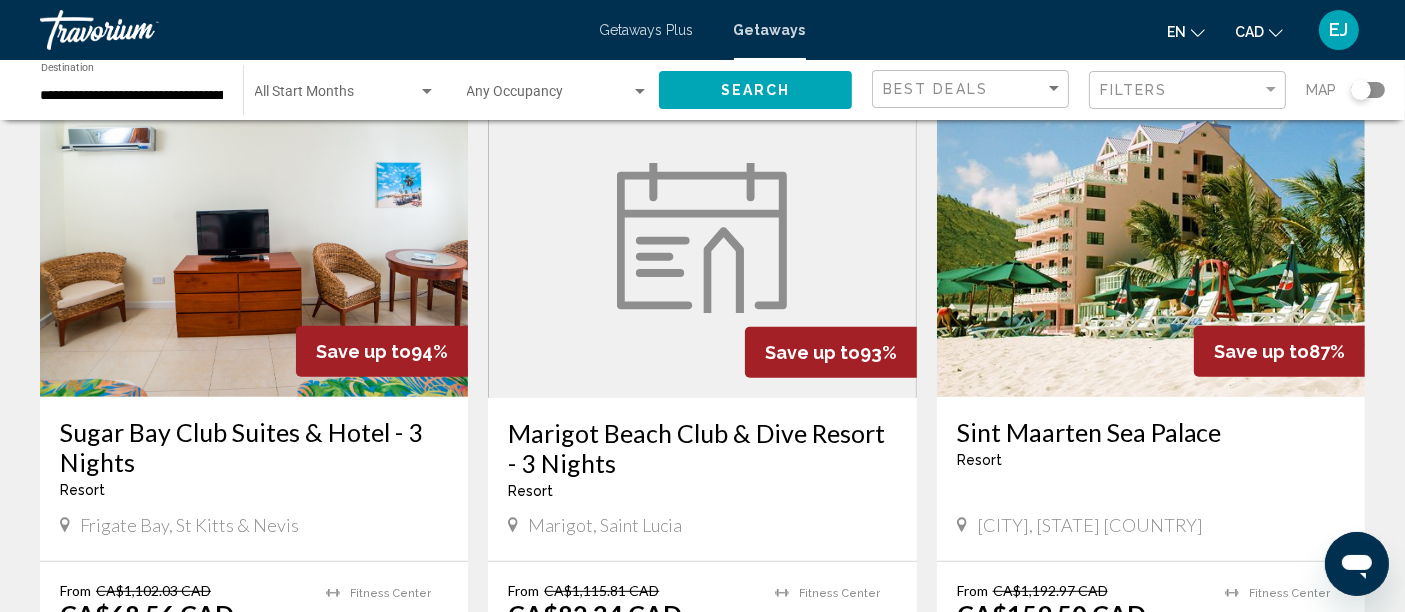 scroll, scrollTop: 868, scrollLeft: 0, axis: vertical 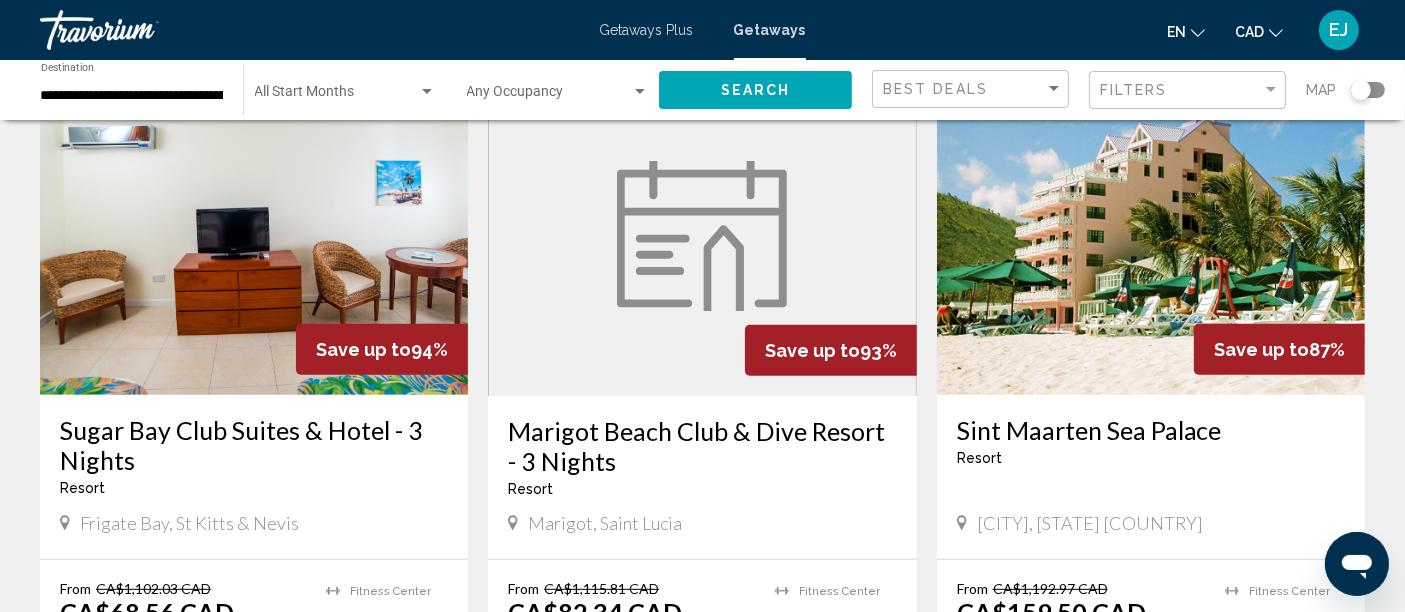 click on "15,487 Getaways units available across 28 Resorts Save up to  100%   Dominican Fiesta Hotel & Casino - 3 Nights  Resort  -  This is an adults only resort
Santo Domingo de Guzmán, Dominican Republic From CA$922.95 CAD CA$0.00 CAD For 3 nights You save  CA$922.95 CAD   temp
Fitness Center
Swimming Pool View Resort    ( 76 units )  Save up to  100%   The Ocean at Taino Beach  Resort  -  This is an adults only resort
Freeport, Bahamas From CA$990.47 CAD CA$0.00 CAD For 7 nights You save  CA$990.47 CAD   temp  3.3
Swimming Pool View Resort    ( 414 units )  Save up to  96%   Dominican Fiesta Hotel & Casino - 4 Nights  Resort  -  This is an adults only resort
Santo Domingo de Guzmán, Dominican Republic From CA$1,074.48 CAD CA$41.01 CAD For 4 nights You save" at bounding box center (702, 761) 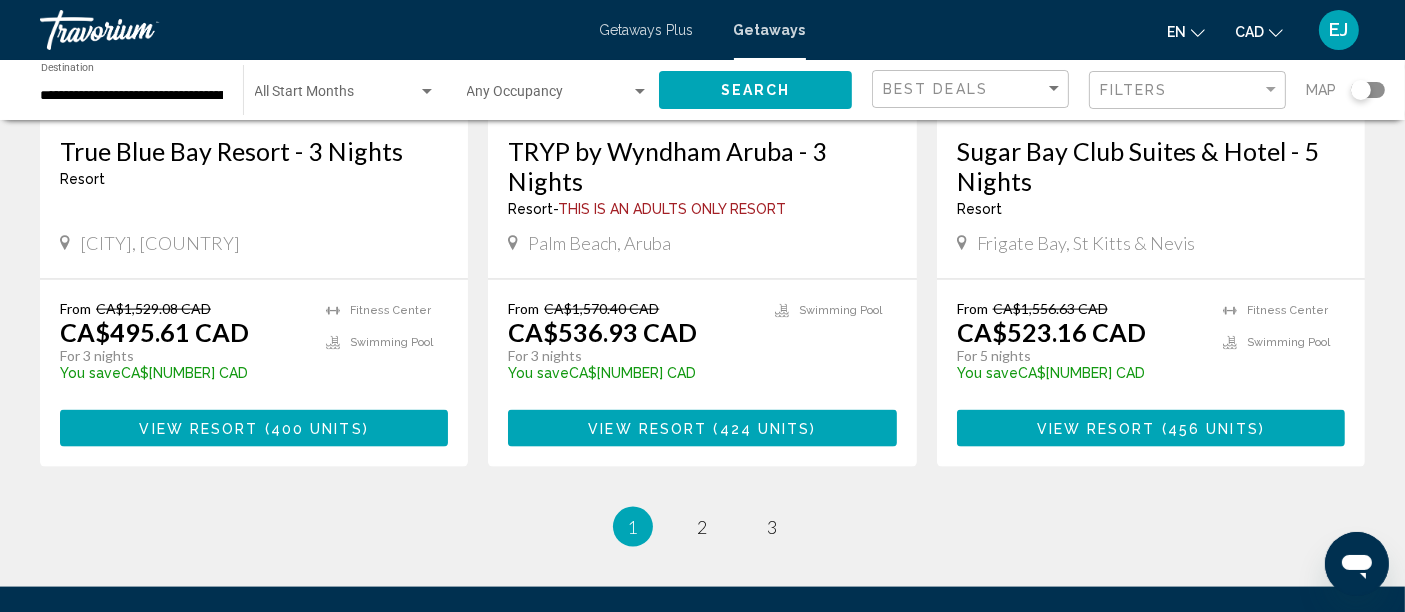 scroll, scrollTop: 2583, scrollLeft: 0, axis: vertical 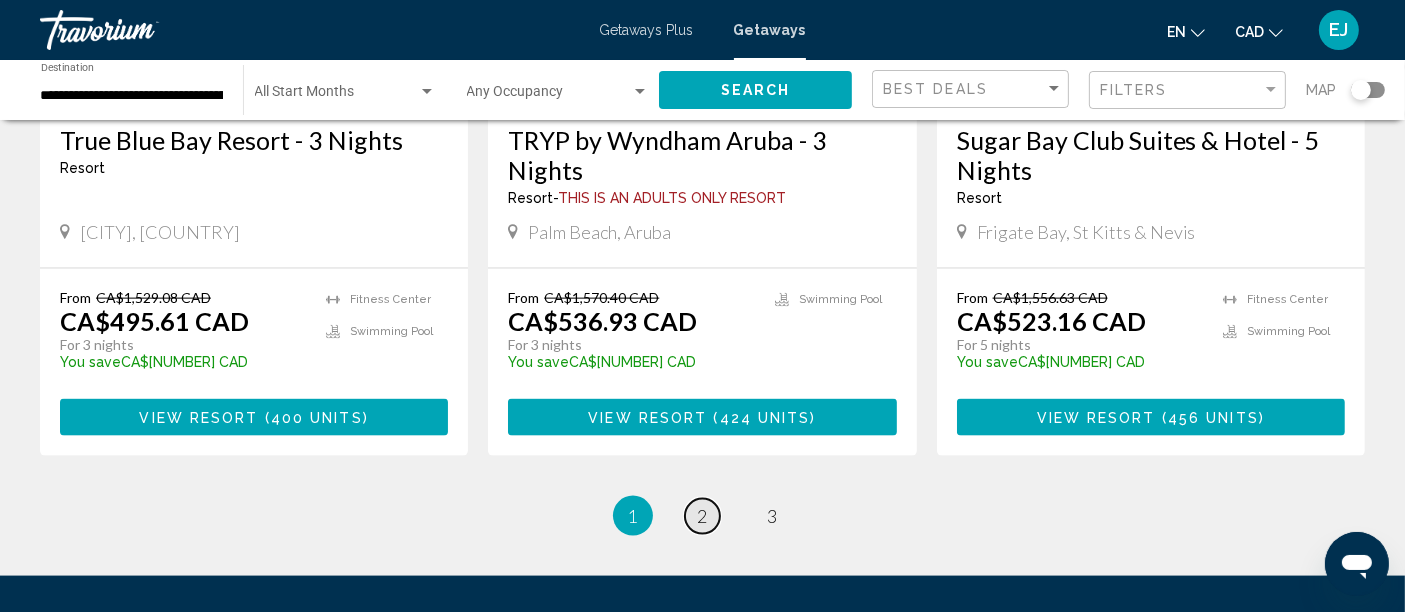 click on "2" at bounding box center (703, 516) 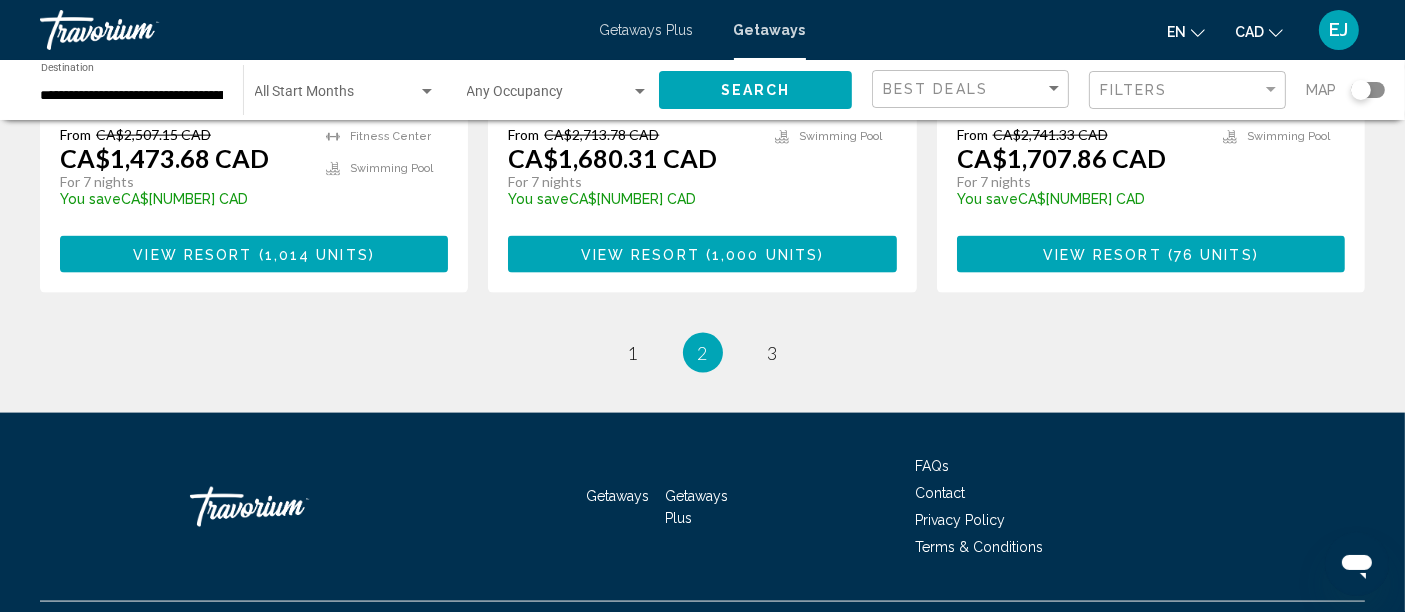 scroll, scrollTop: 2735, scrollLeft: 0, axis: vertical 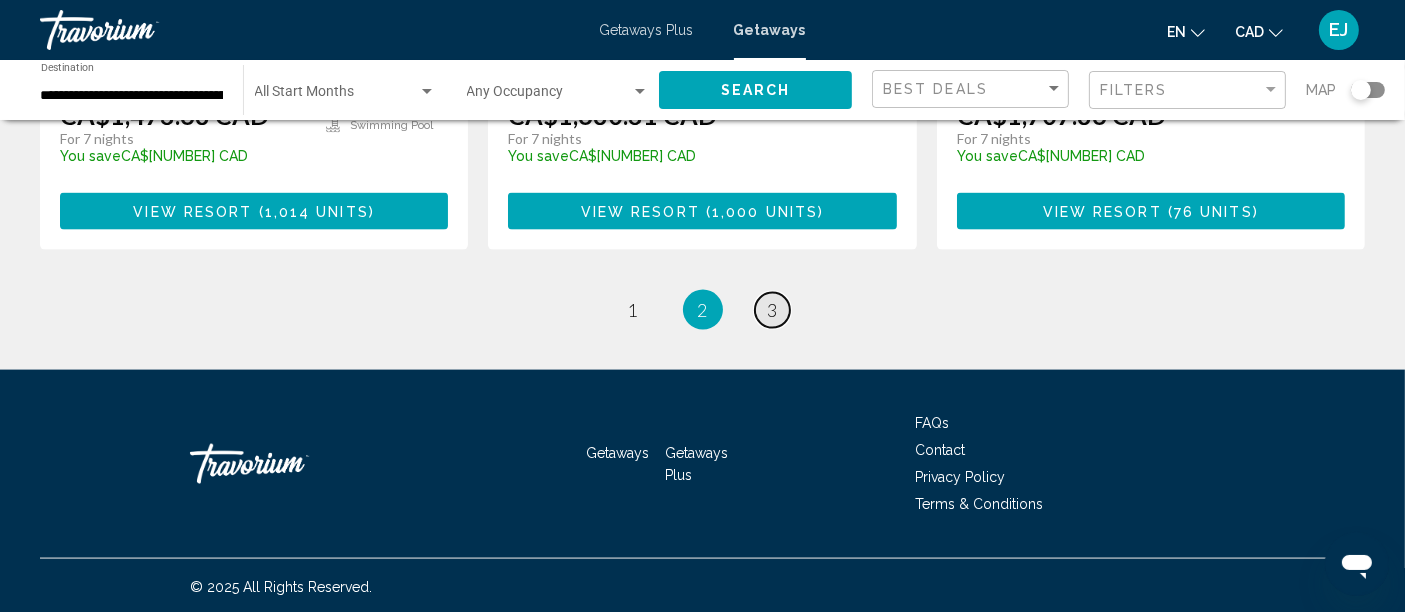 click on "page  3" at bounding box center [772, 310] 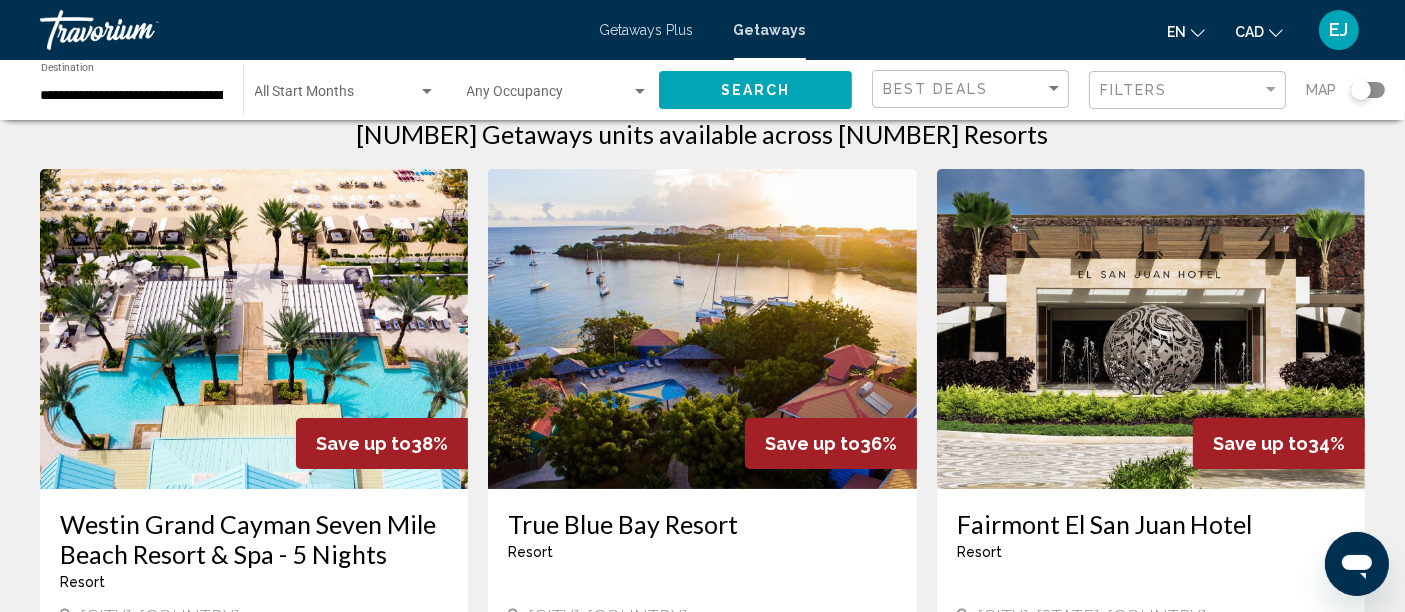 scroll, scrollTop: 0, scrollLeft: 0, axis: both 